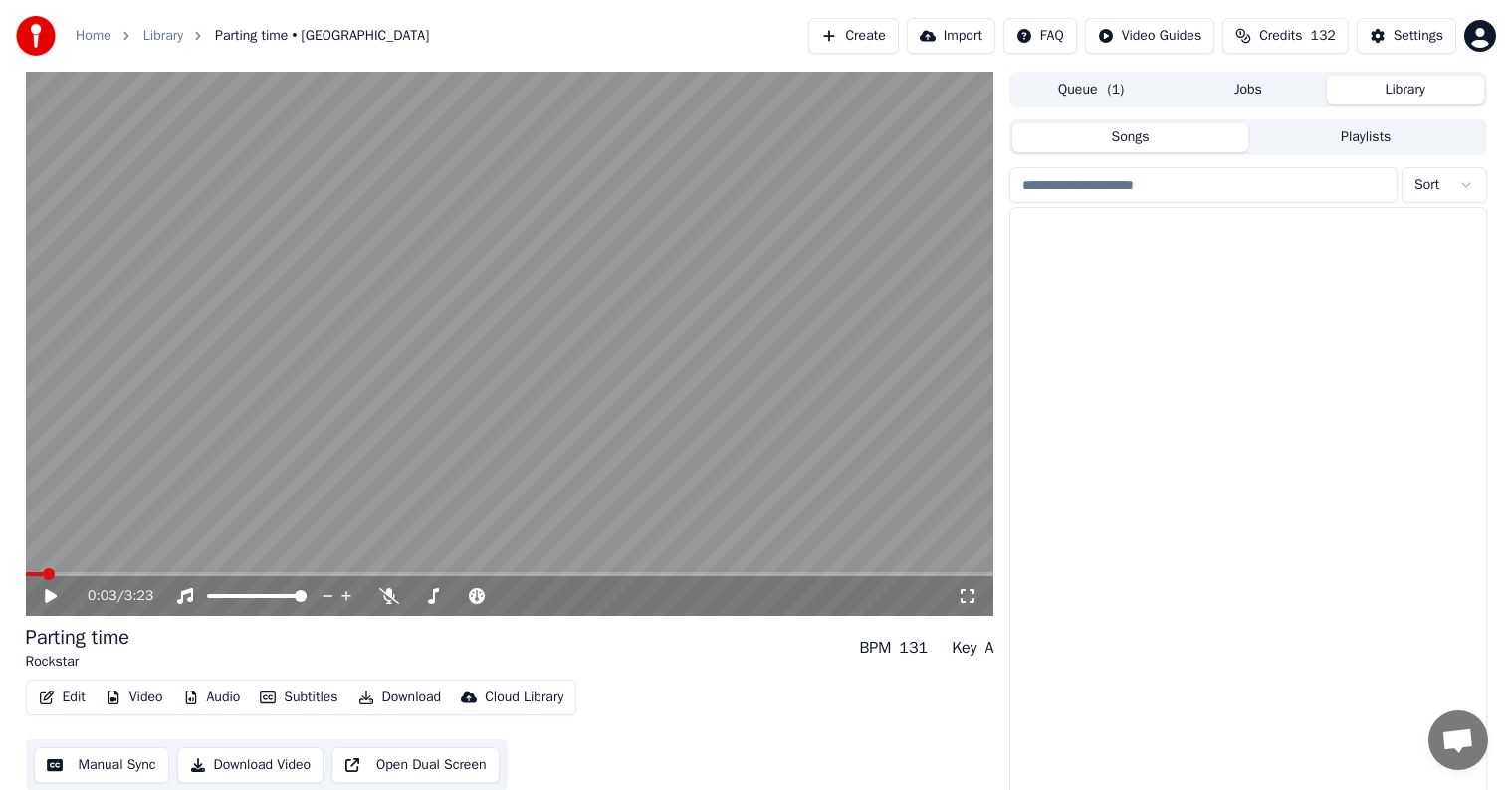 scroll, scrollTop: 1, scrollLeft: 0, axis: vertical 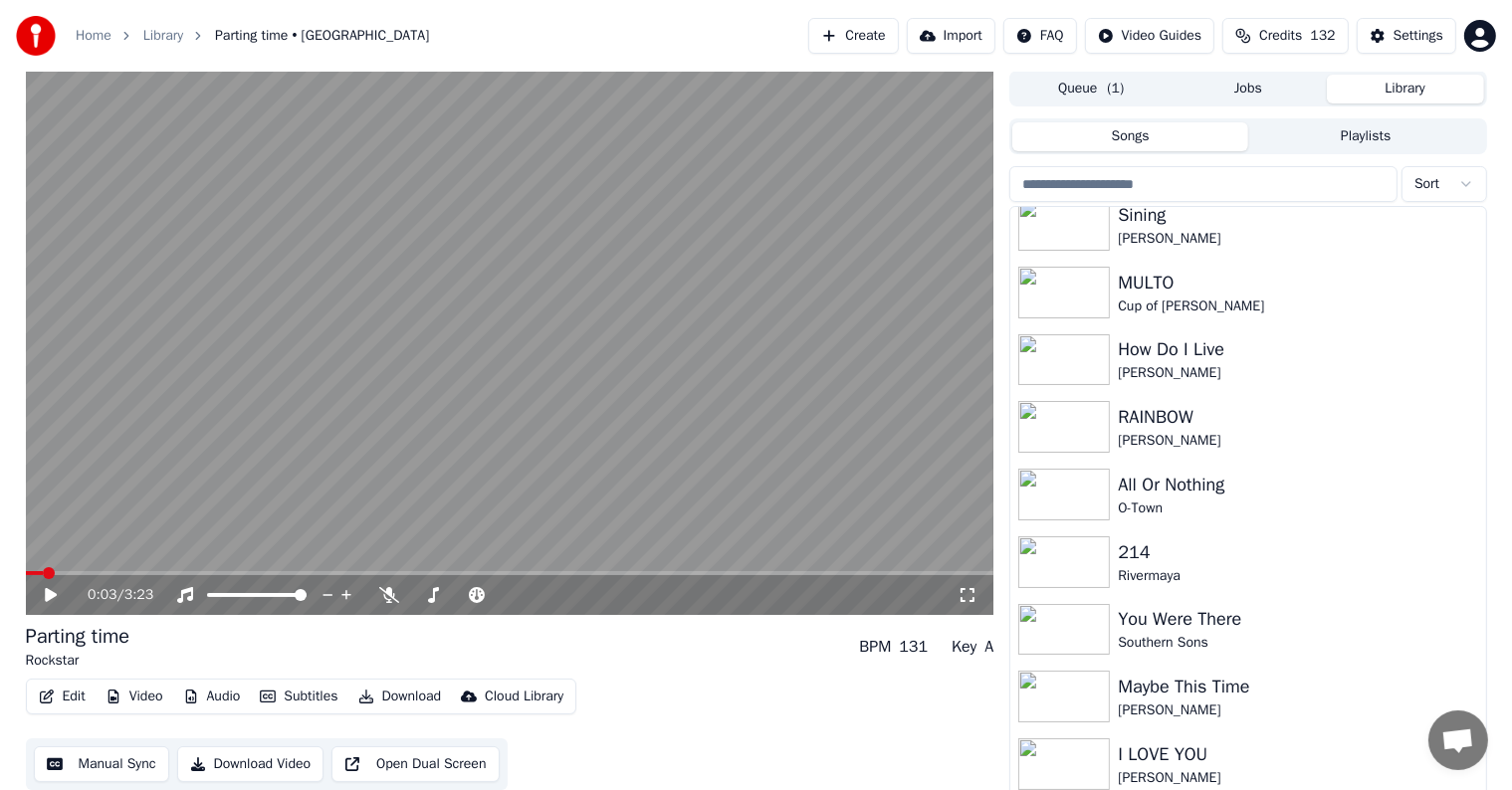 click at bounding box center (1203, 184) 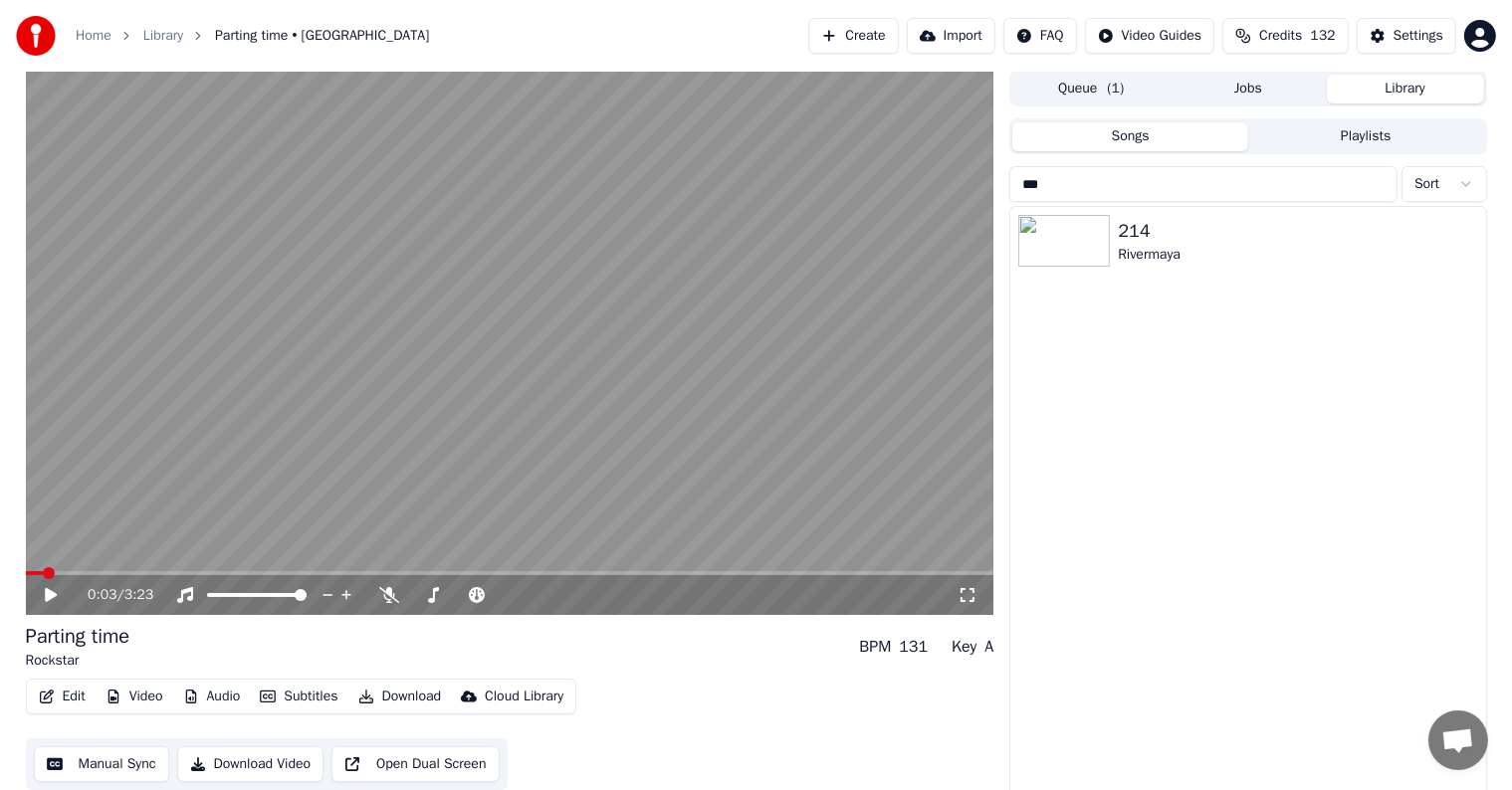 scroll, scrollTop: 0, scrollLeft: 0, axis: both 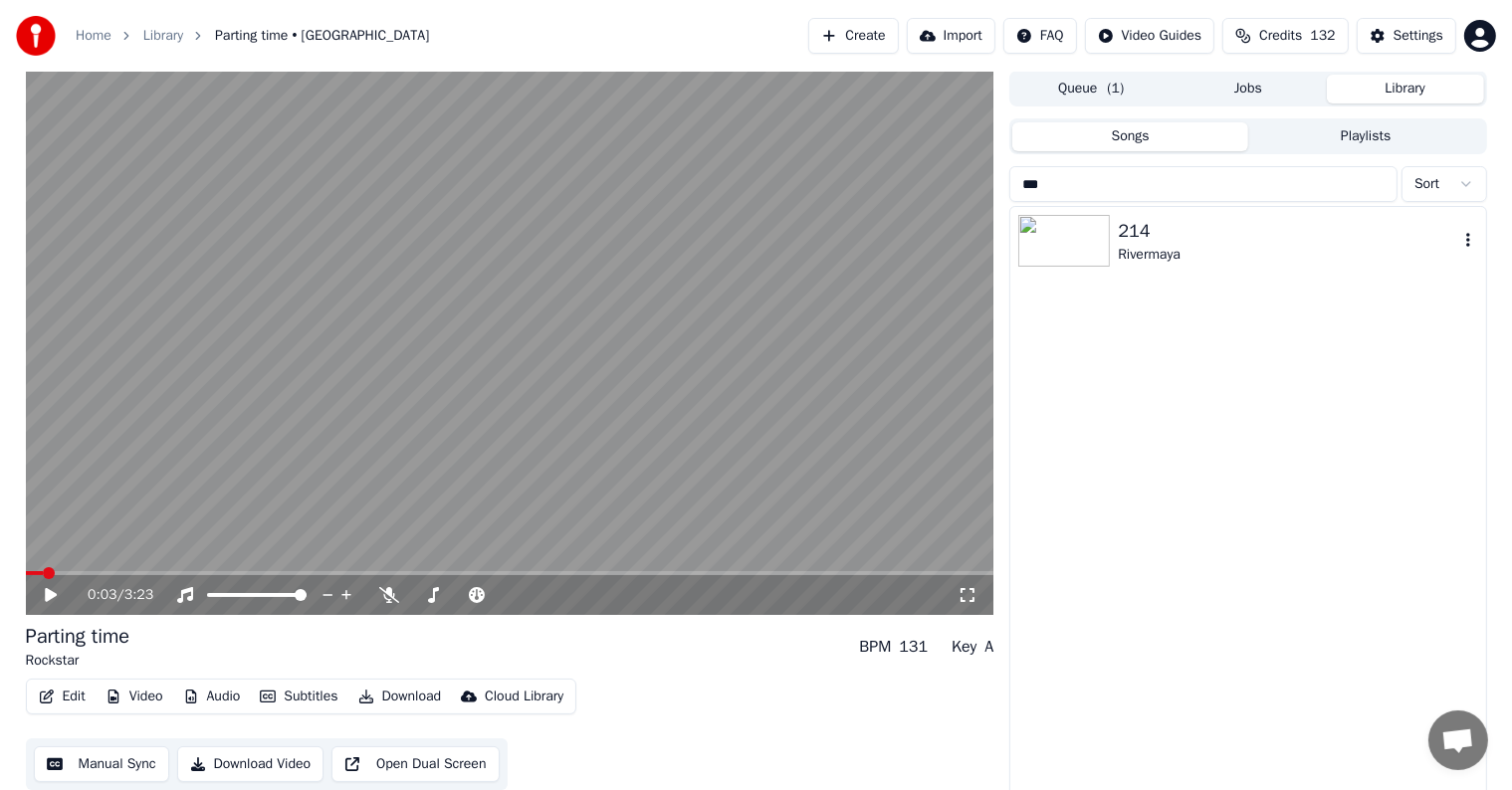 type on "***" 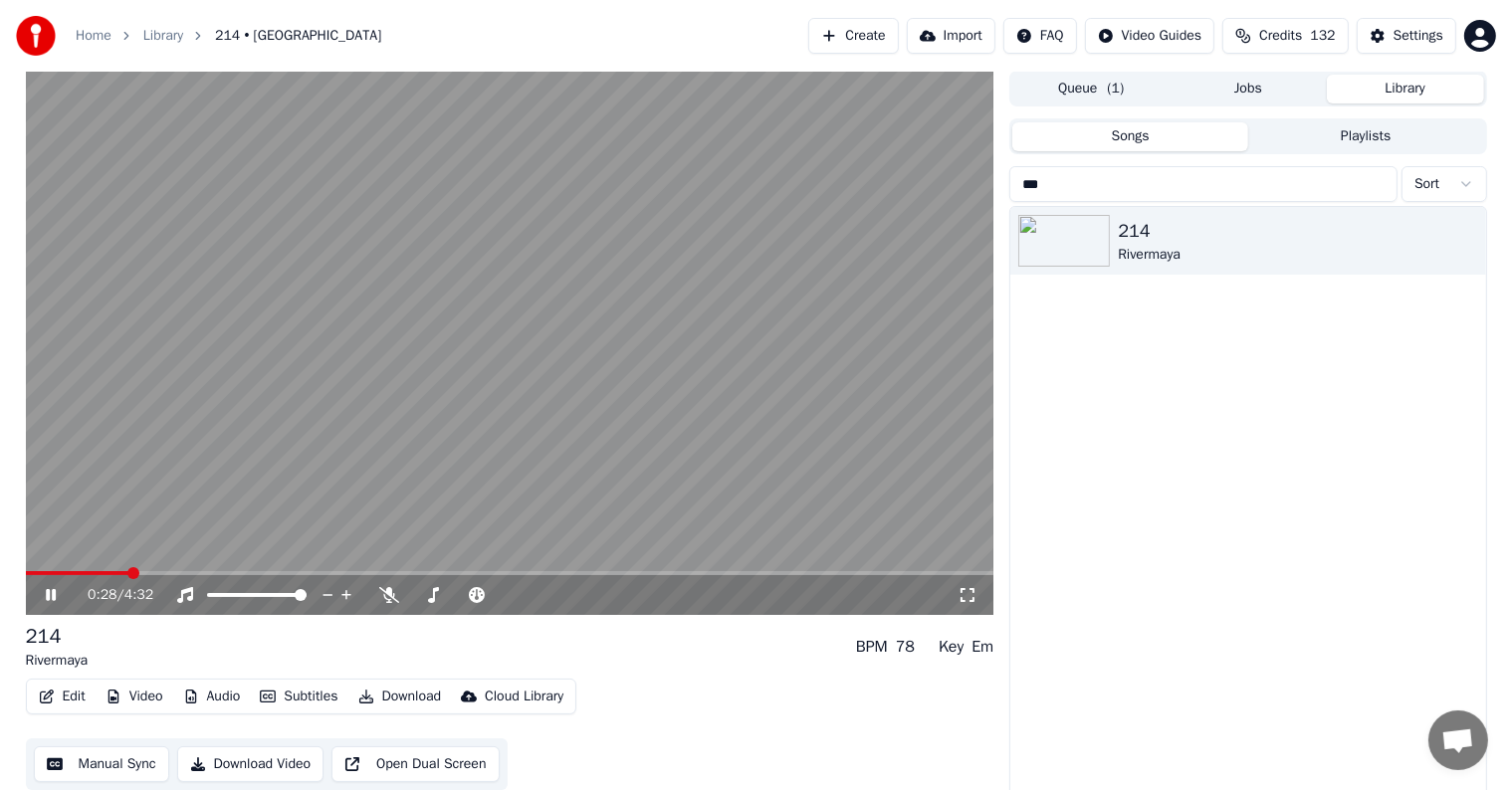 click at bounding box center [510, 342] 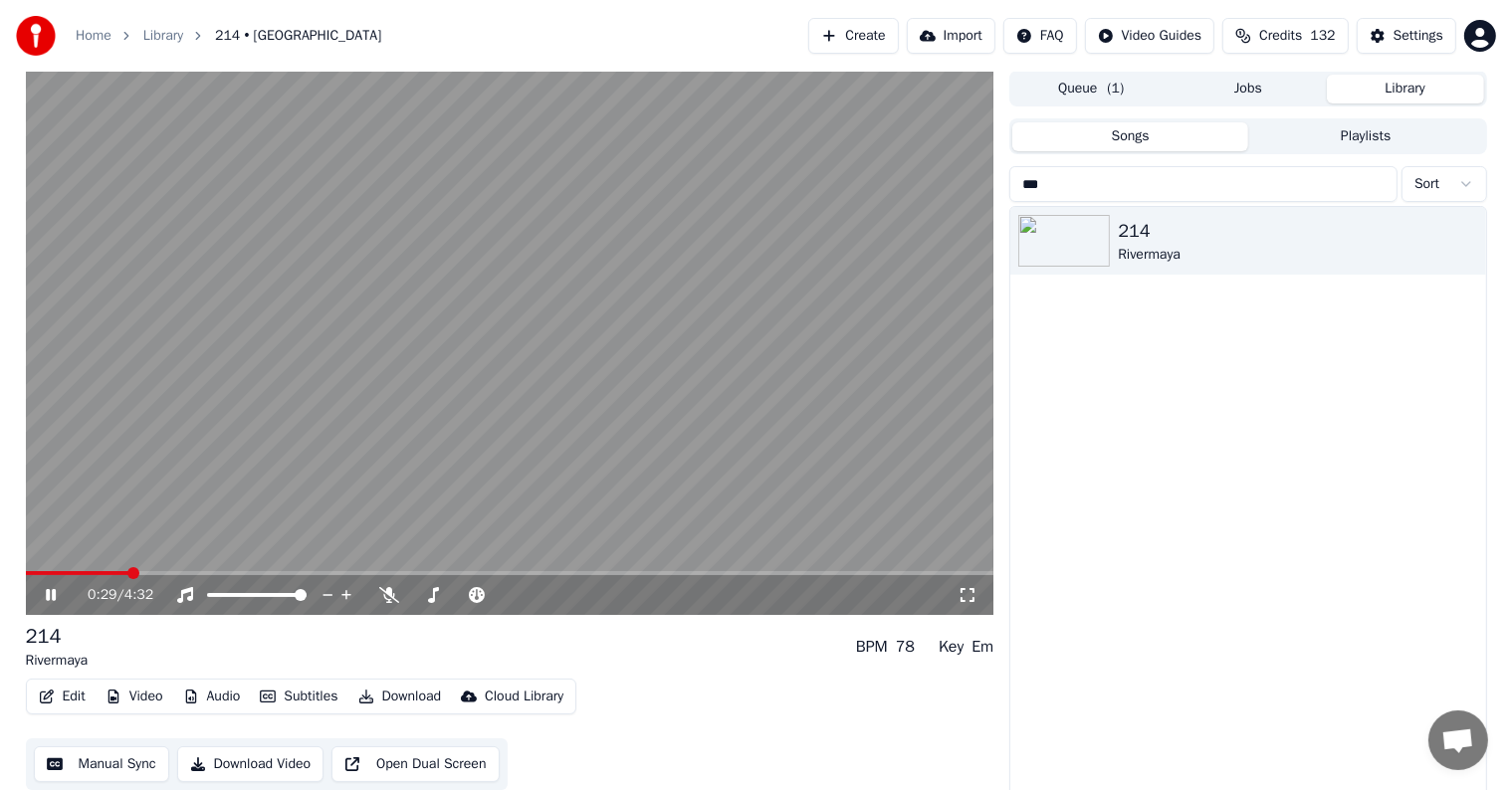 click at bounding box center [78, 573] 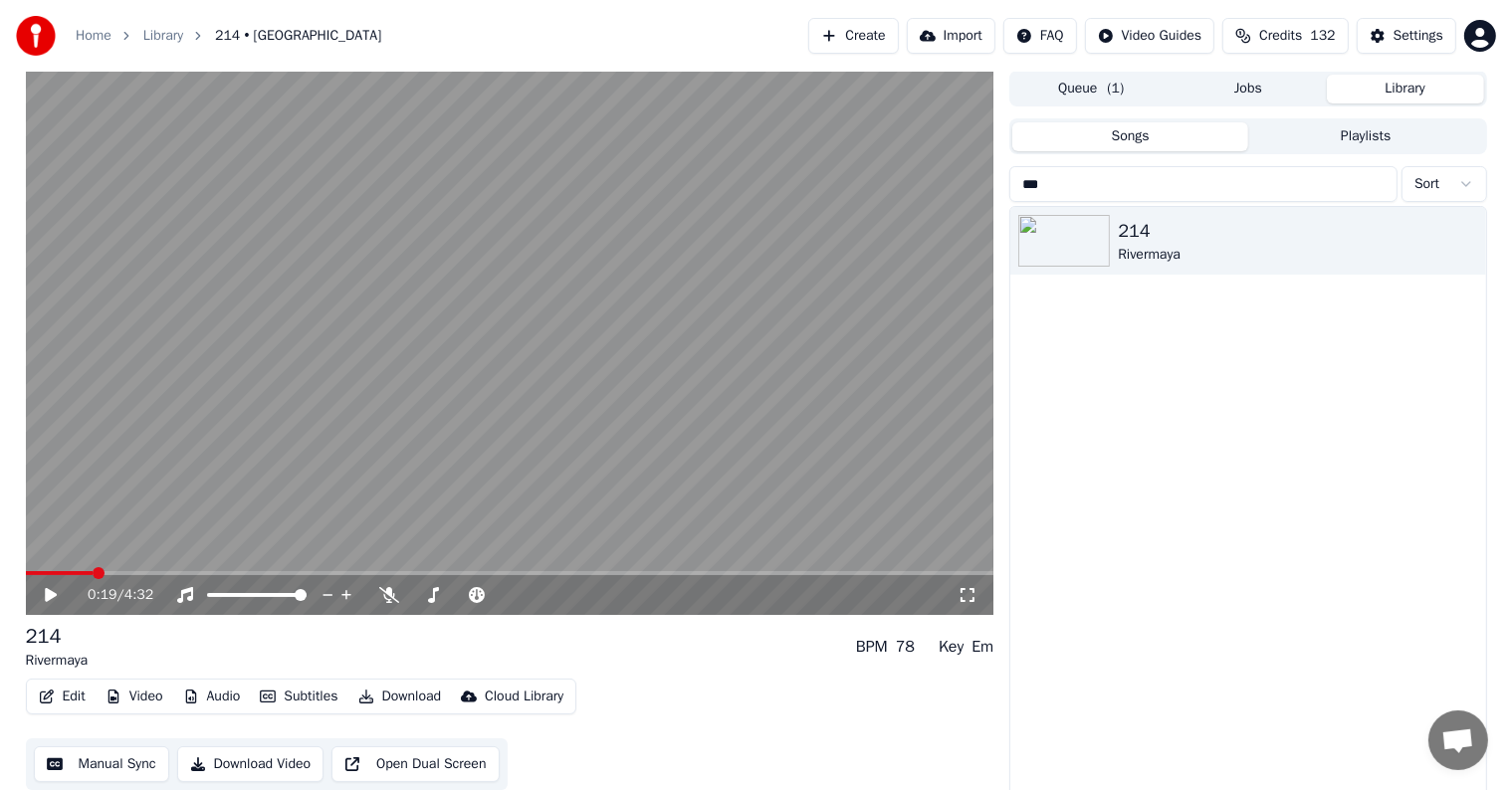 click 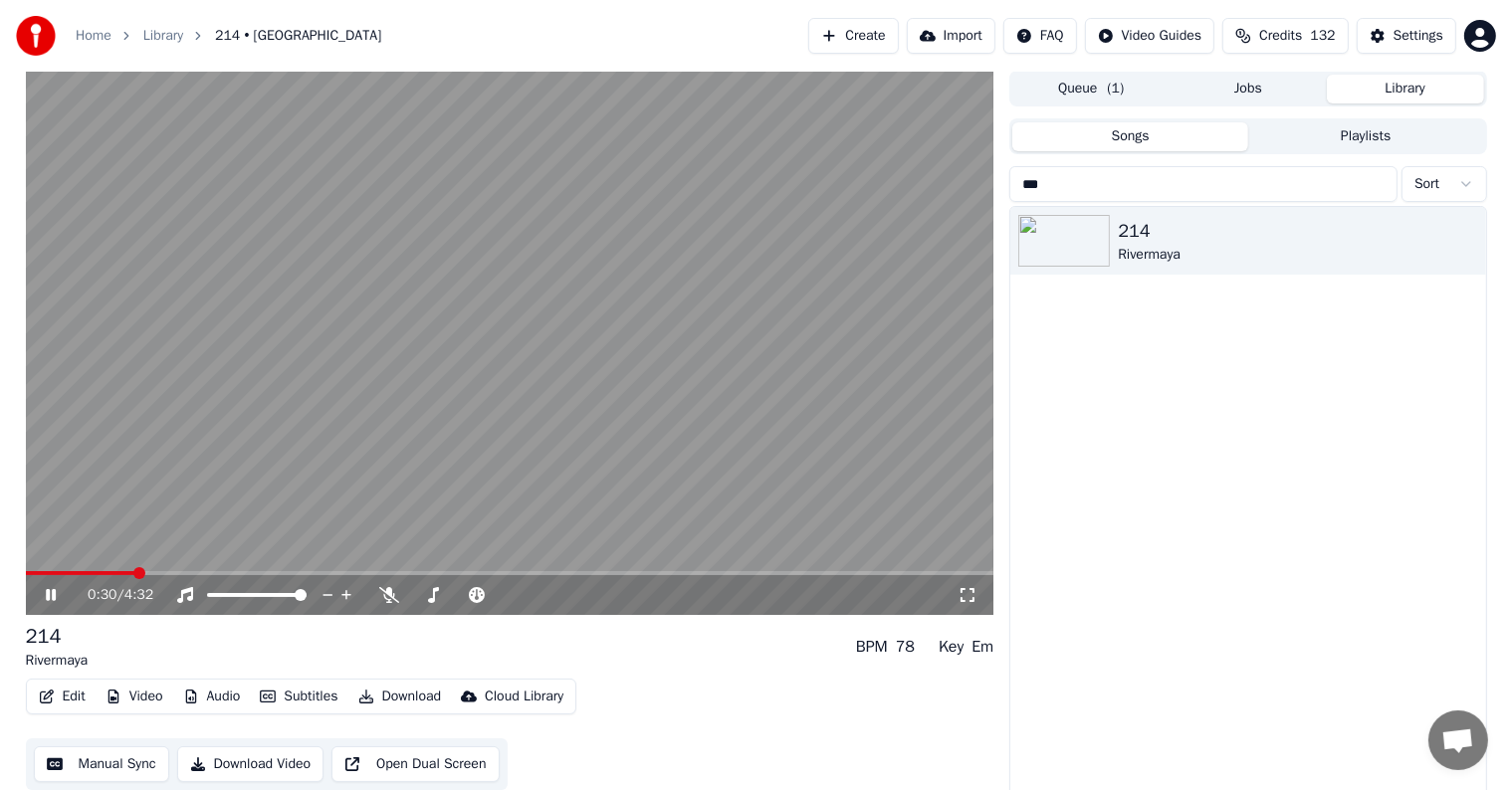 click 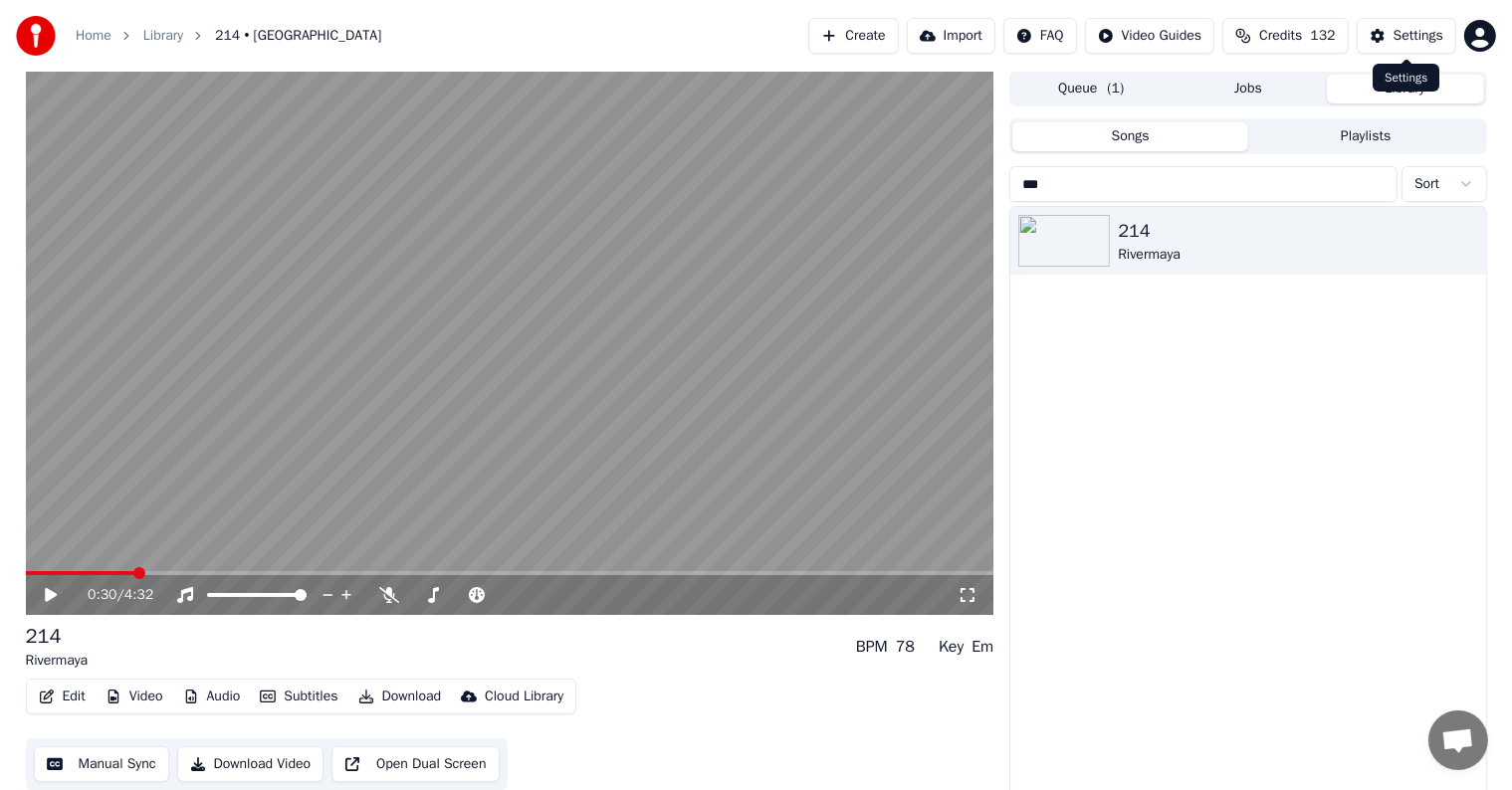 click on "Settings" at bounding box center [1418, 36] 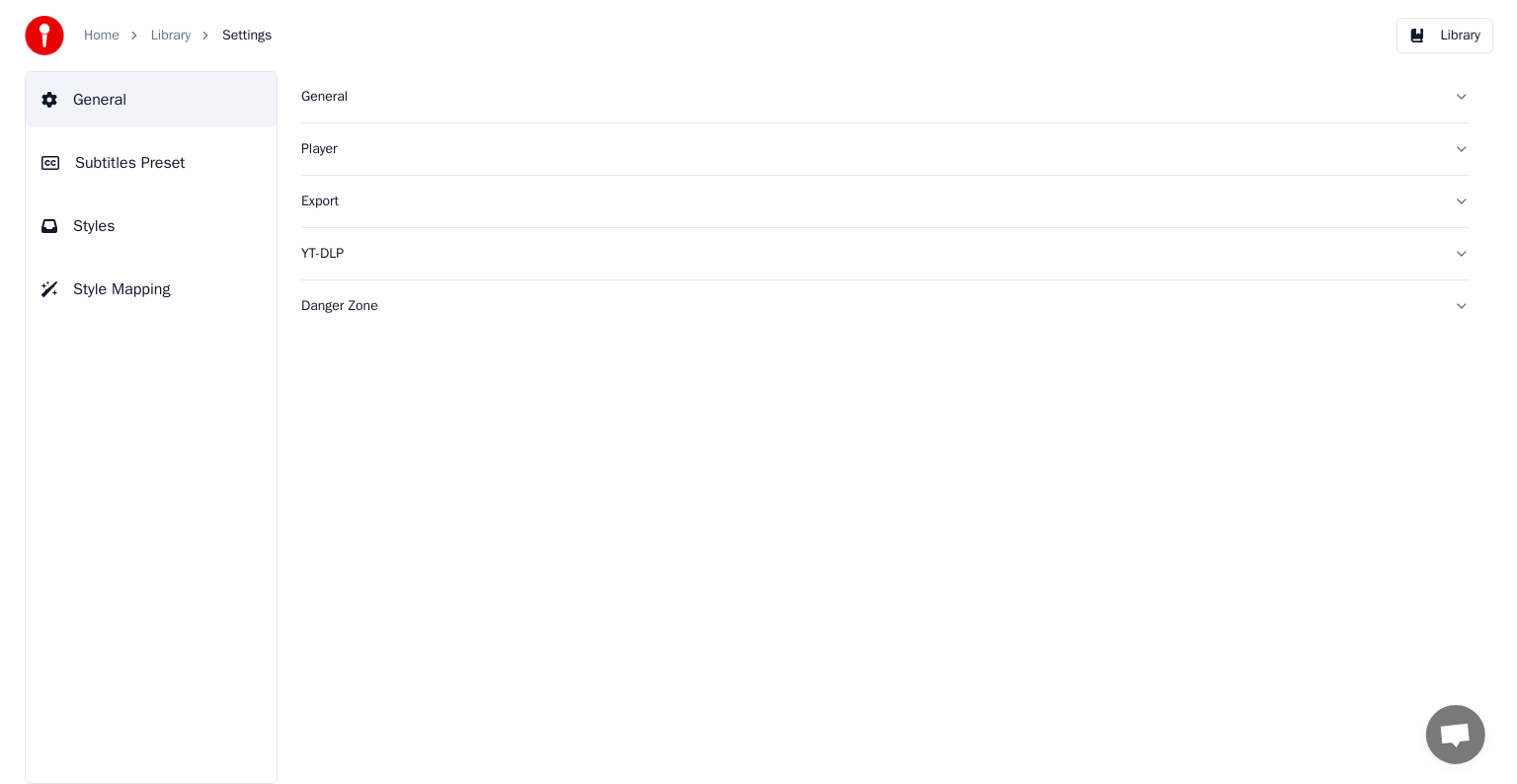 scroll, scrollTop: 0, scrollLeft: 0, axis: both 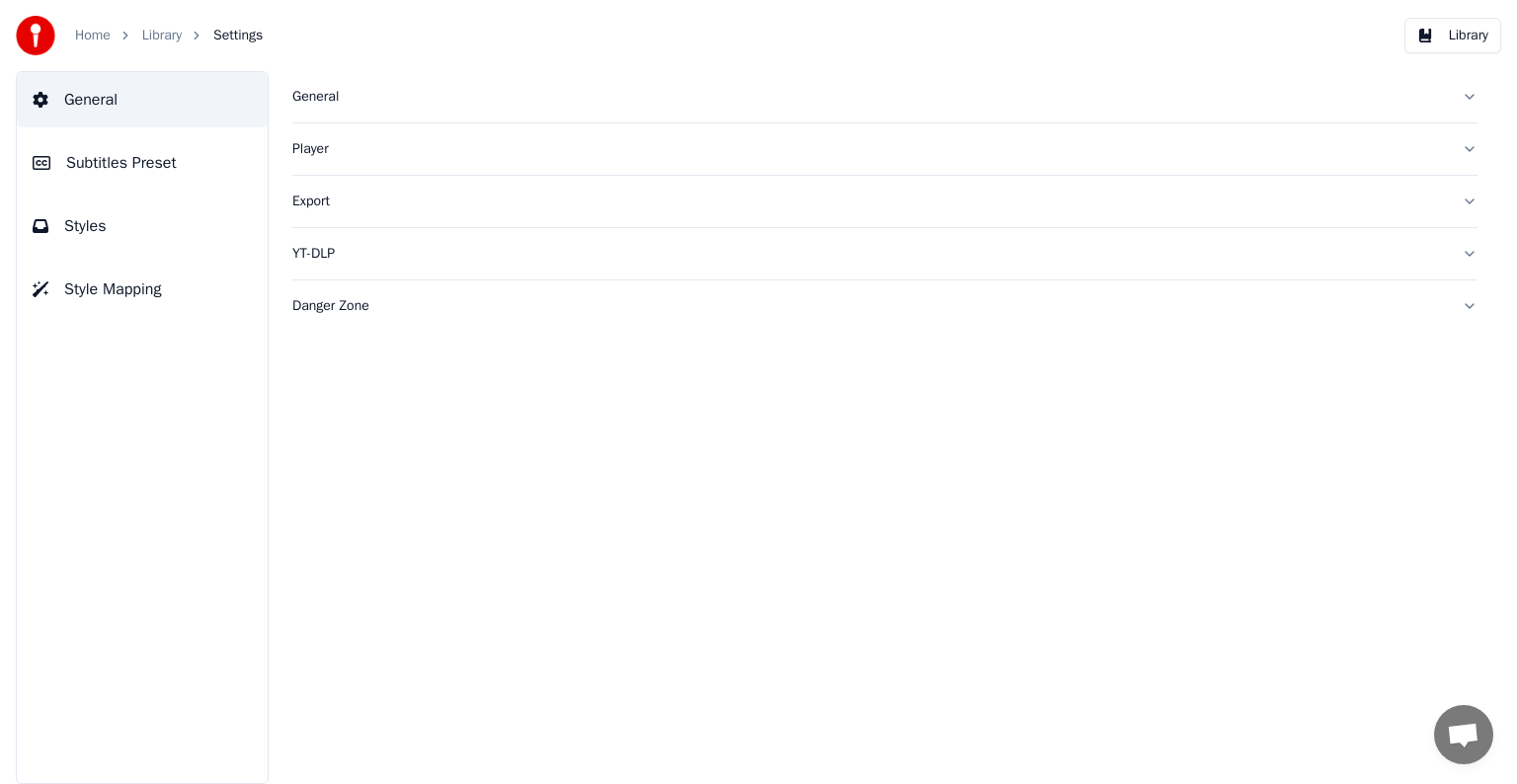 click on "General" at bounding box center [91, 100] 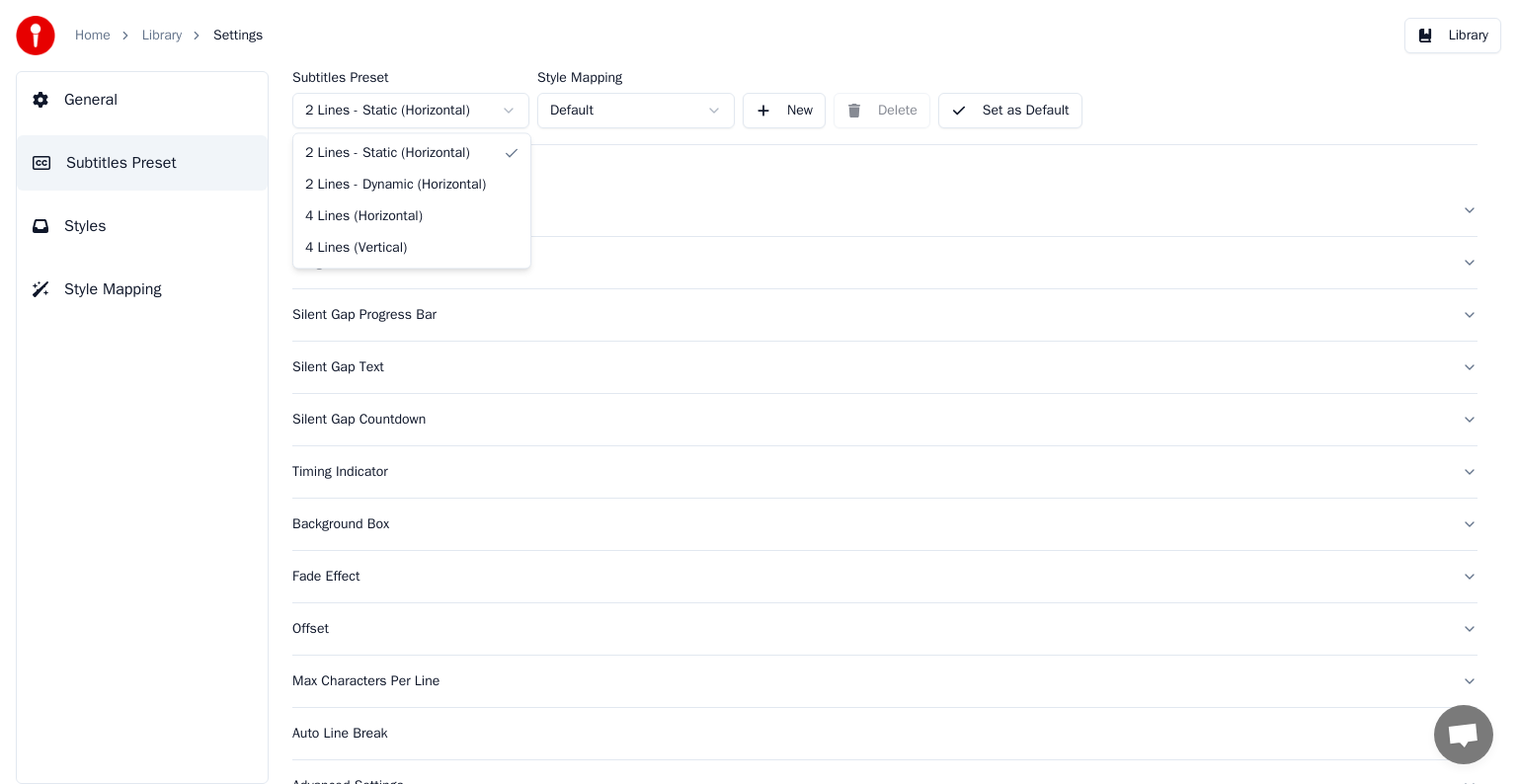 click on "Home Library Settings Library General Subtitles Preset Styles Style Mapping Subtitles Preset 2 Lines - Static (Horizontal) Style Mapping Default New Delete Set as Default General Song Title Silent Gap Progress Bar Silent Gap Text Silent Gap Countdown Timing Indicator Background Box Fade Effect Offset Max Characters Per Line Auto Line Break Advanced Settings Chat [PERSON_NAME] from Youka Desktop More channels Continue on Email Offline. Please reload the page. No messages can be received or sent for now. Youka Desktop Hello! How can I help you?  [DATE] Hi! I'ts me again. The lyrics are not appearing. Even editing to add lyrics again, it's not appearing. I already spent 22 credits for this please check [DATE] [DATE] [PERSON_NAME], credits should refunded automatically in case of failure, please let me check [DATE] yeah but credits are used again in adding the lyrics in the song that supposed to be good in the first place [DATE] Read [PERSON_NAME] added 22 more credits to your account. [DATE] Send a file" at bounding box center [758, 392] 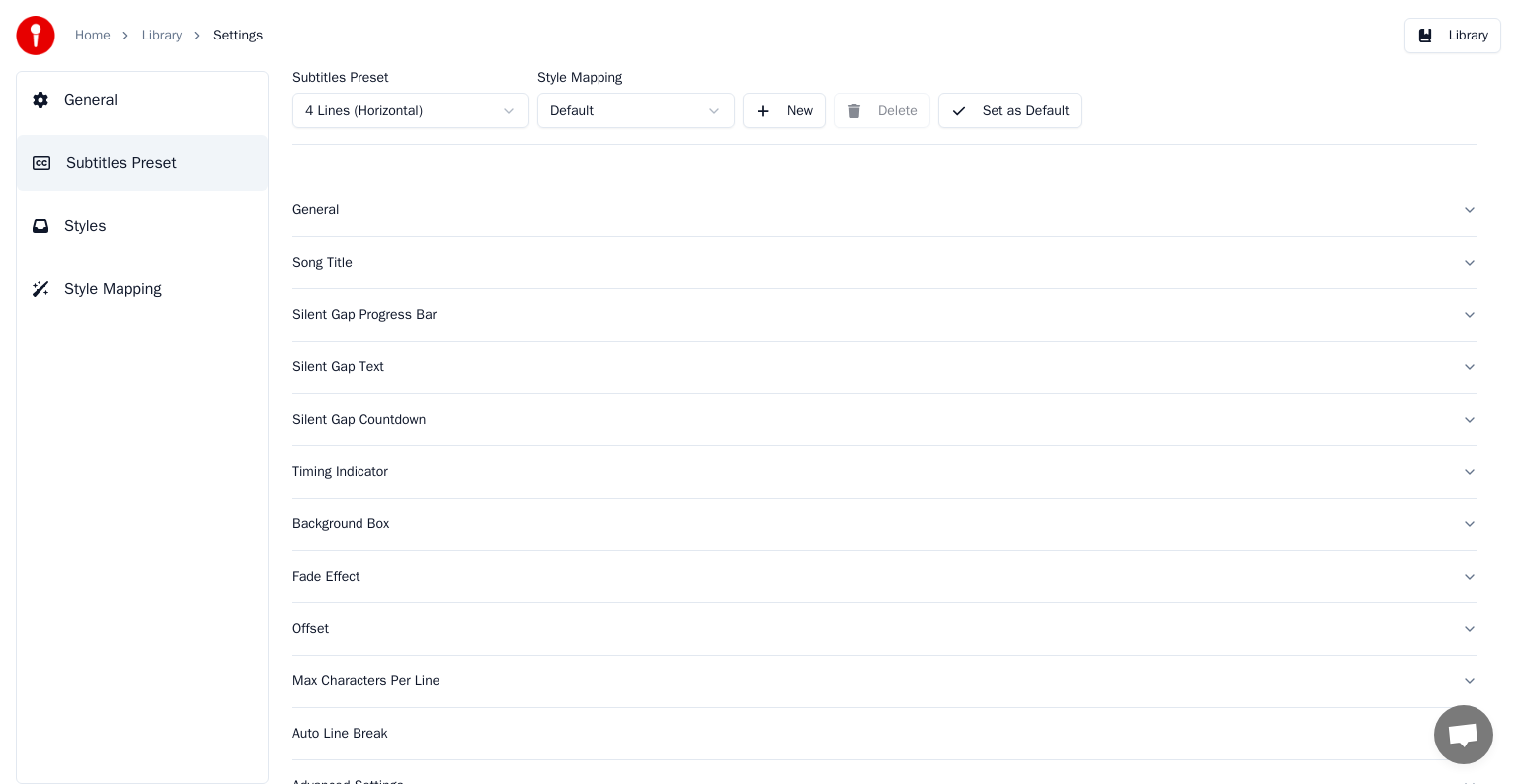 click on "Song Title" at bounding box center [869, 263] 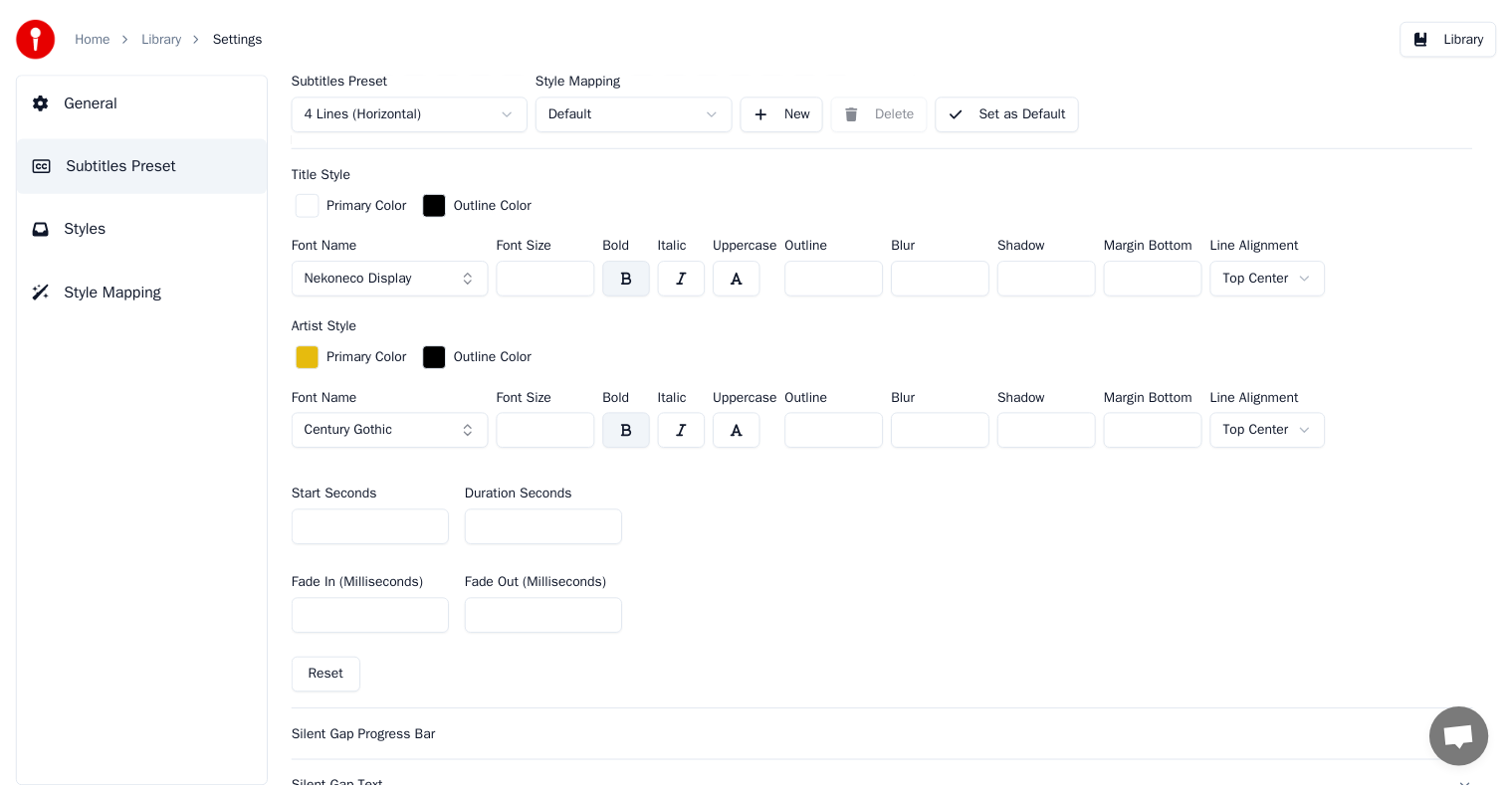 scroll, scrollTop: 597, scrollLeft: 0, axis: vertical 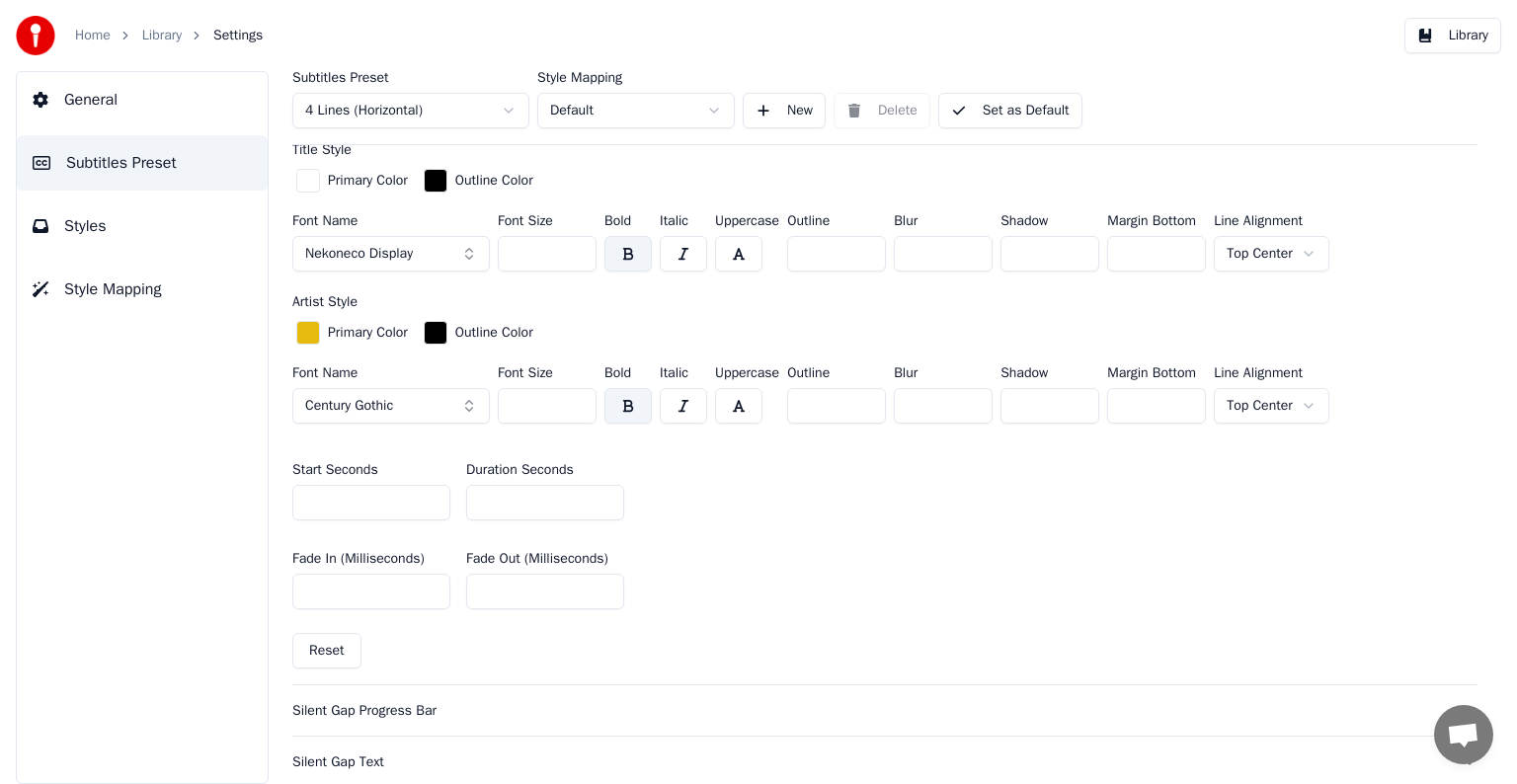 drag, startPoint x: 518, startPoint y: 251, endPoint x: 552, endPoint y: 254, distance: 34.132096 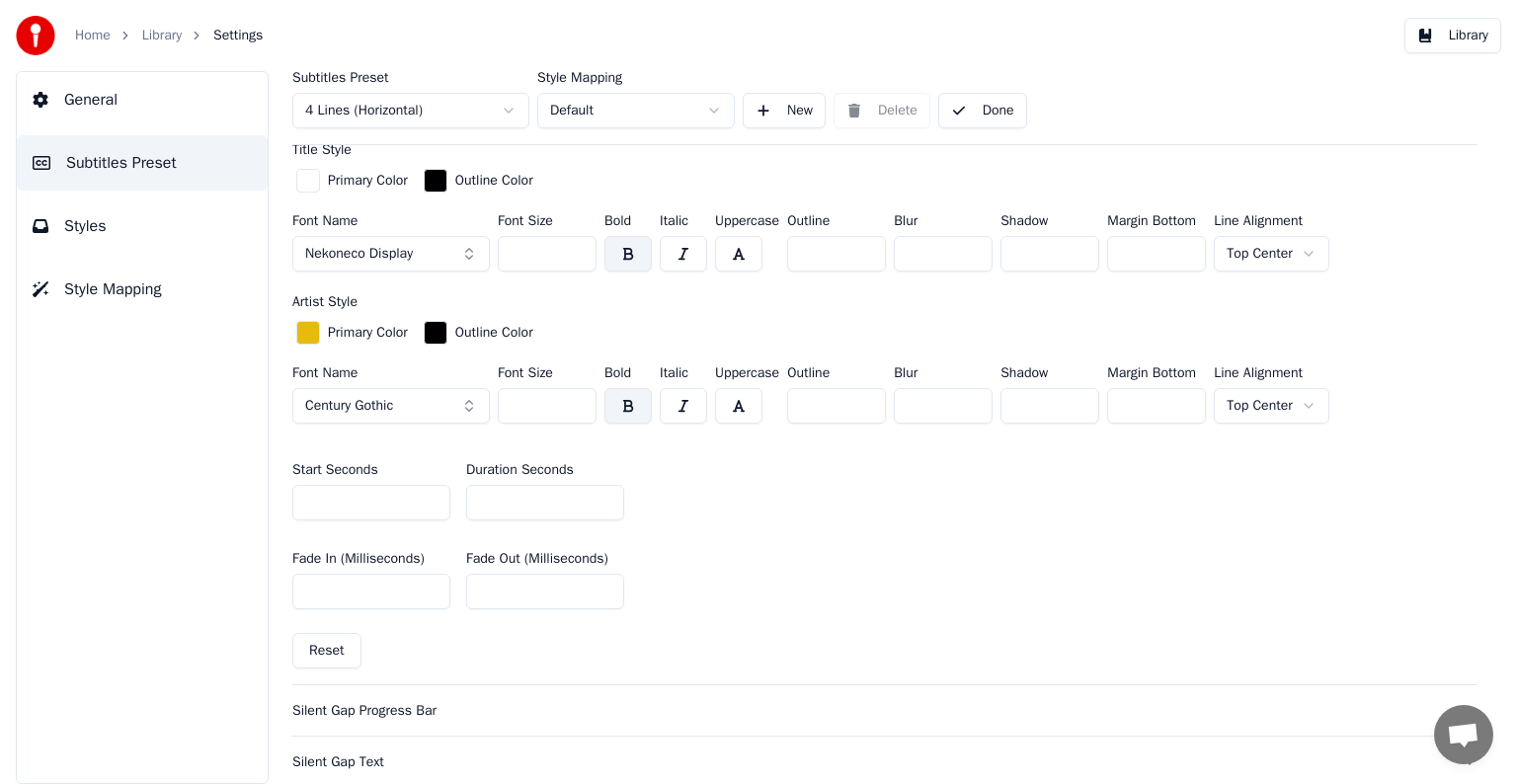 click on "Library" at bounding box center (162, 36) 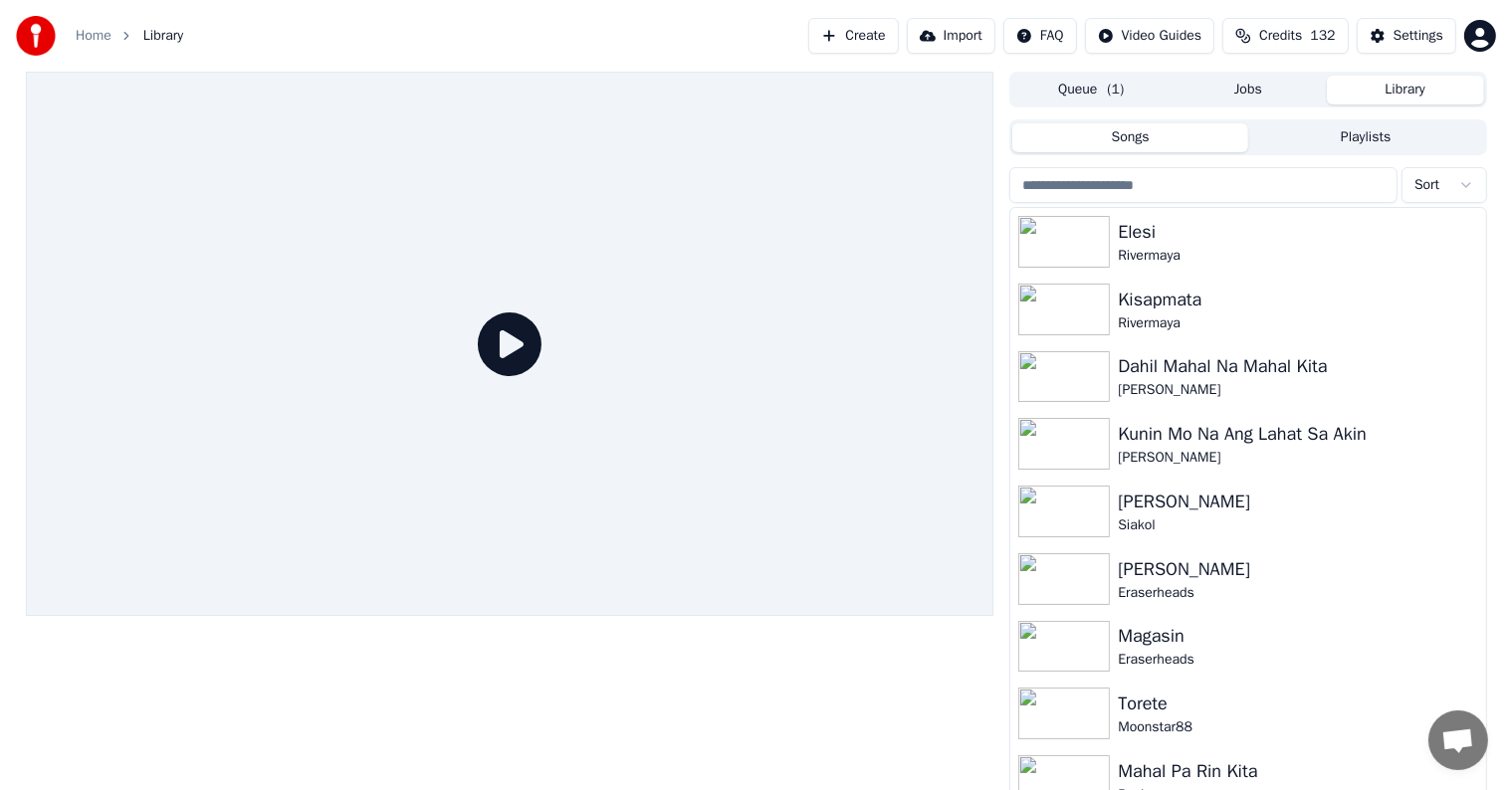 click at bounding box center (1203, 185) 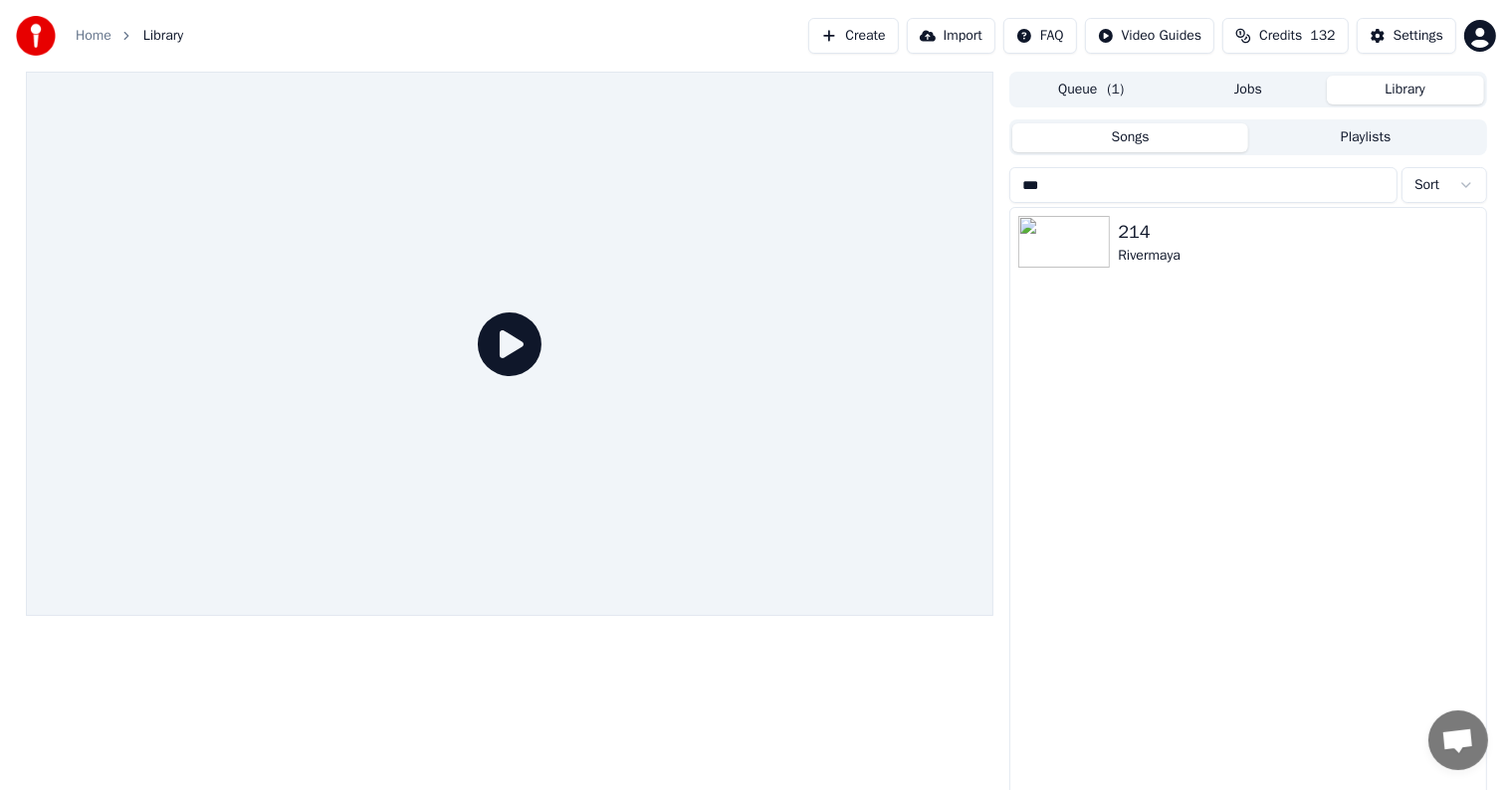 type on "***" 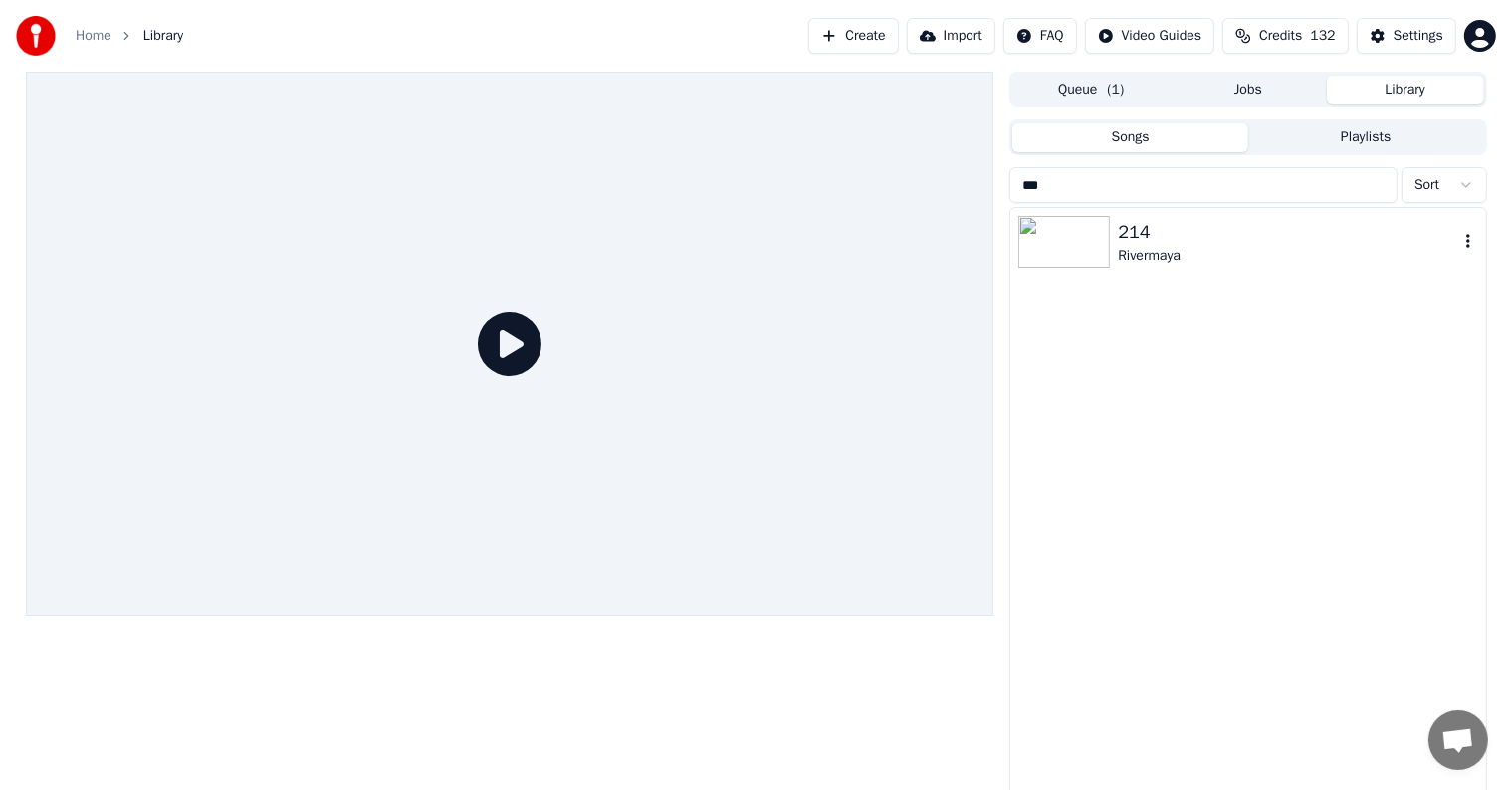 click on "Rivermaya" at bounding box center (1287, 256) 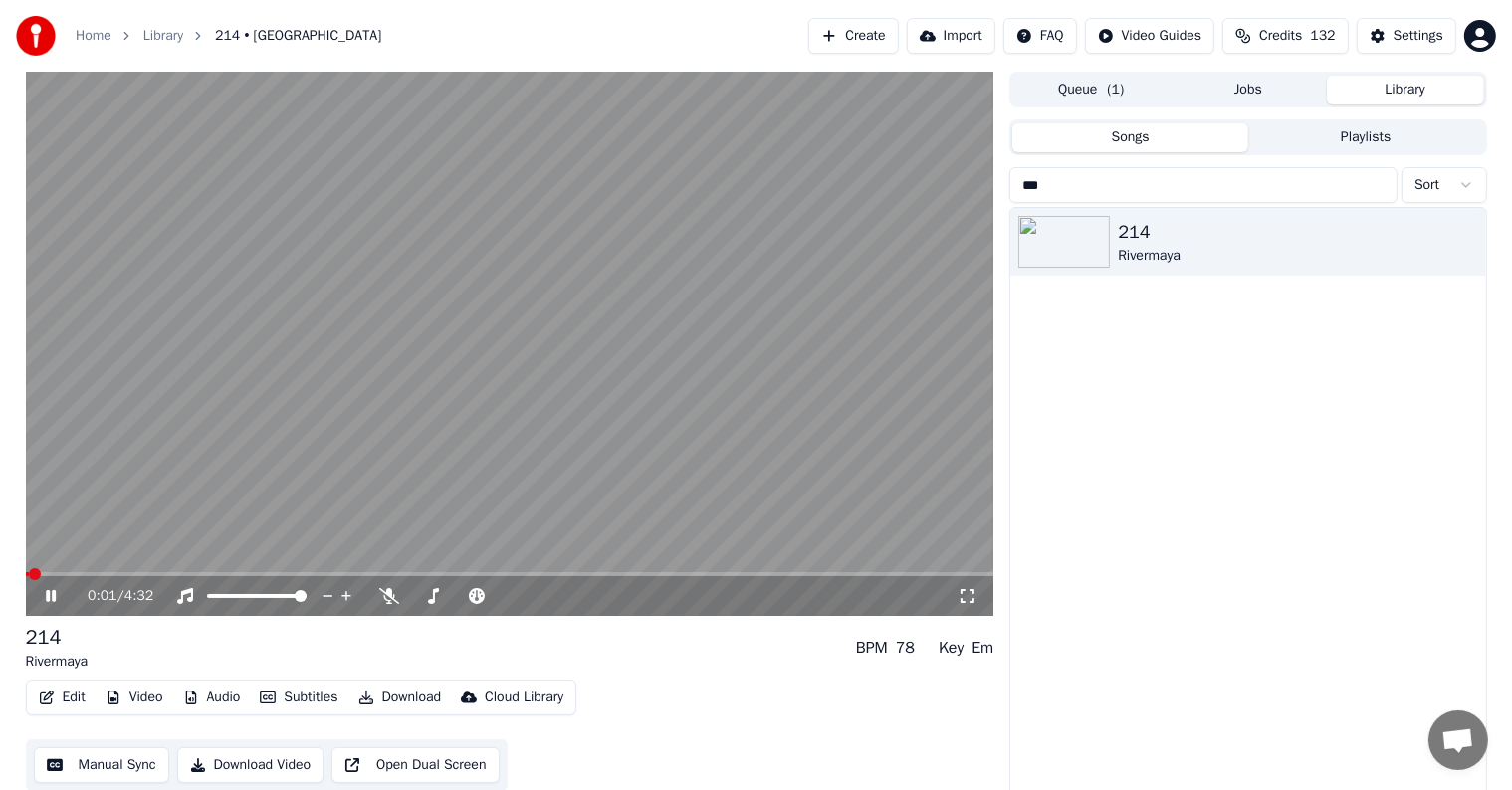 click at bounding box center (510, 343) 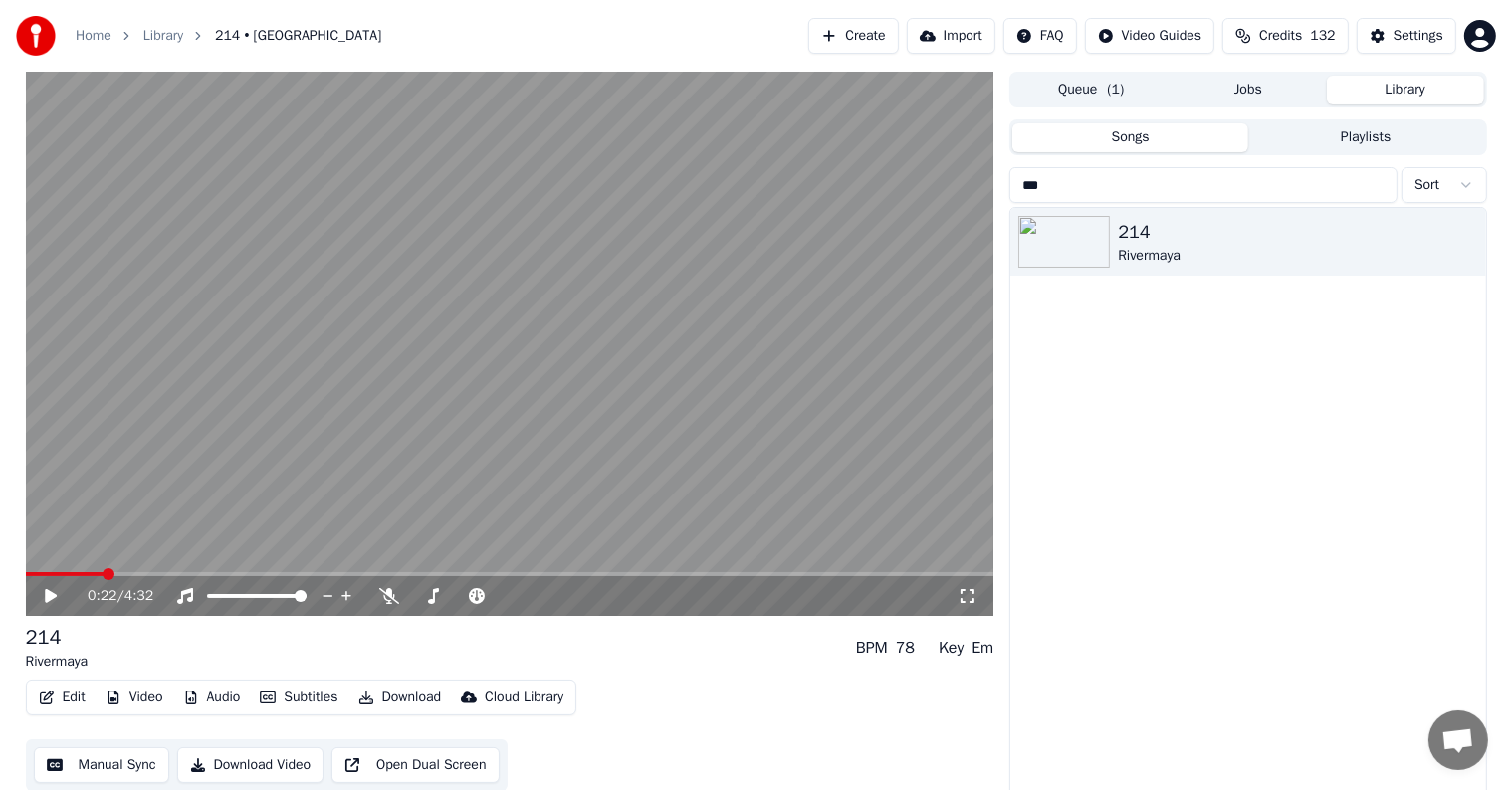 click at bounding box center [510, 574] 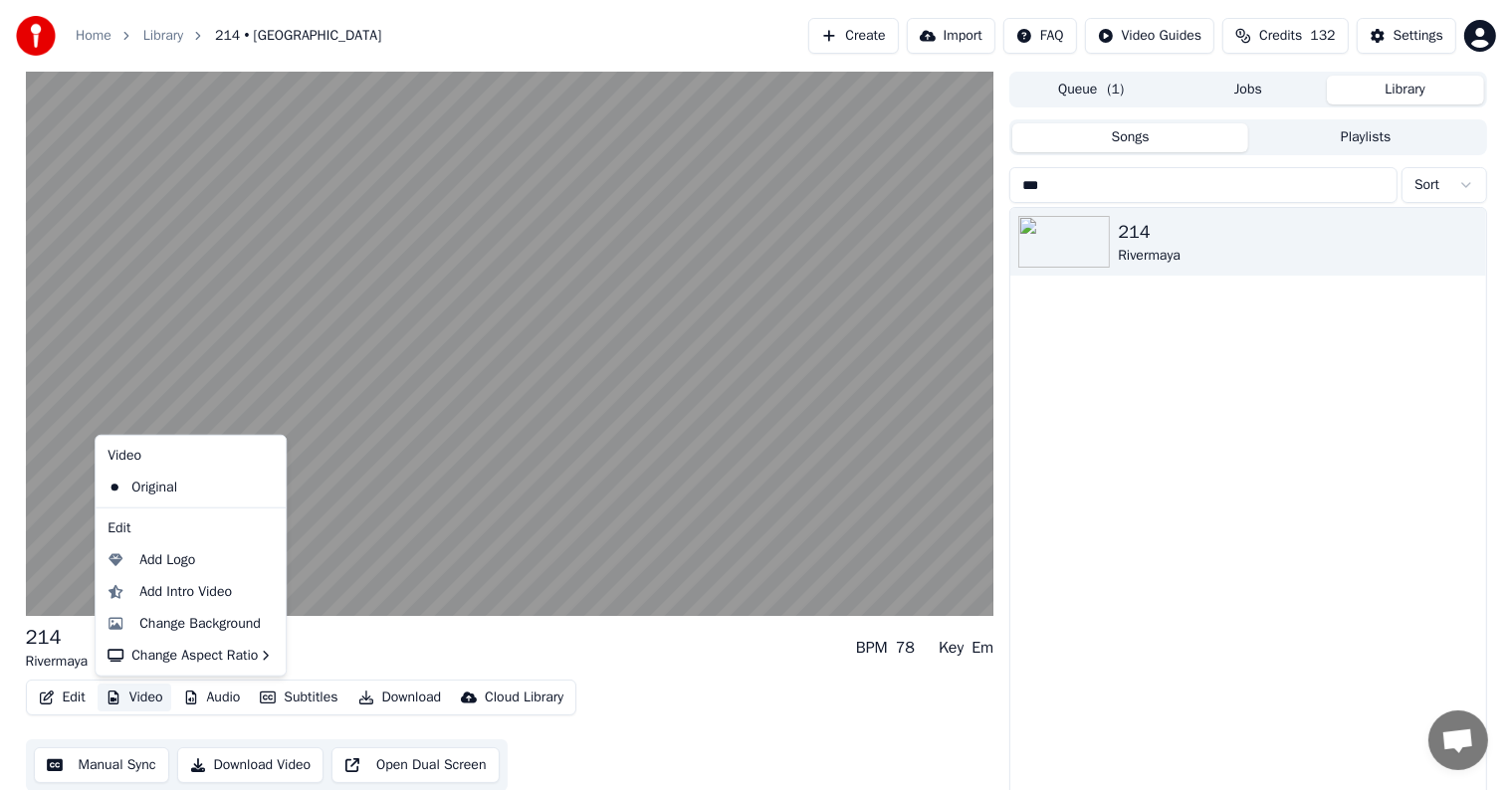 click on "Video" at bounding box center [134, 697] 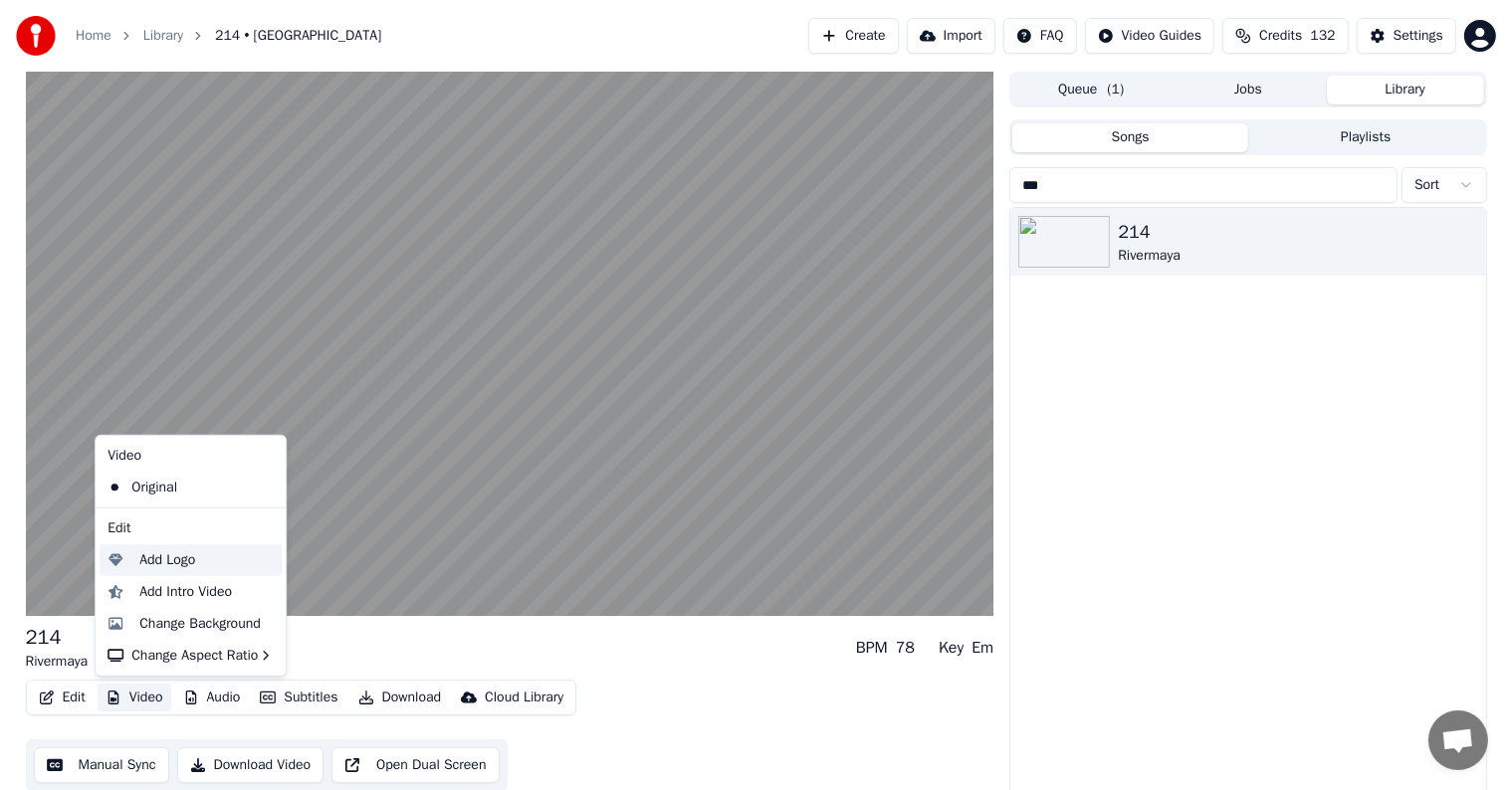 click on "Add Logo" at bounding box center [167, 560] 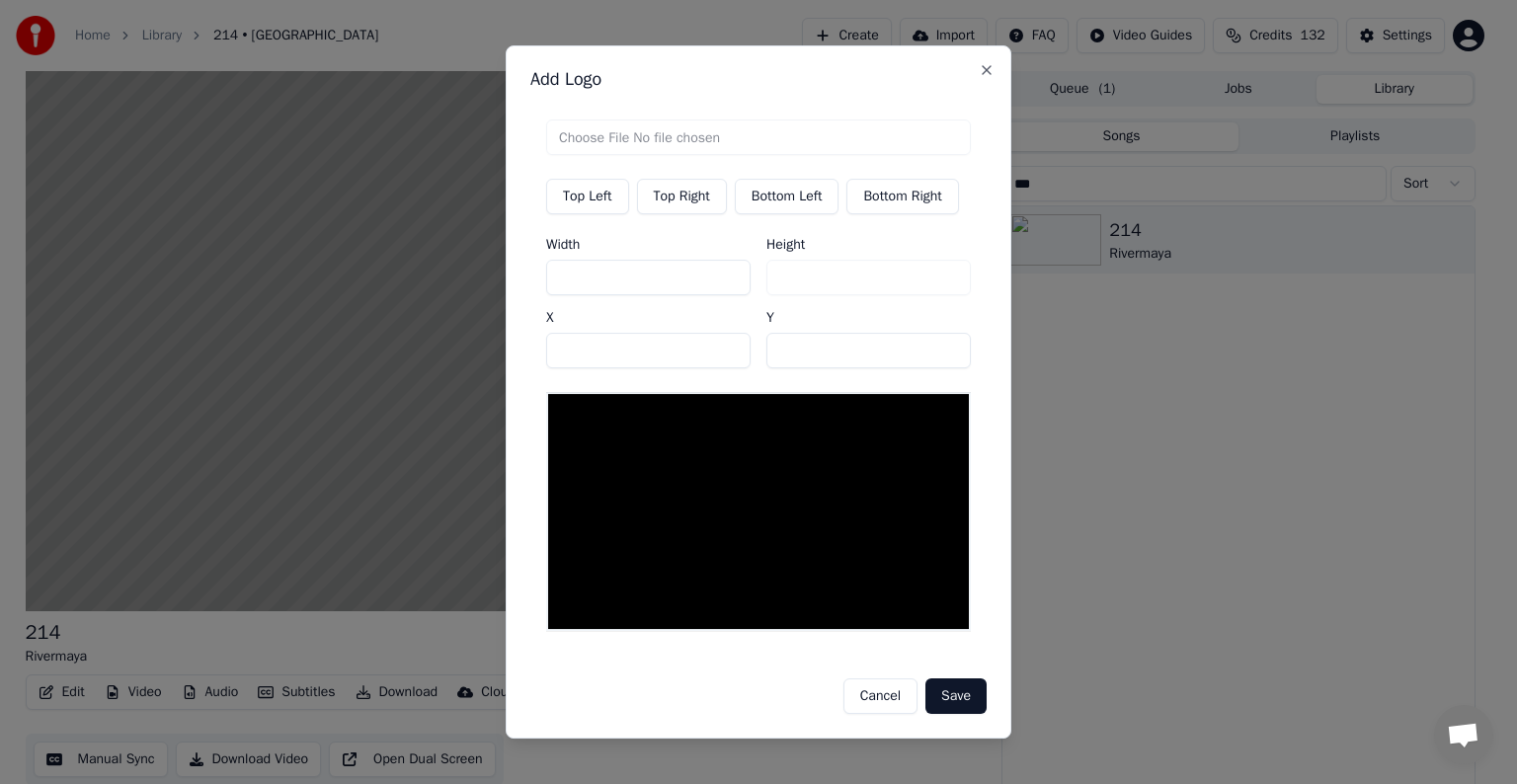 click at bounding box center [758, 137] 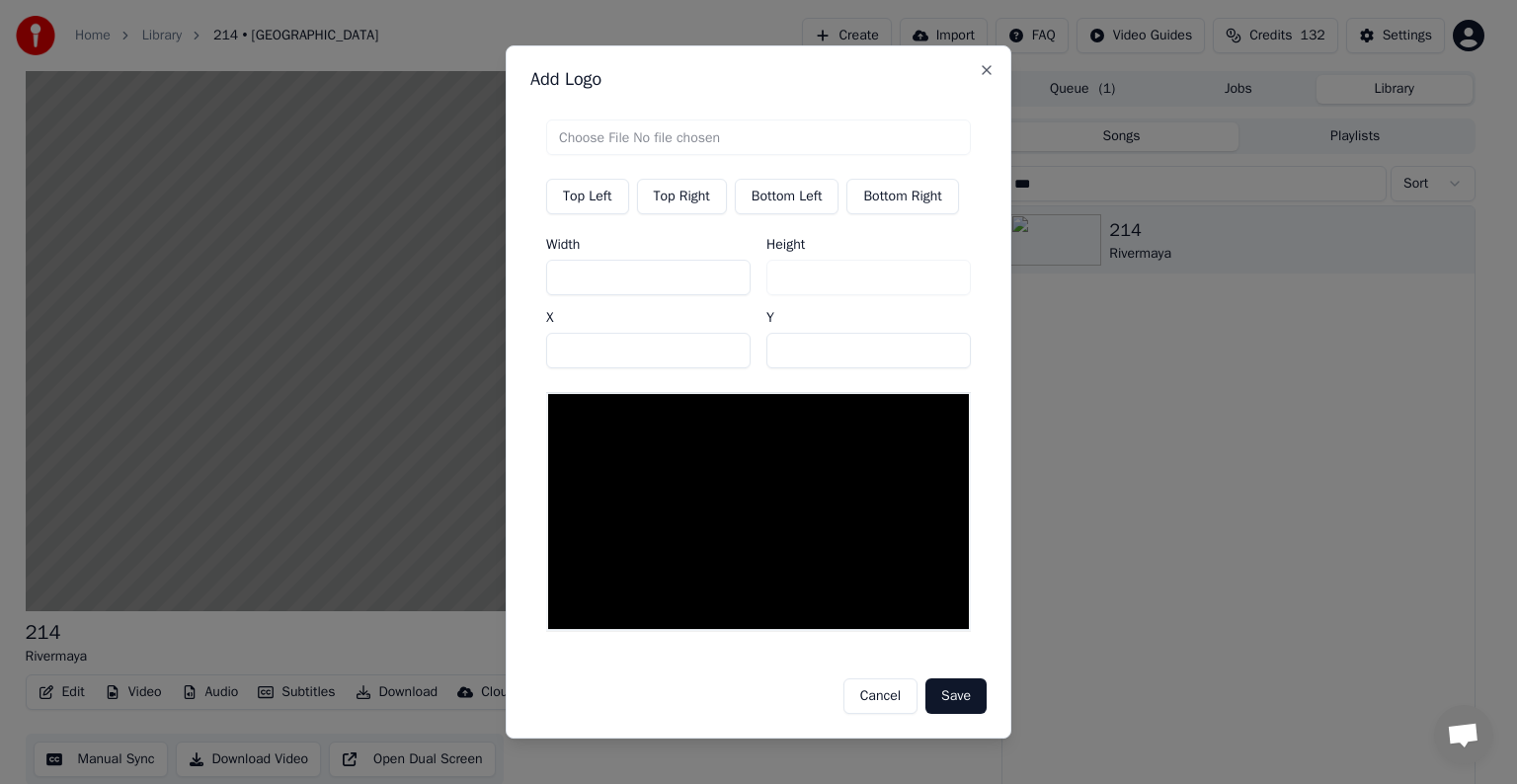 type on "**********" 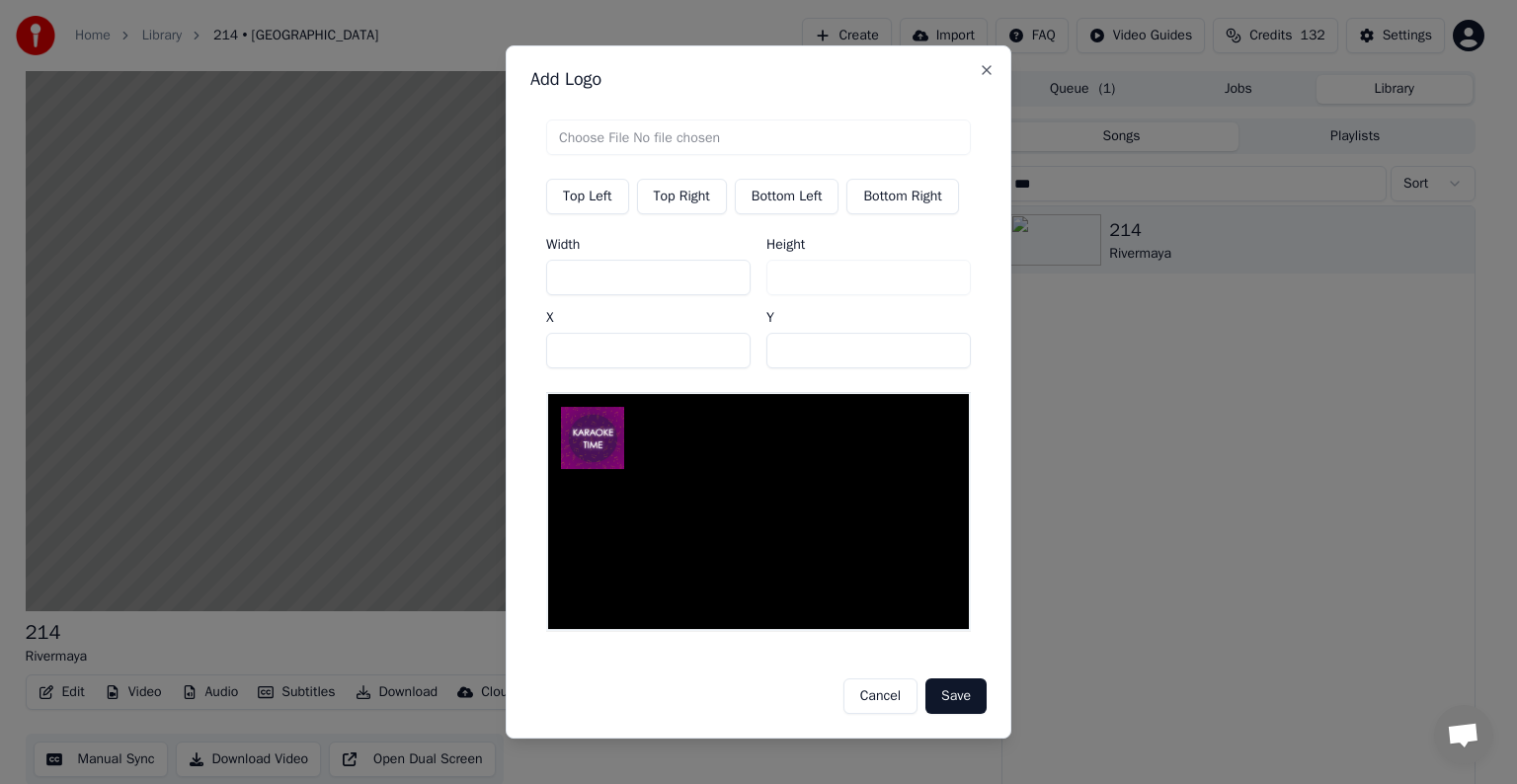 click on "Top Right" at bounding box center (681, 196) 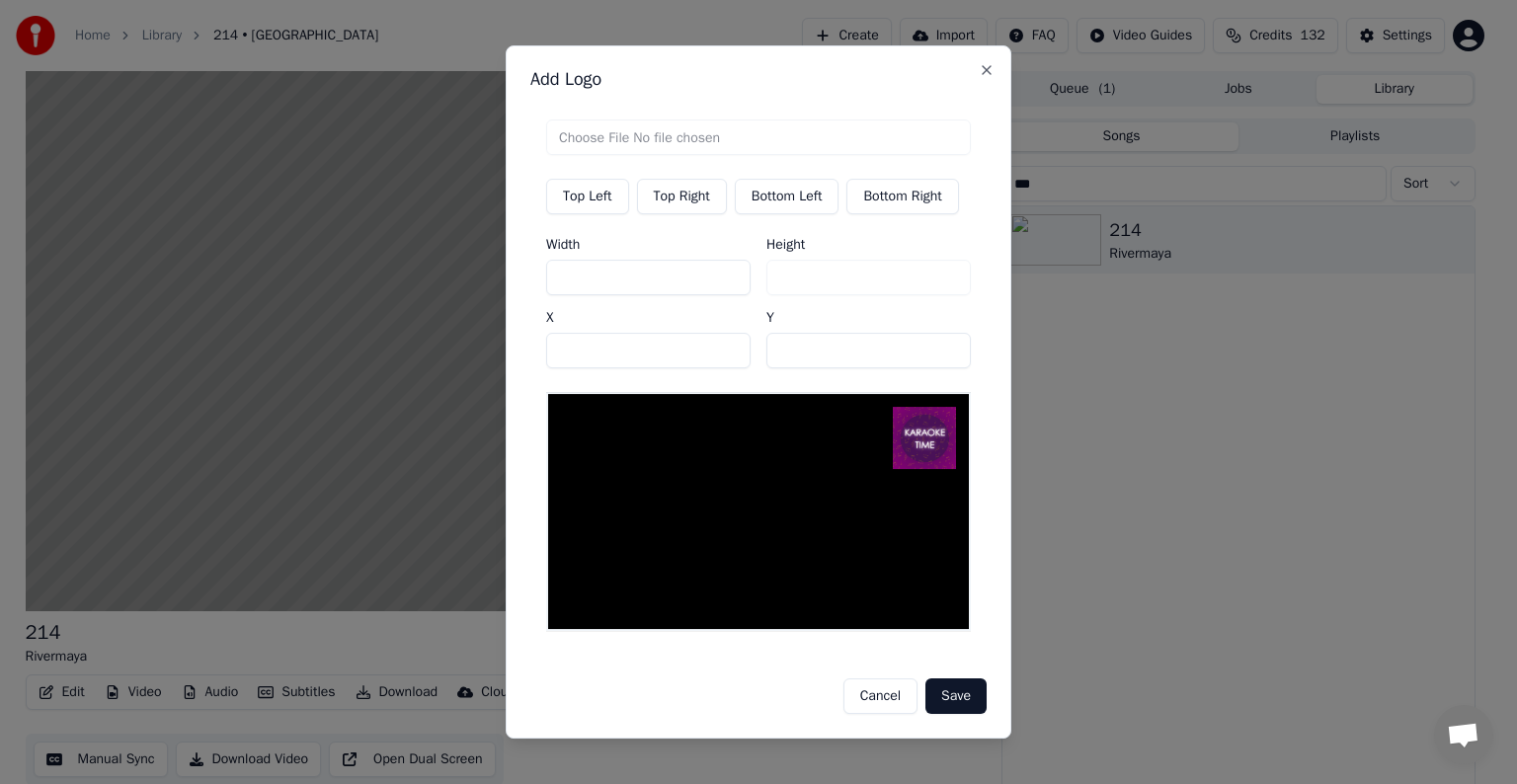click on "Save" at bounding box center [956, 696] 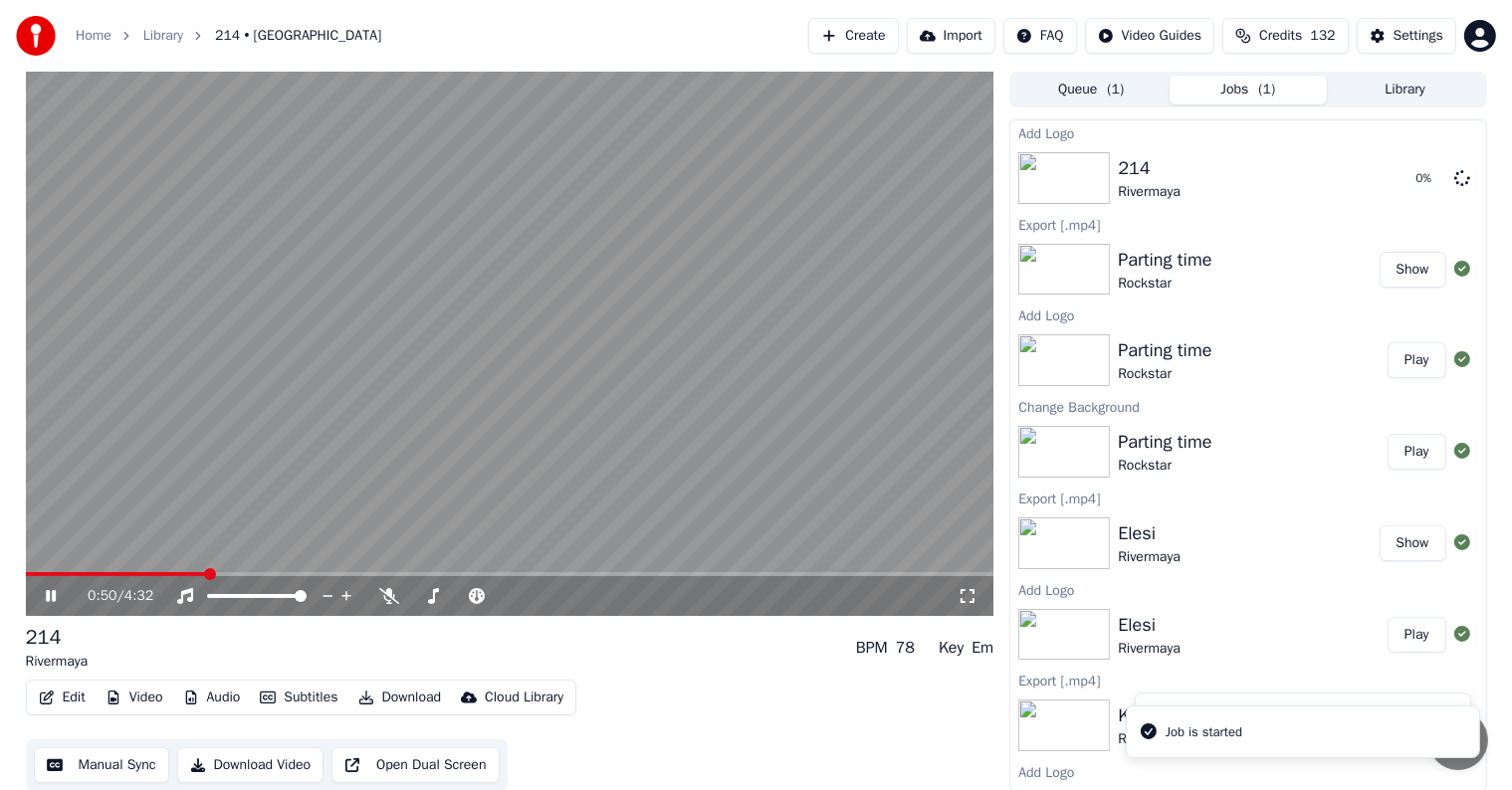 click at bounding box center (510, 343) 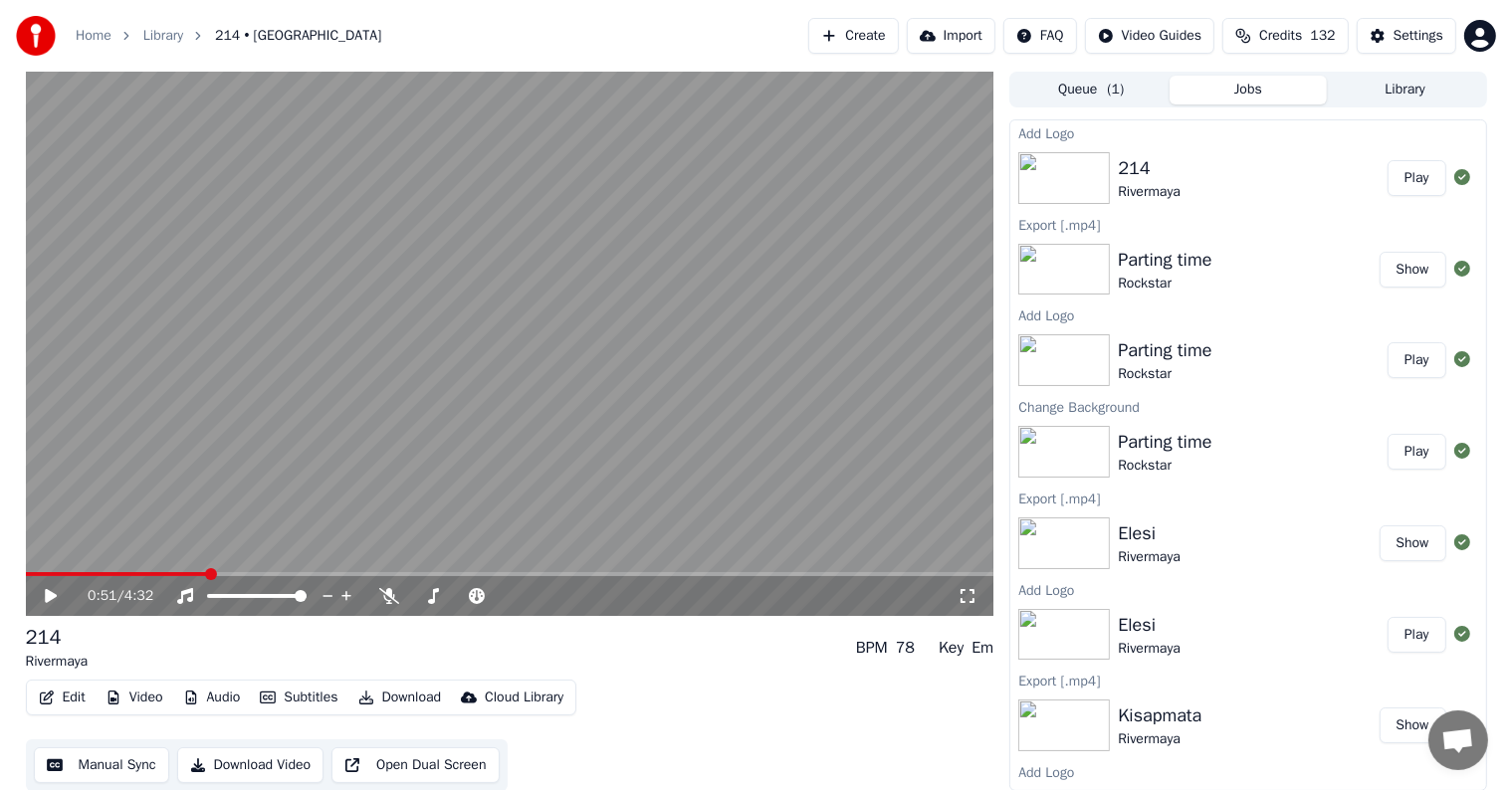 click on "Play" at bounding box center (1416, 178) 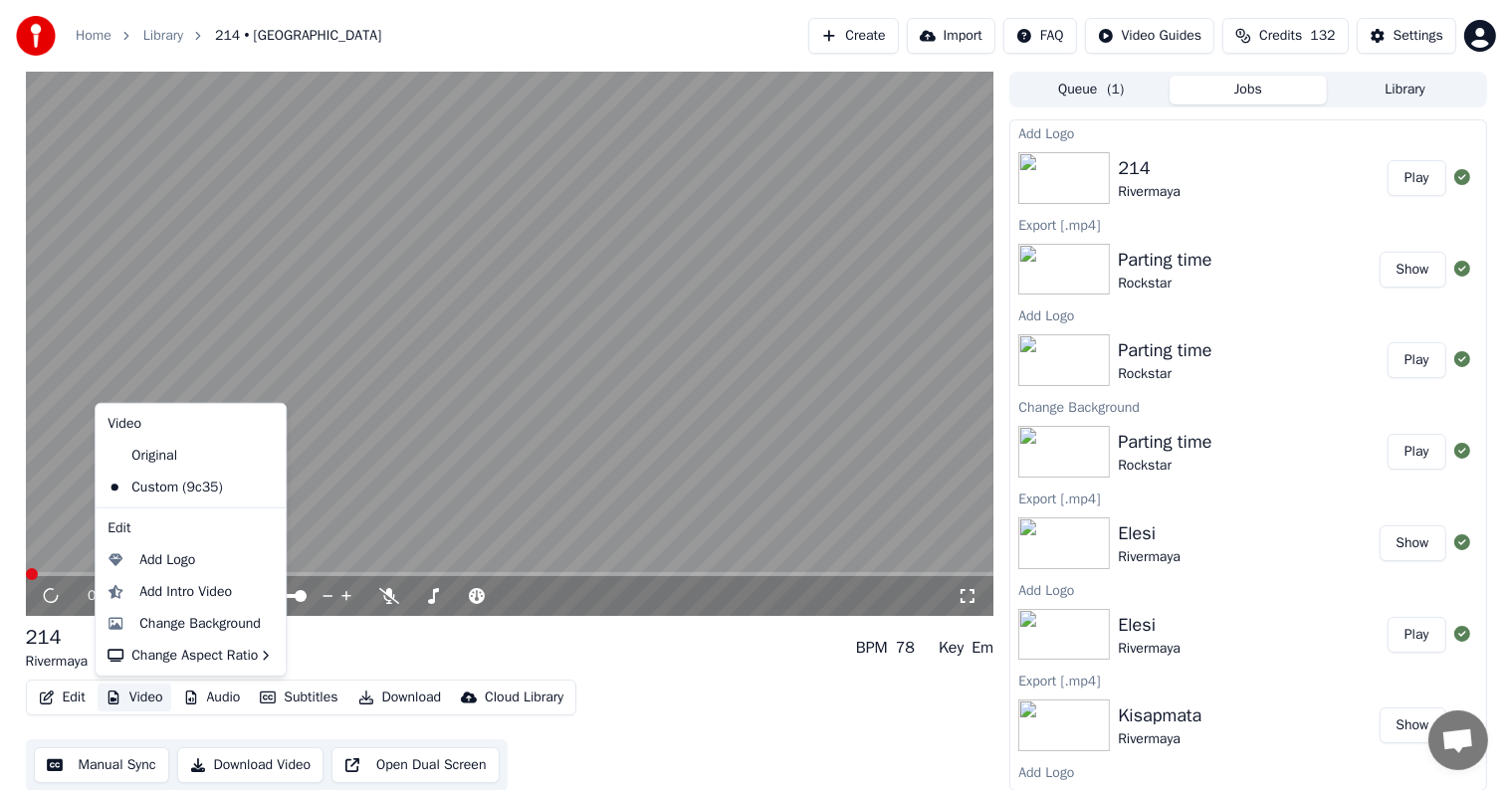 click on "Video" at bounding box center [134, 697] 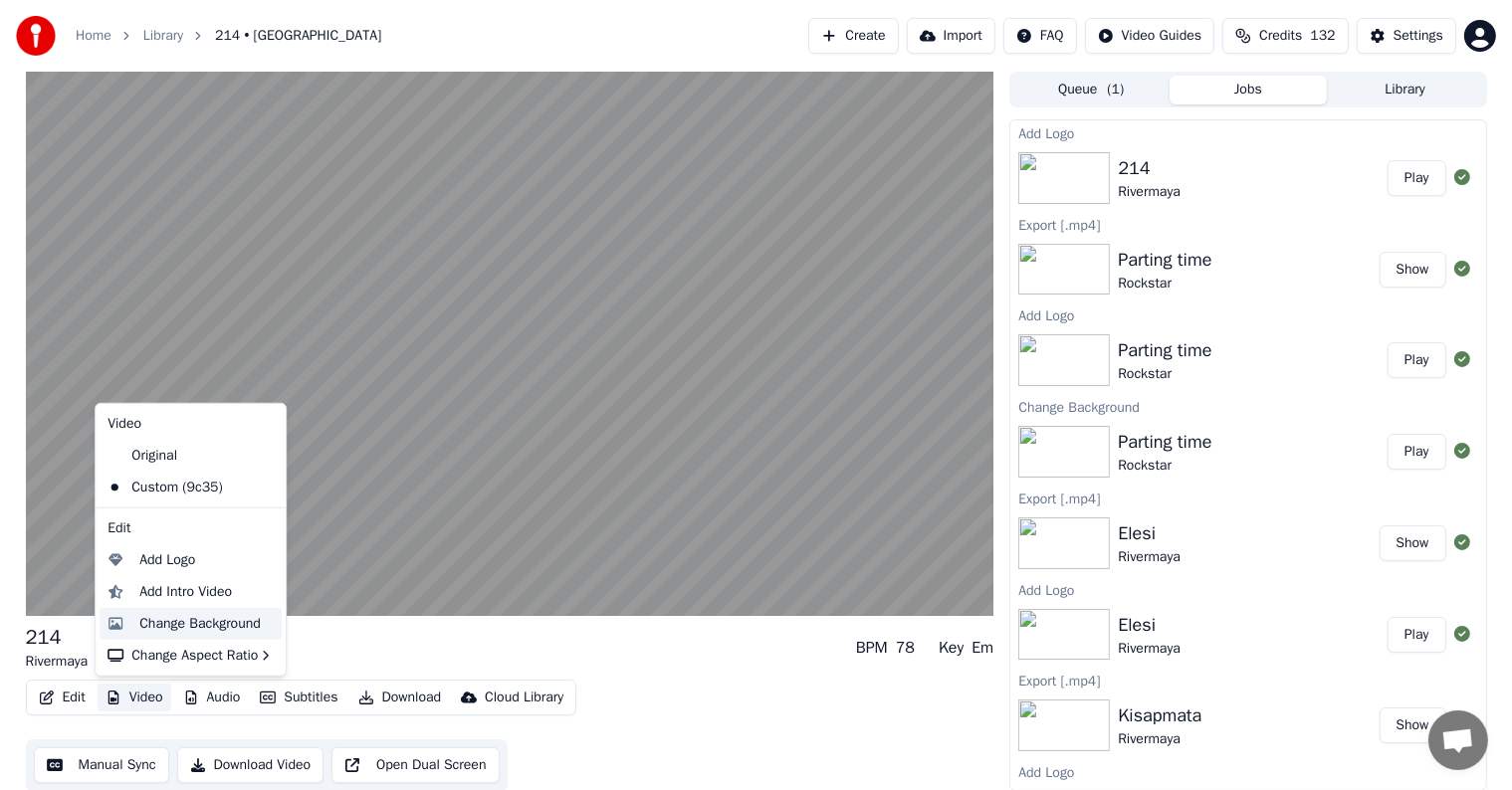 click on "Change Background" at bounding box center [200, 624] 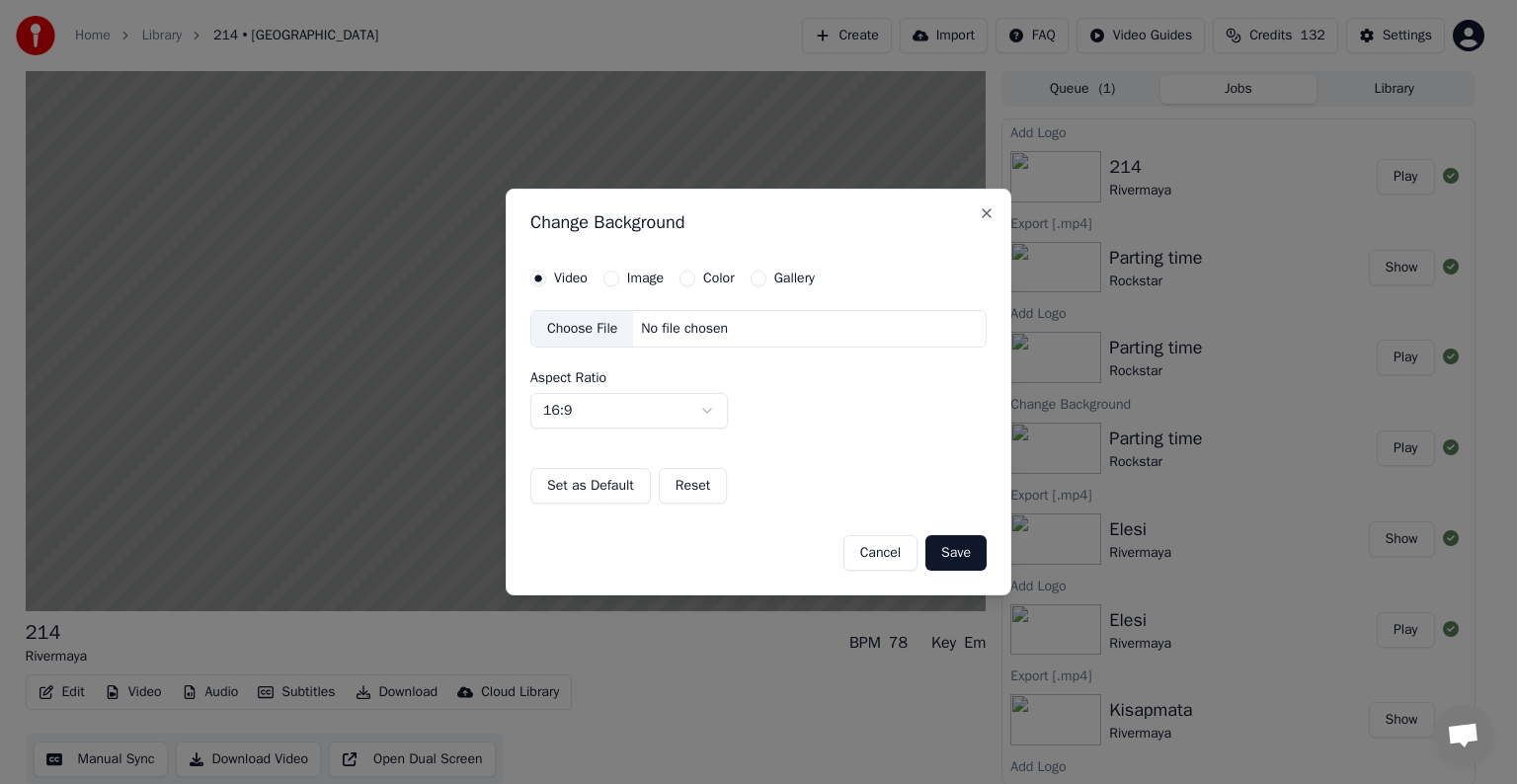 click on "Image" at bounding box center (645, 278) 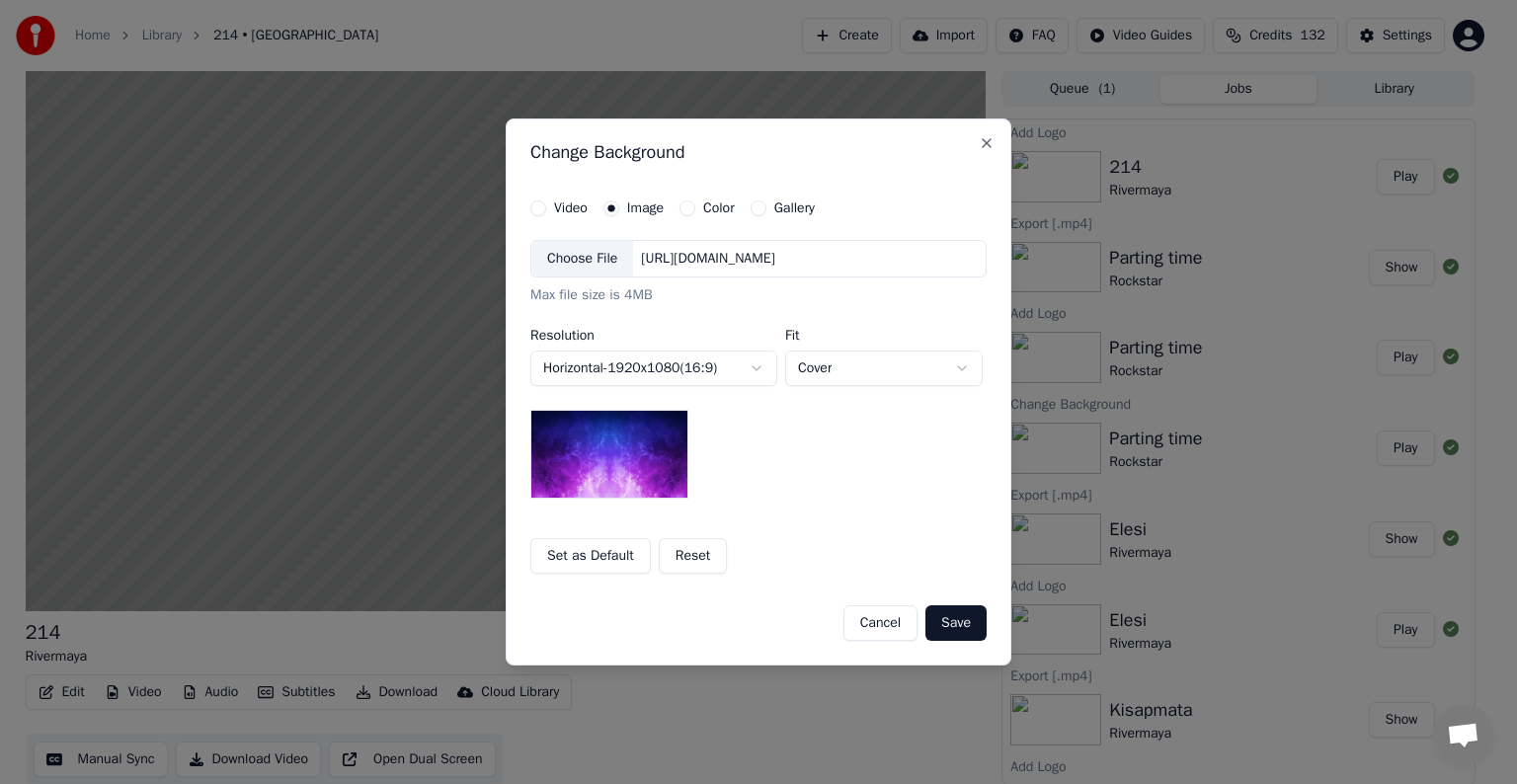 click on "Choose File" at bounding box center [582, 259] 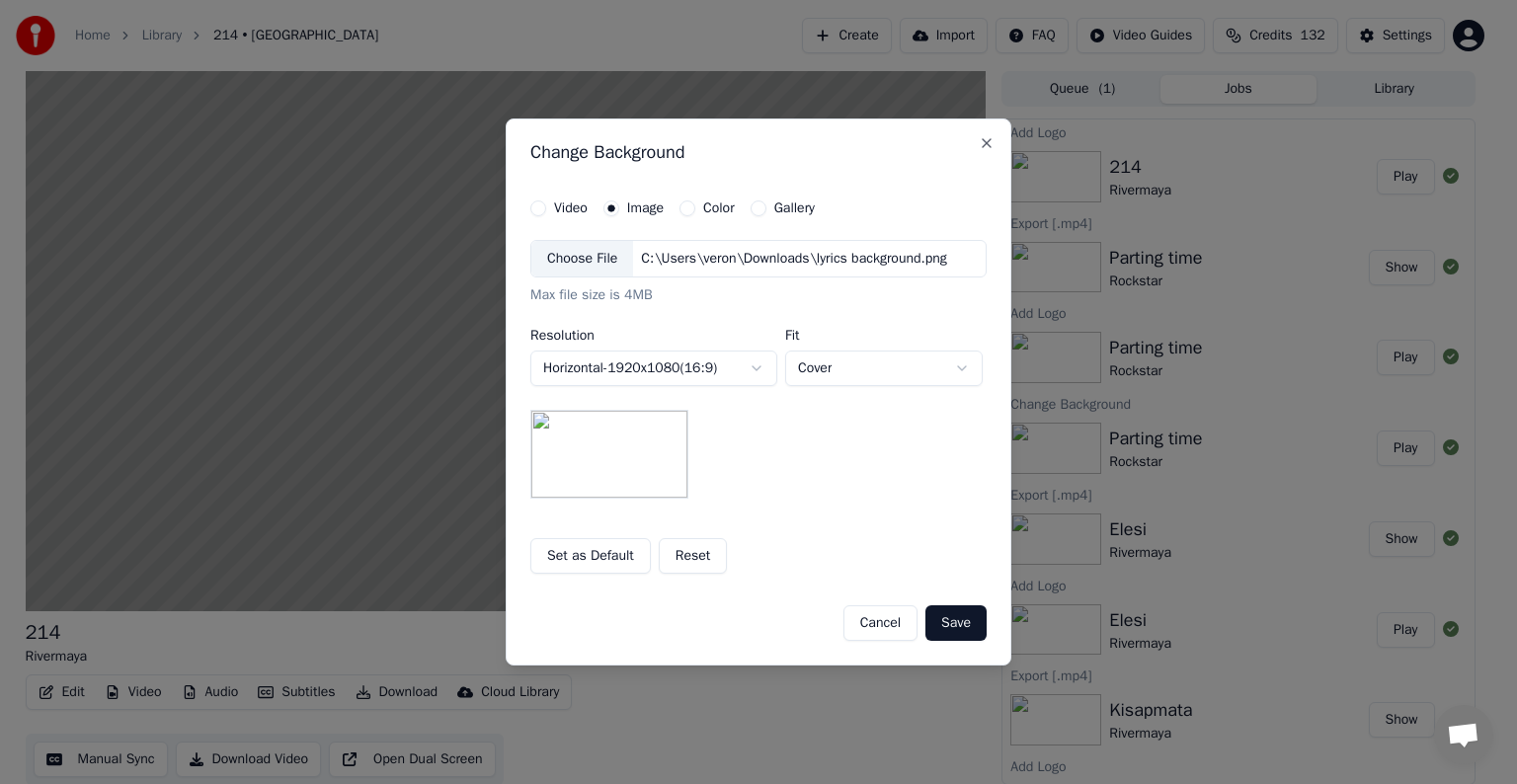 click on "Save" at bounding box center (956, 623) 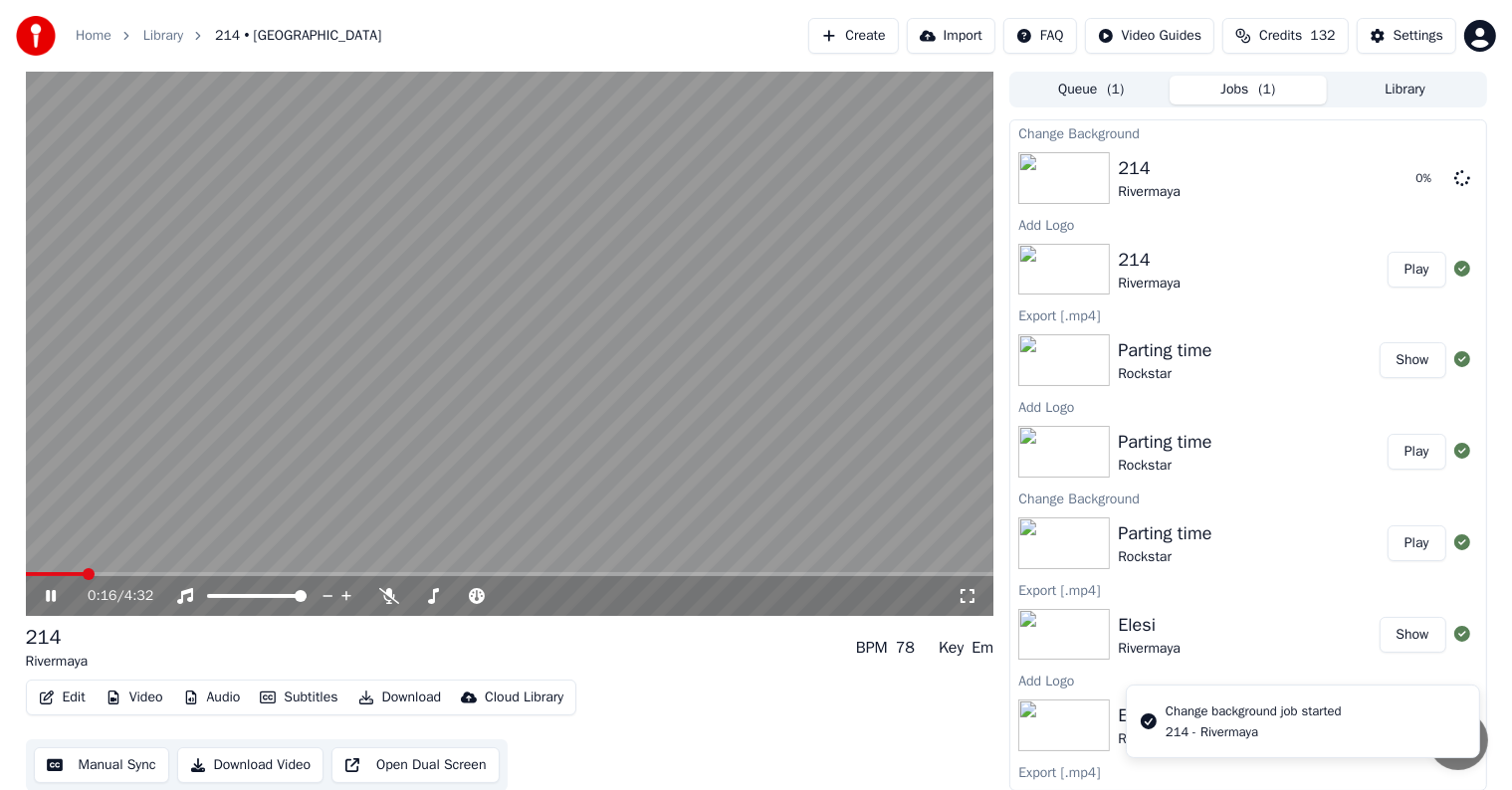click at bounding box center (510, 343) 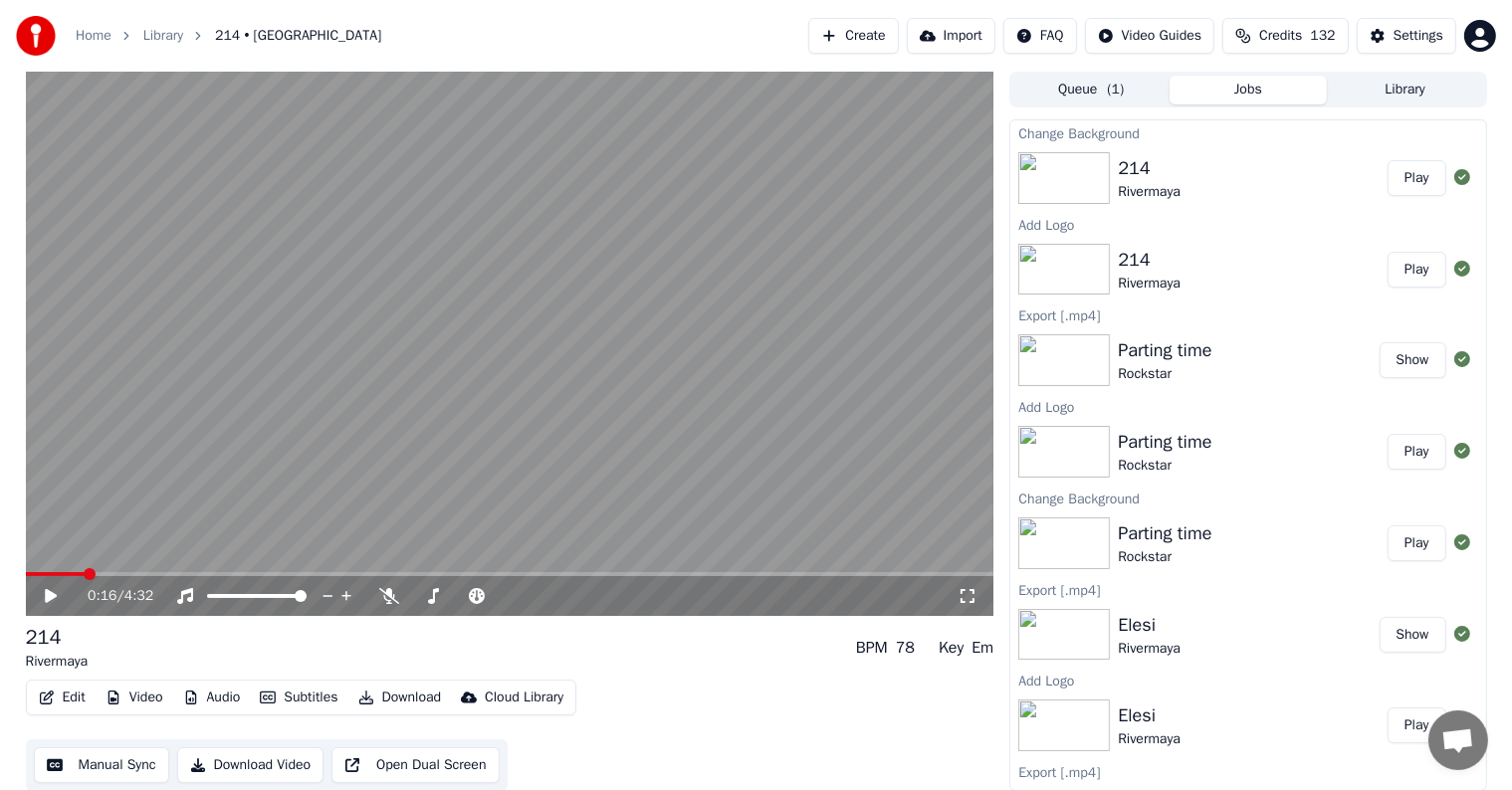click on "Play" at bounding box center [1416, 178] 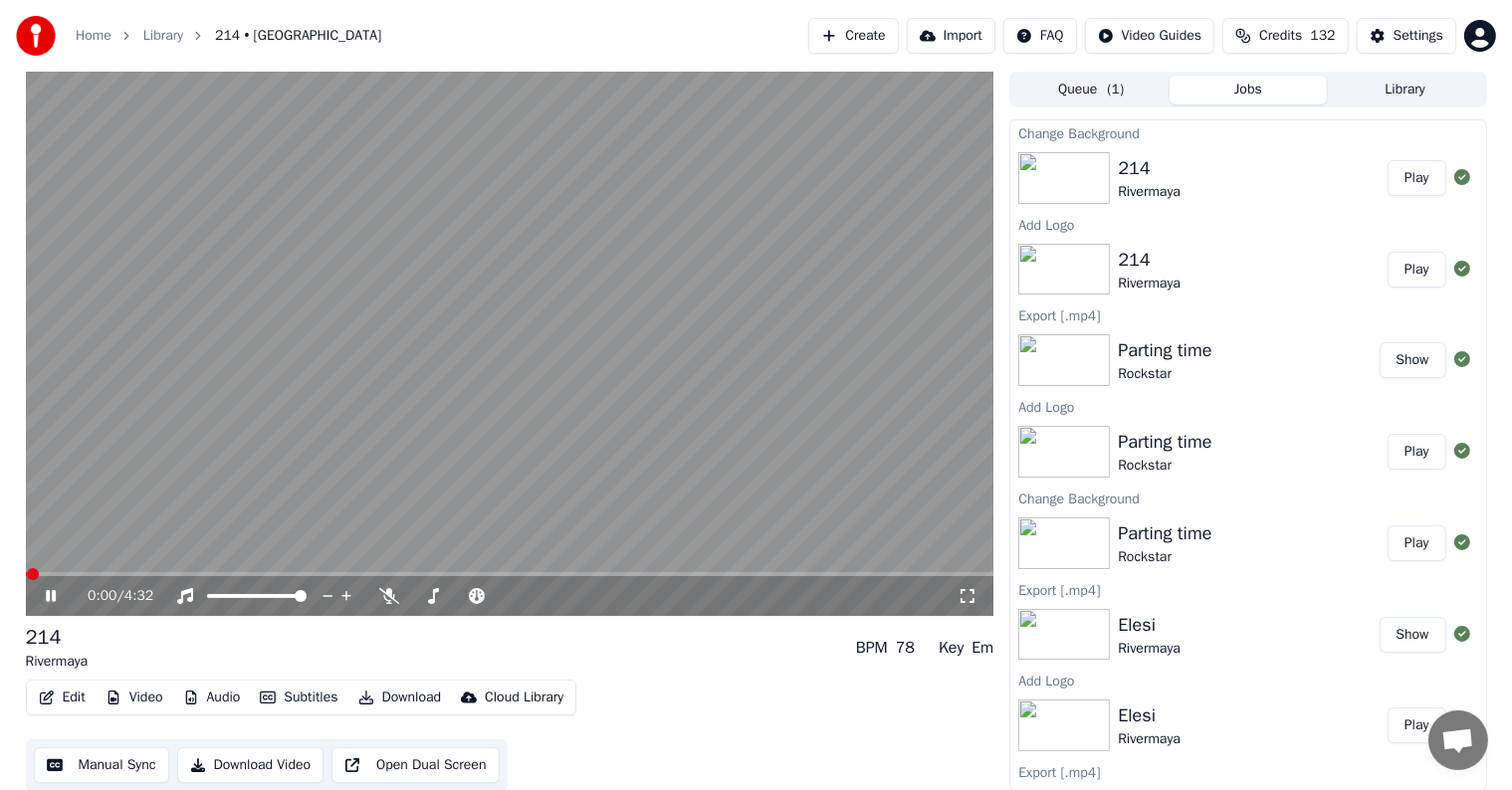 click 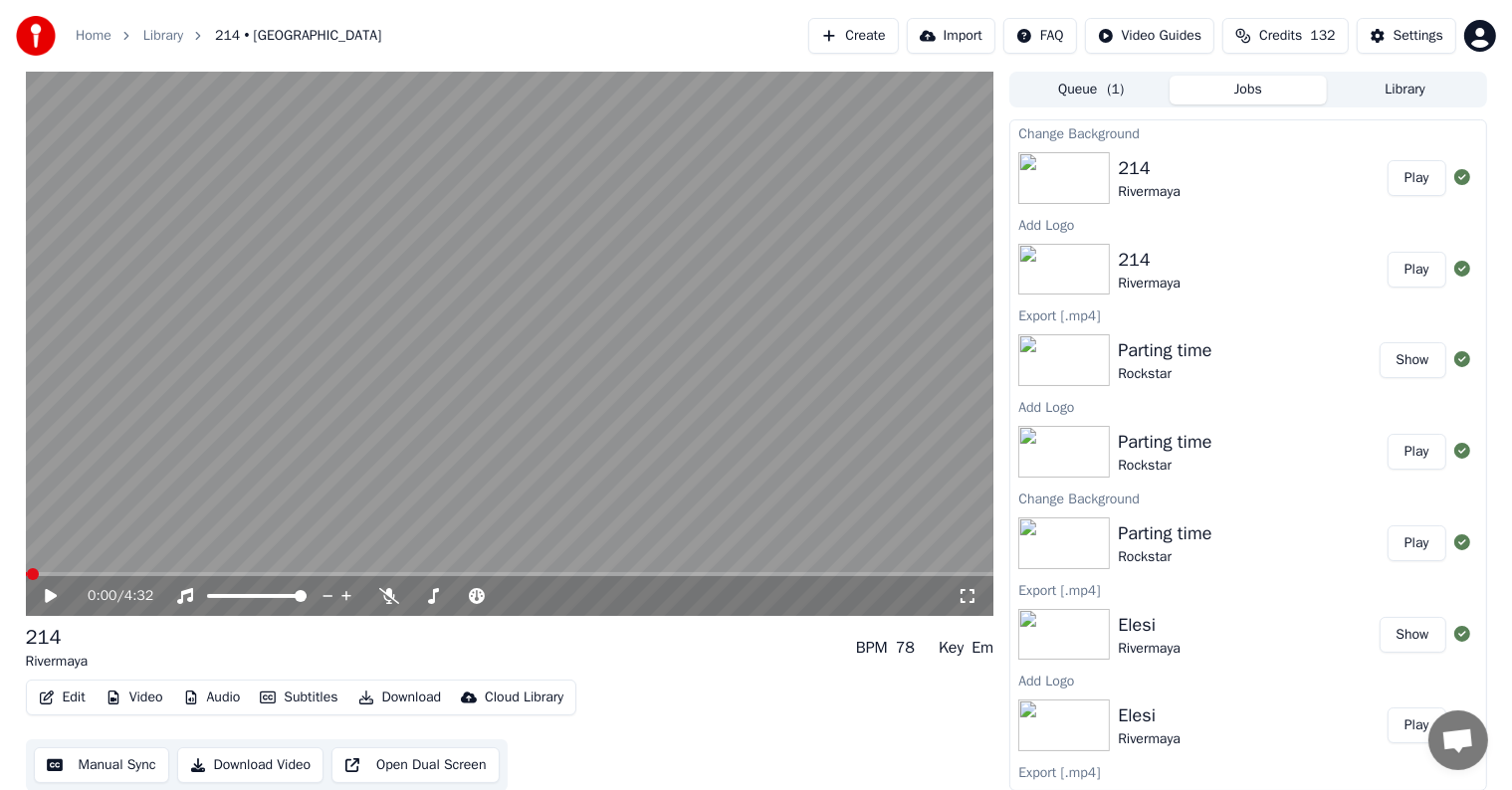 click on "Manual Sync" at bounding box center (102, 765) 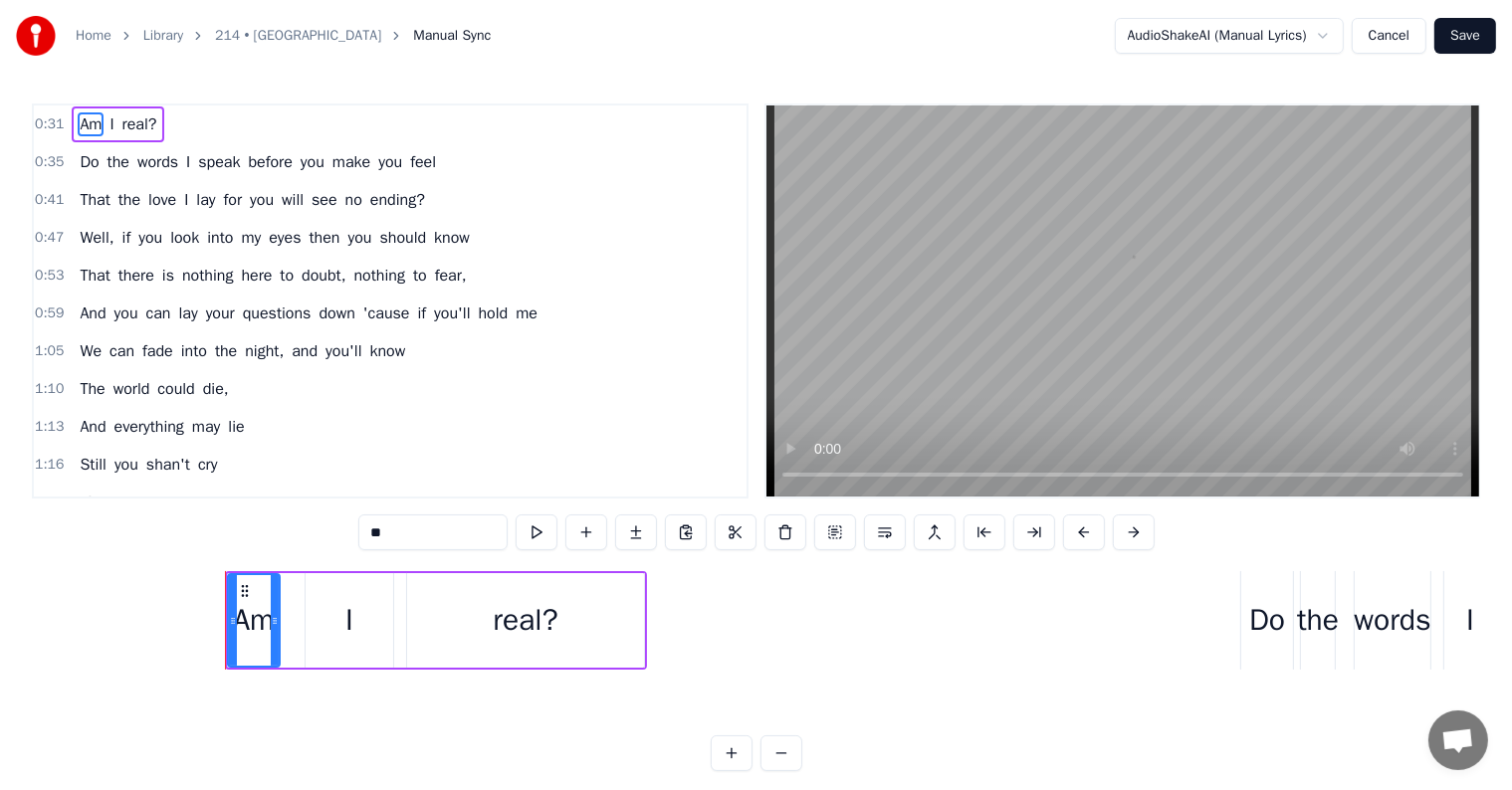 scroll, scrollTop: 0, scrollLeft: 9354, axis: horizontal 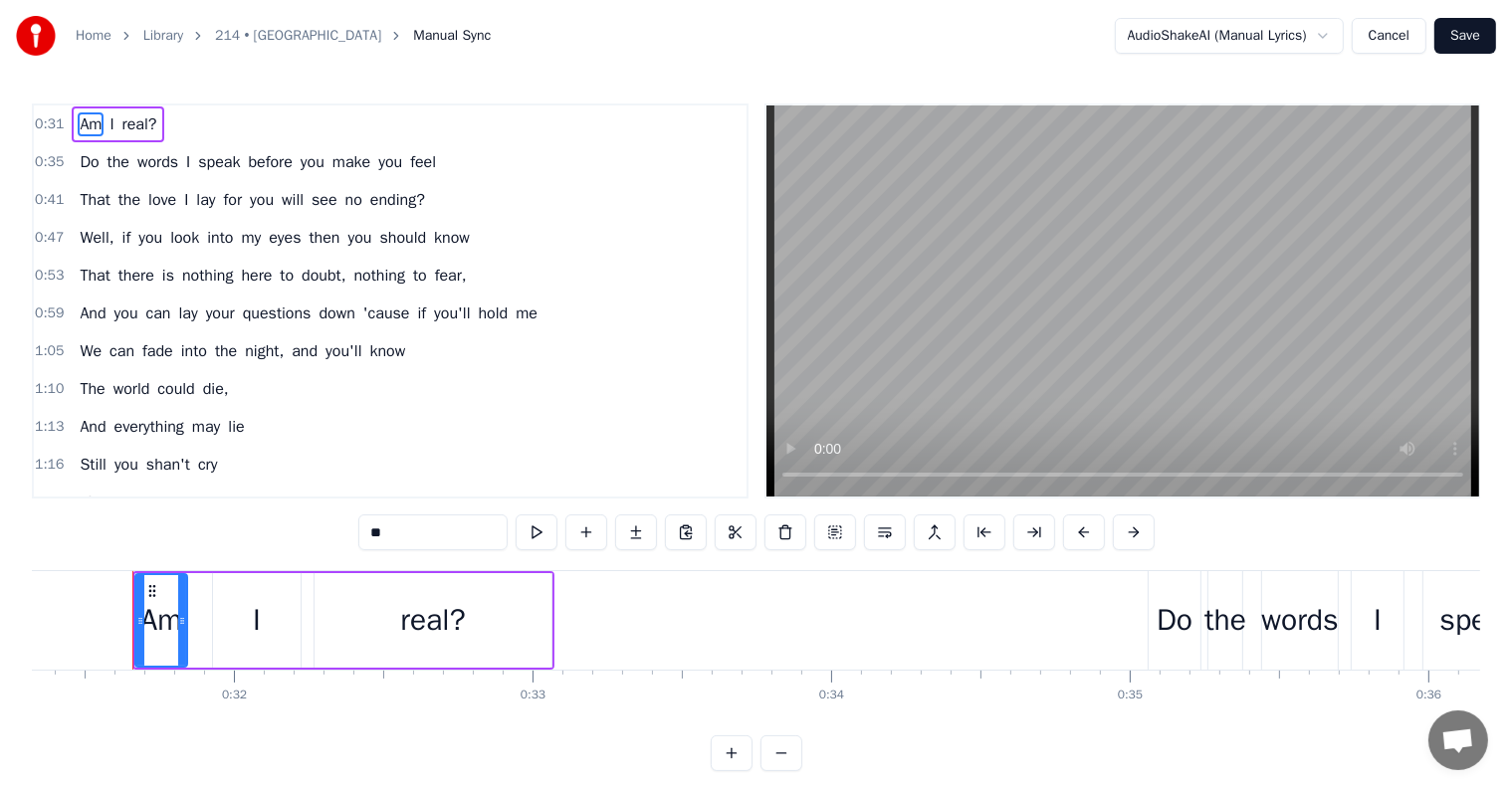 click at bounding box center [31293, 620] 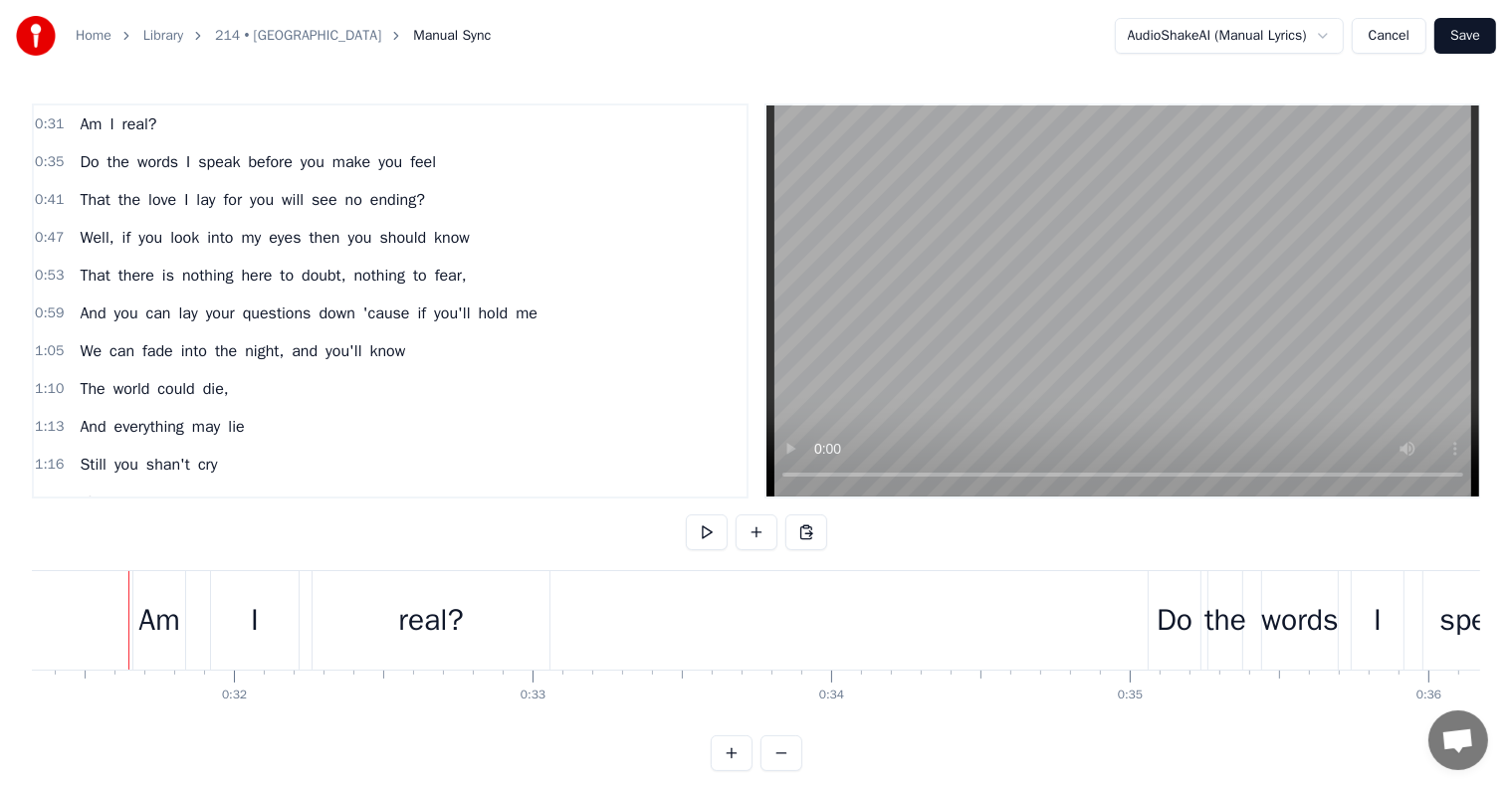 click at bounding box center [31293, 620] 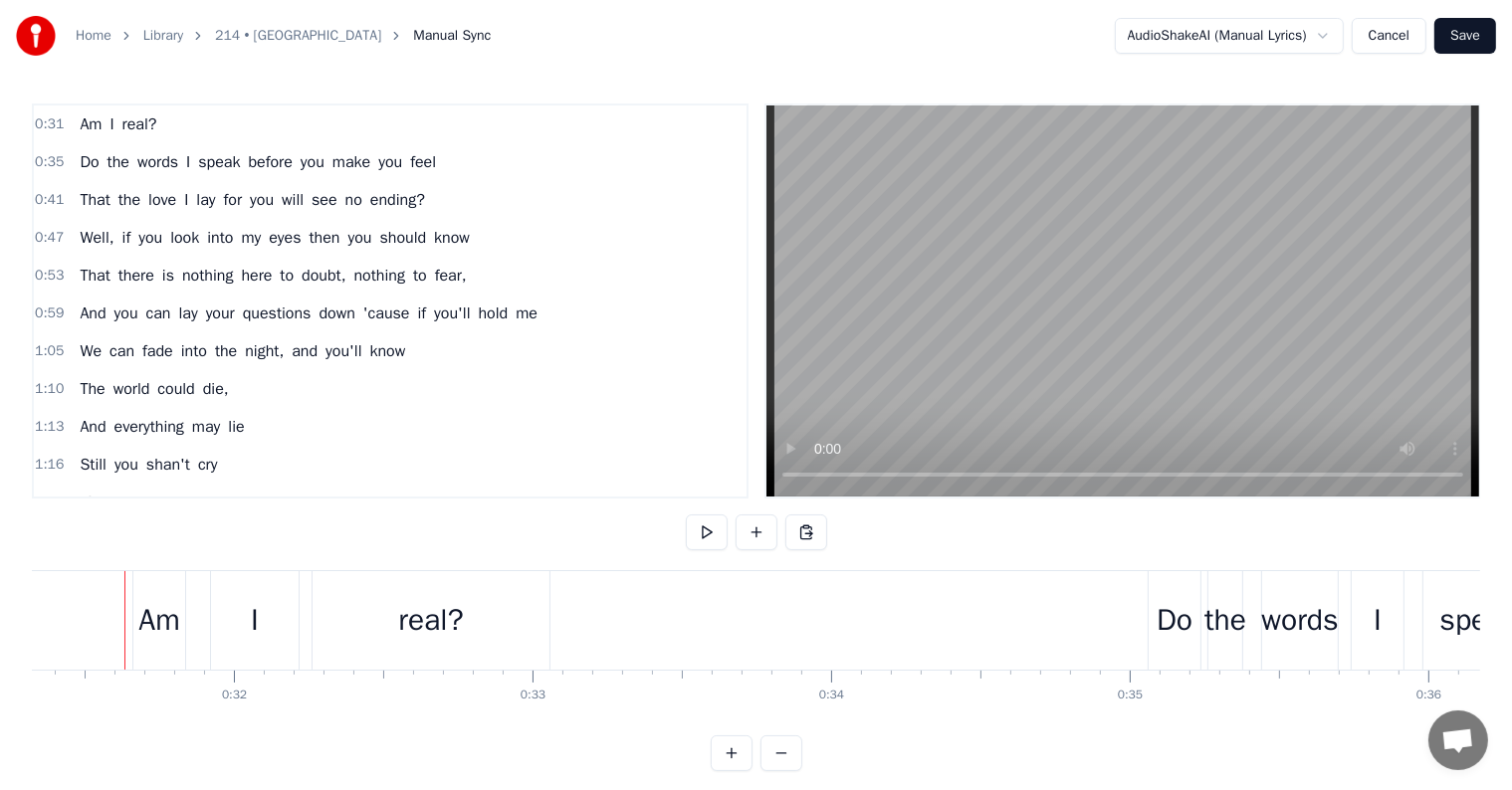 scroll, scrollTop: 0, scrollLeft: 9346, axis: horizontal 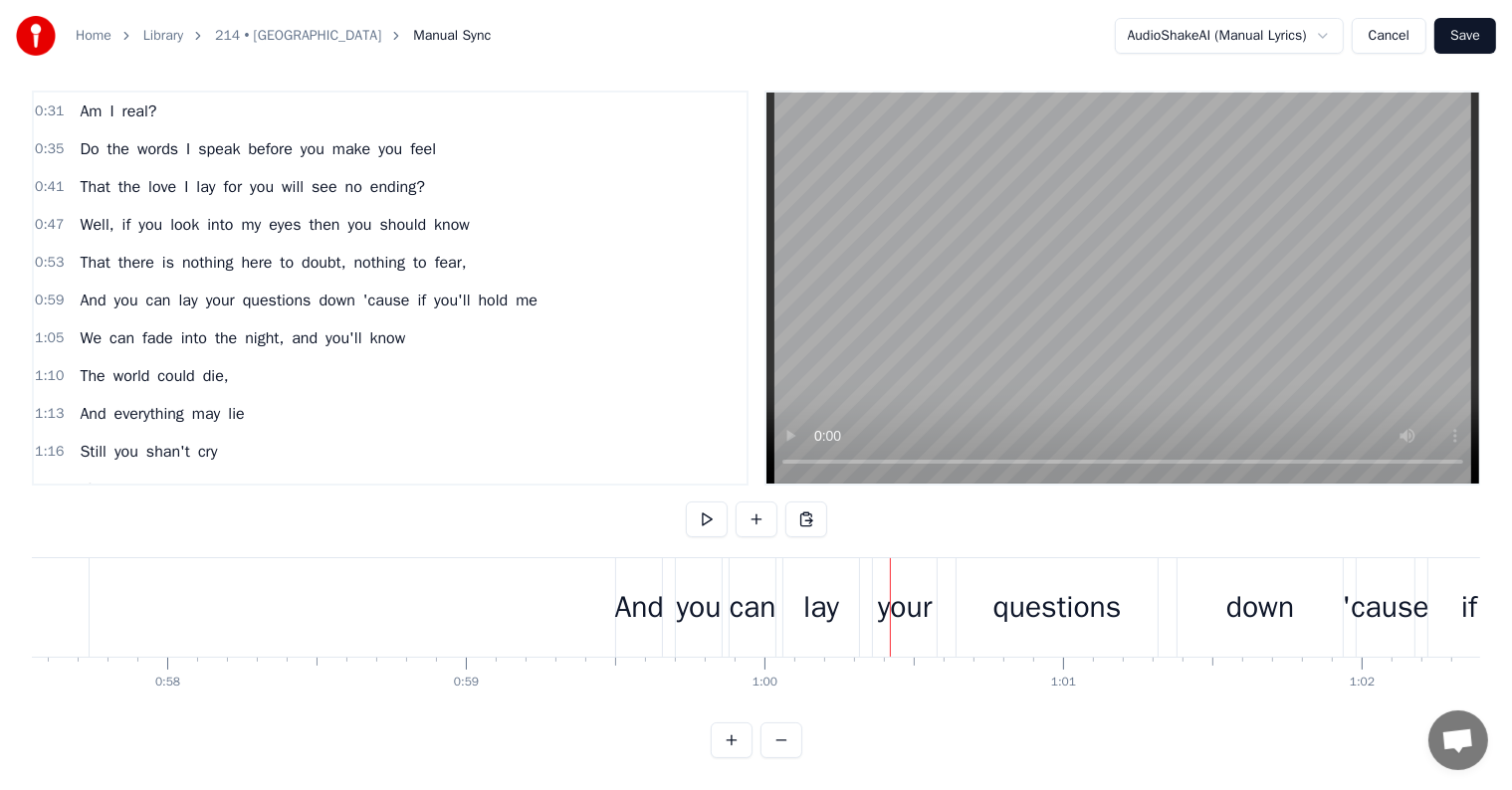click on "your" at bounding box center [905, 607] 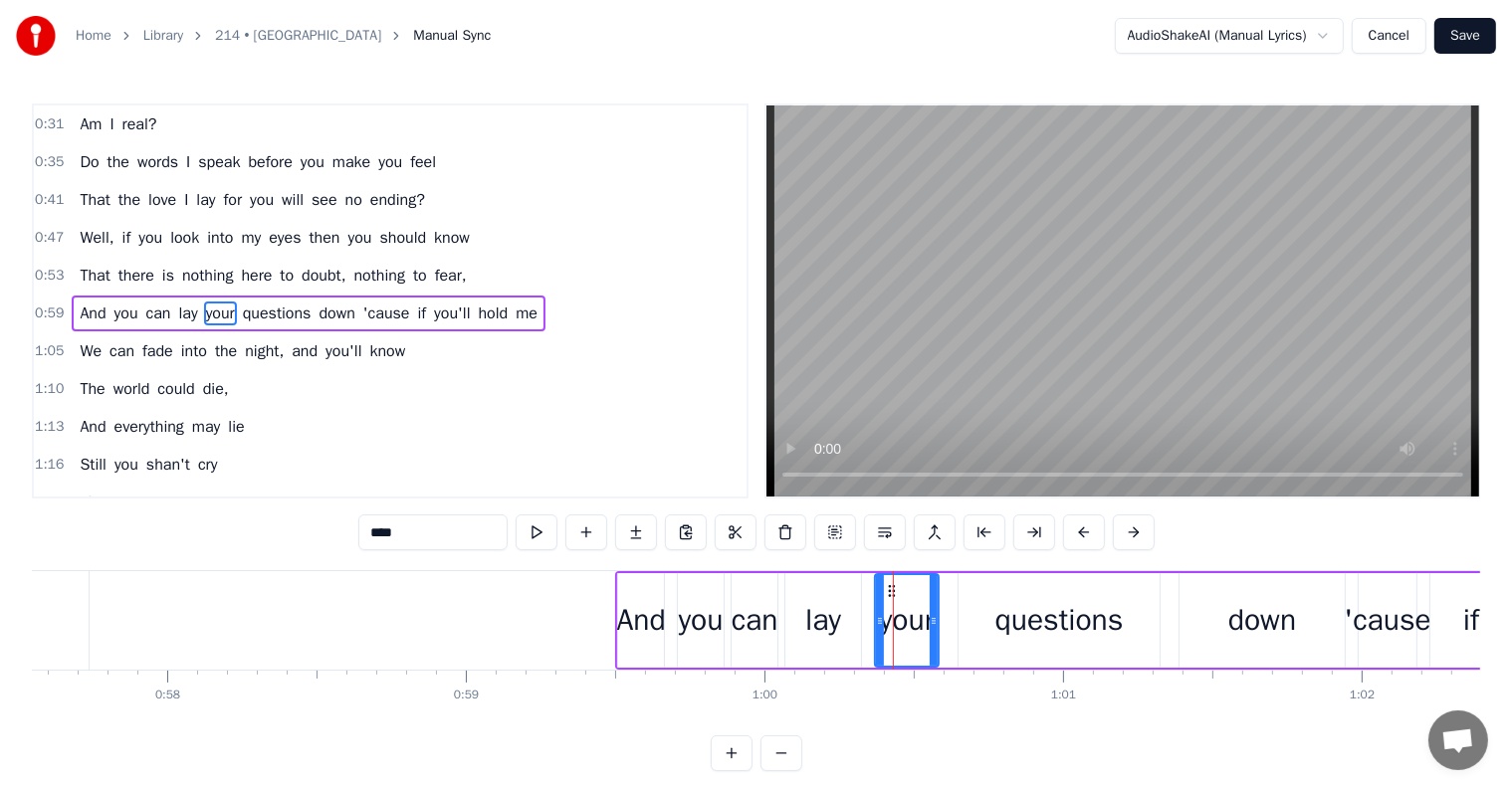 scroll, scrollTop: 5, scrollLeft: 0, axis: vertical 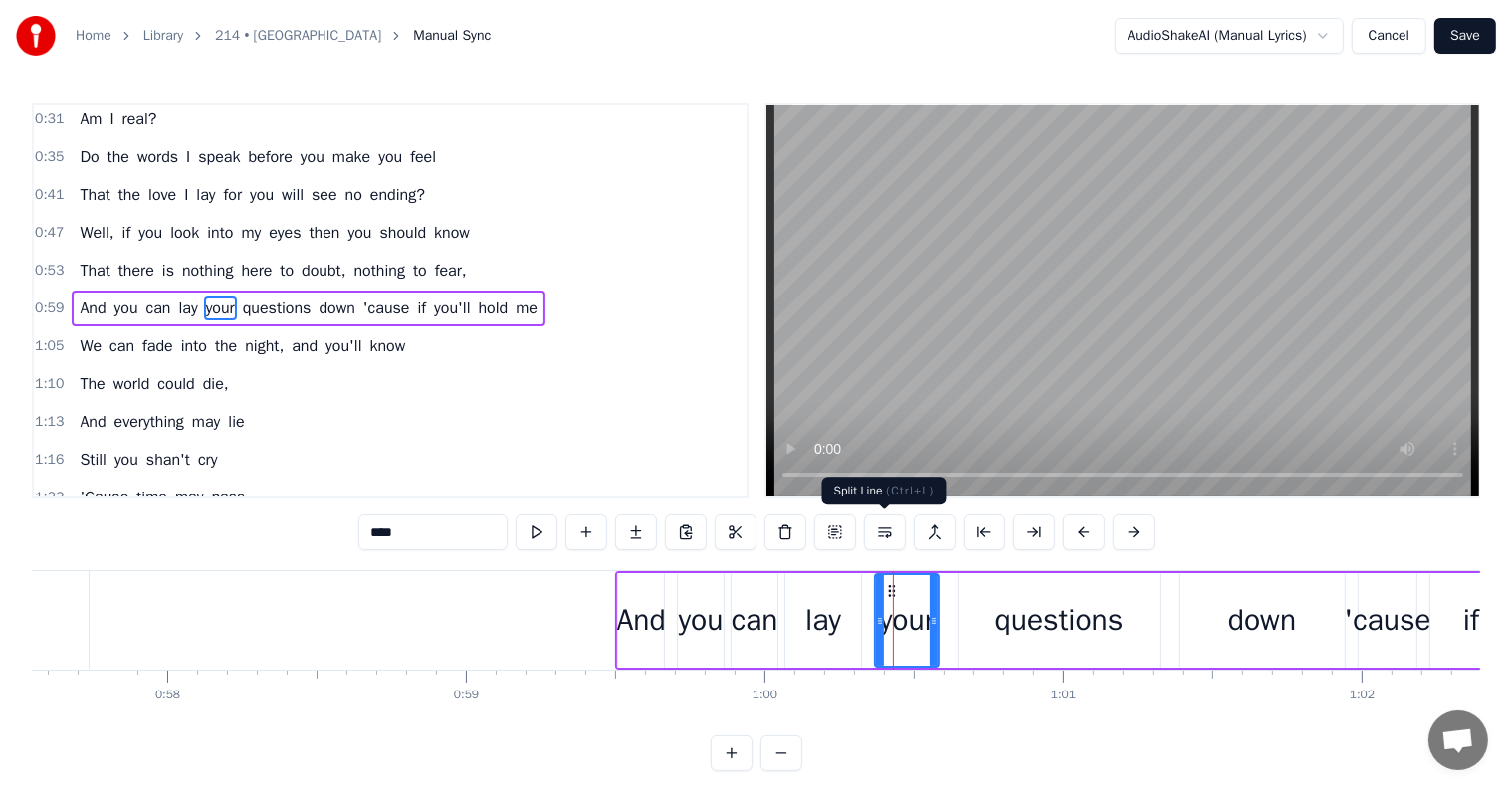 click at bounding box center [885, 532] 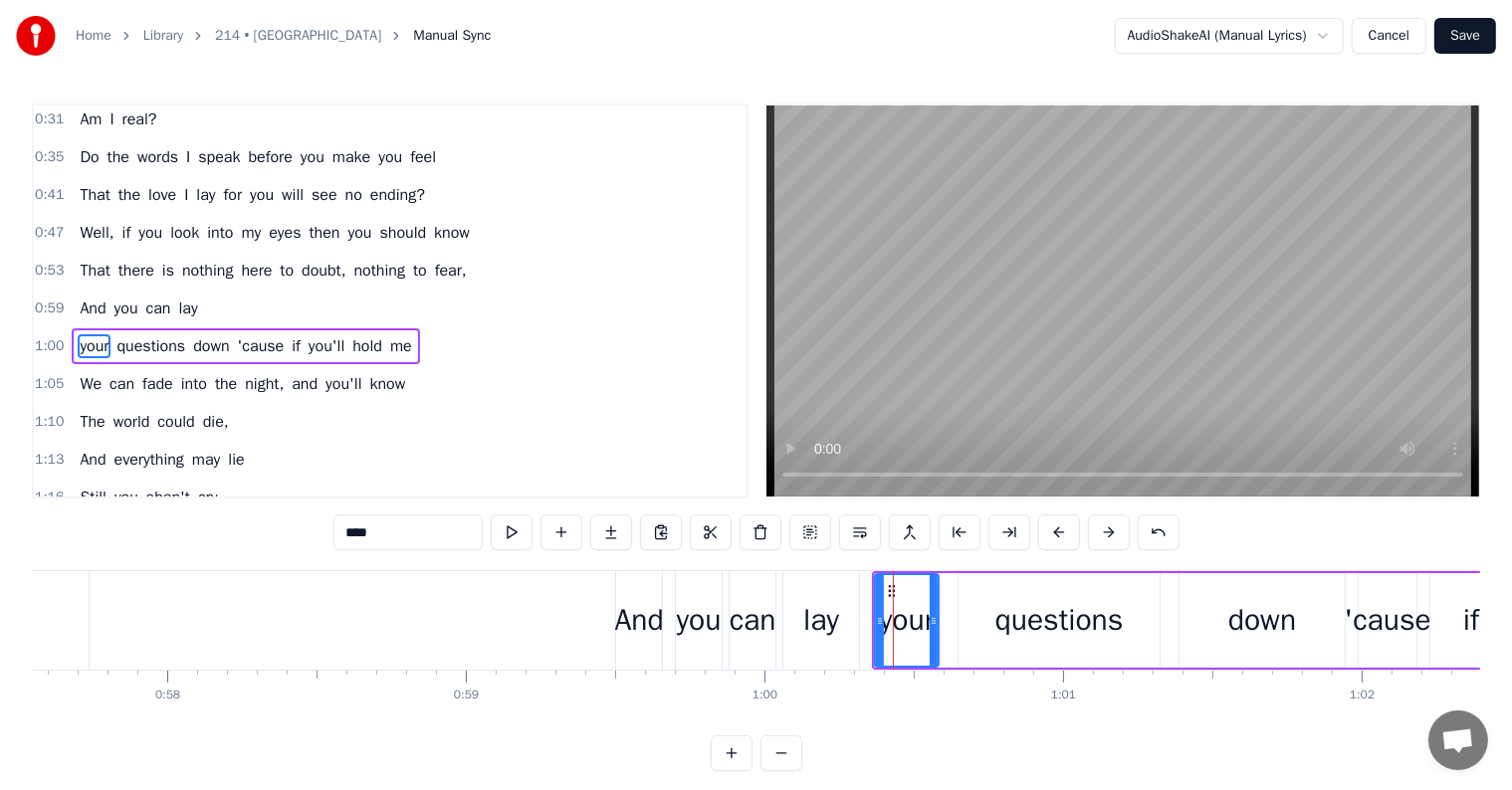 scroll, scrollTop: 42, scrollLeft: 0, axis: vertical 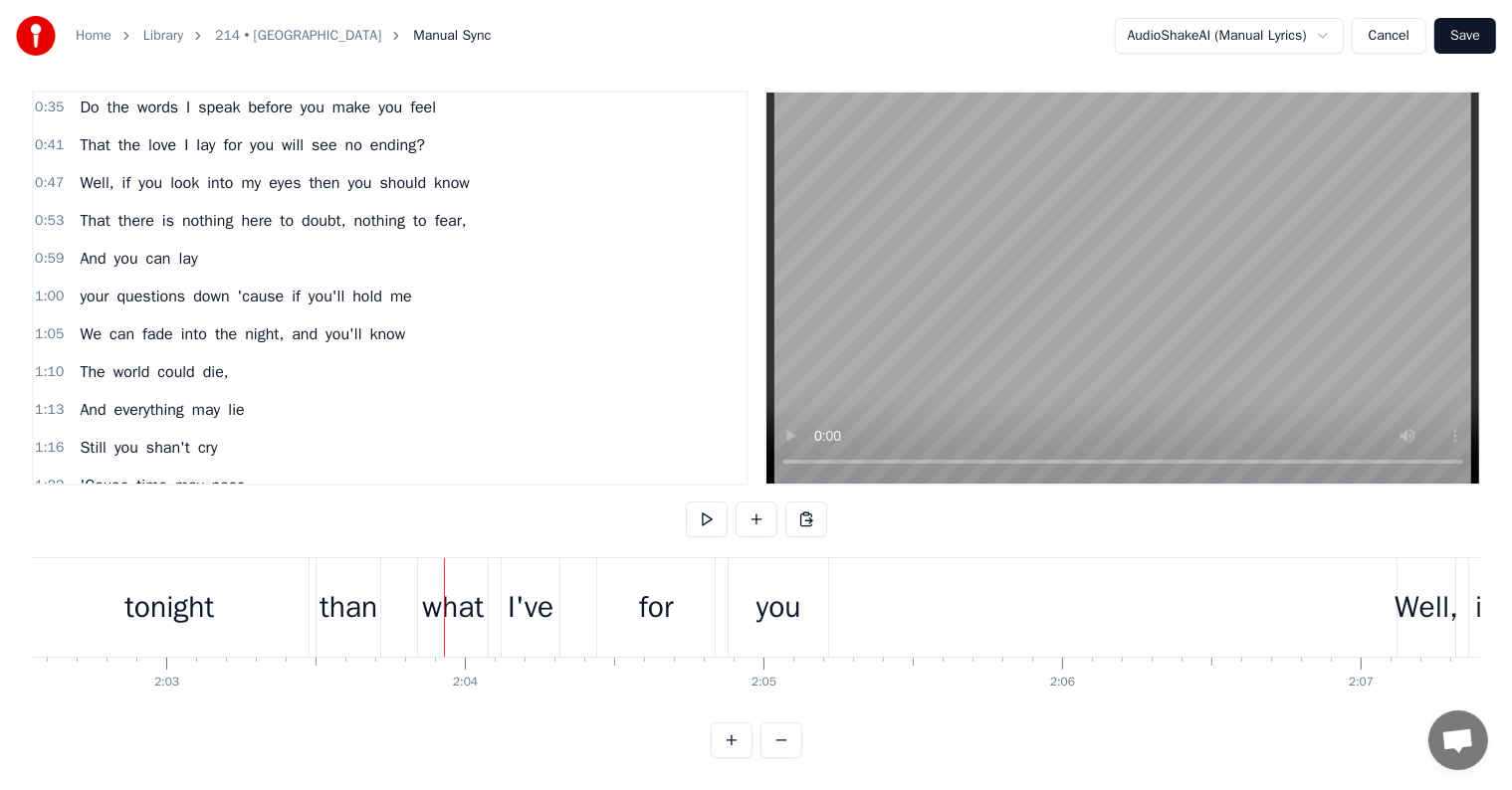click on "what" at bounding box center [453, 607] 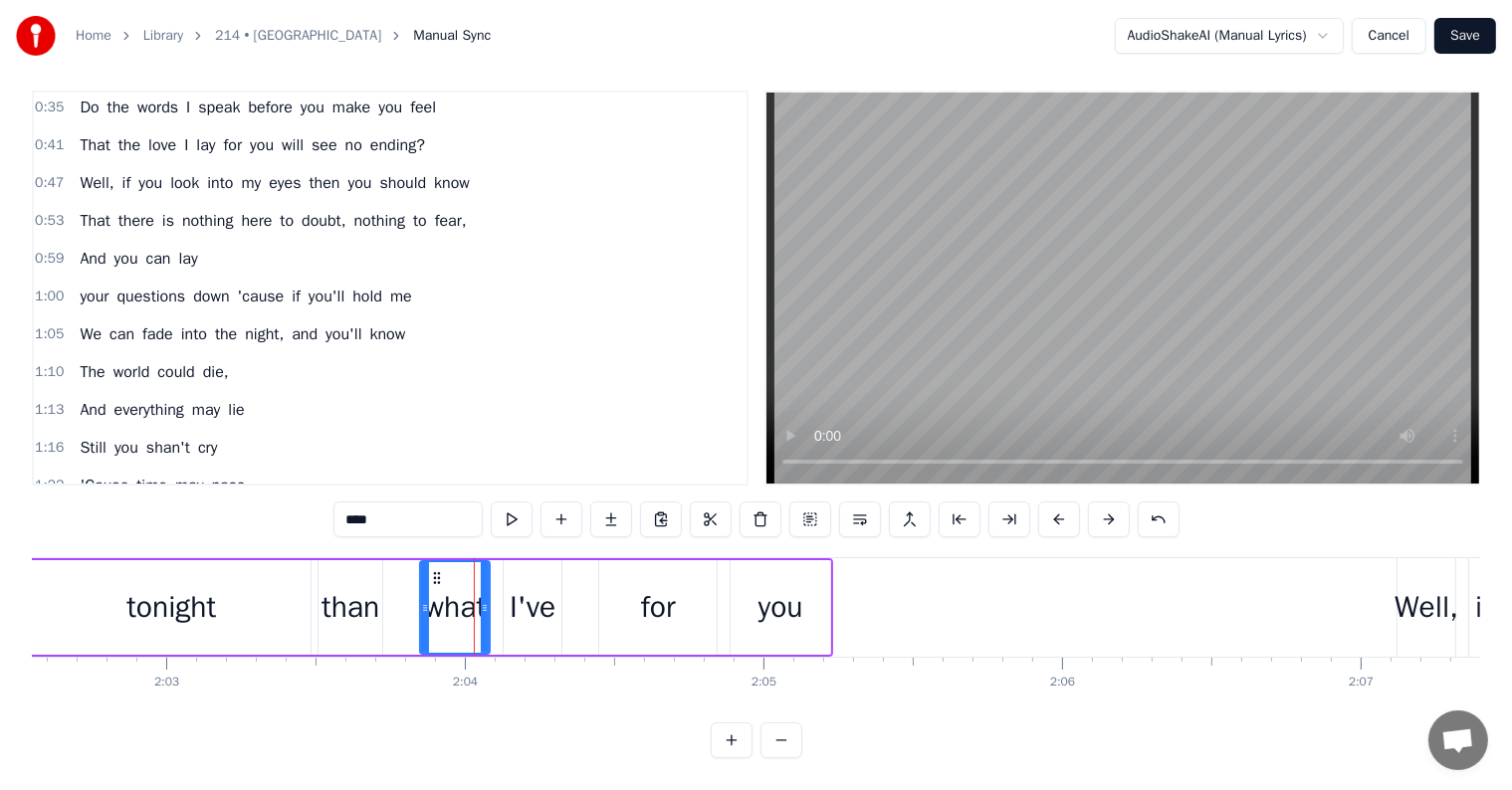 scroll, scrollTop: 0, scrollLeft: 0, axis: both 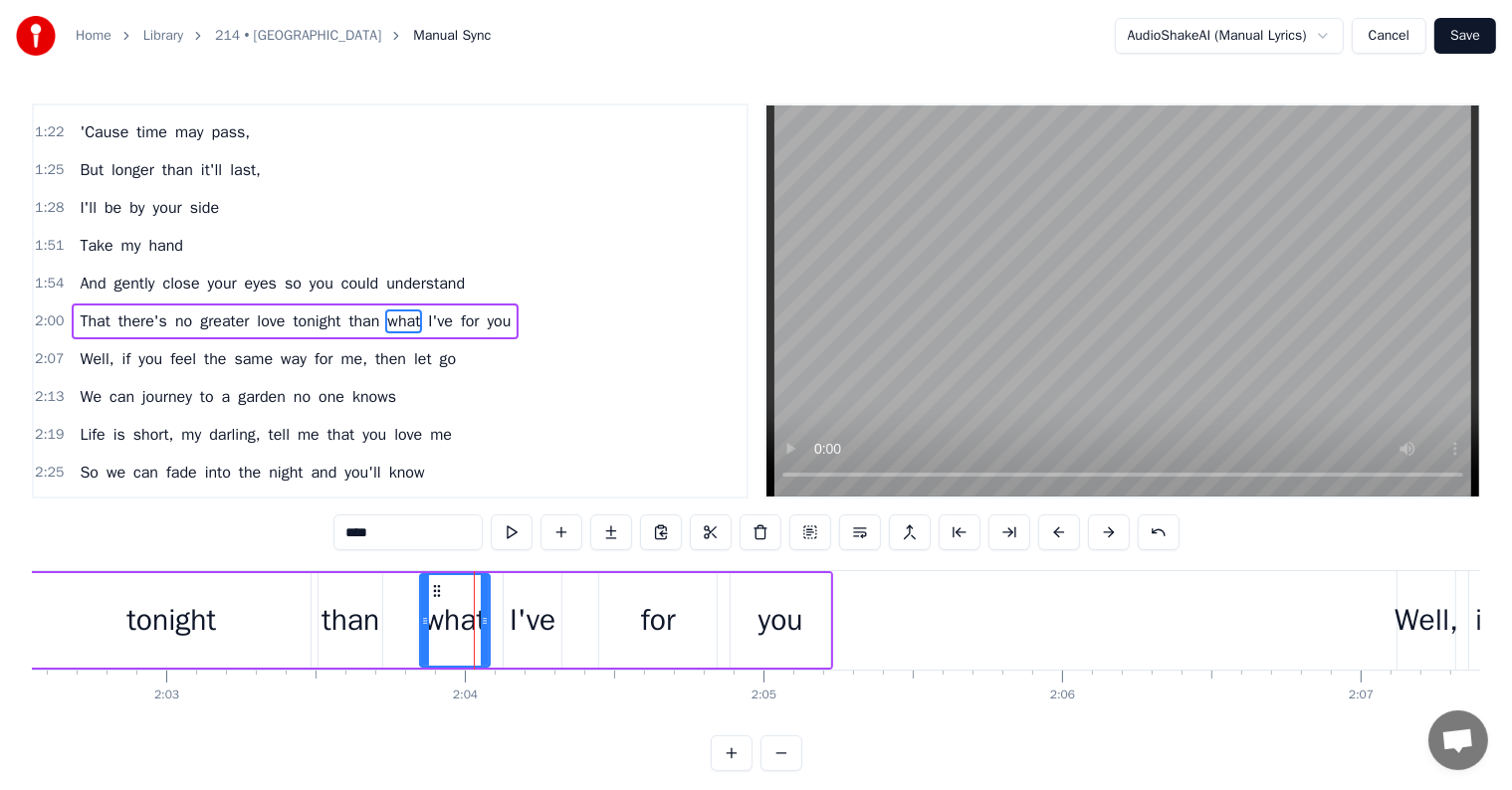 click on "than" at bounding box center [363, 321] 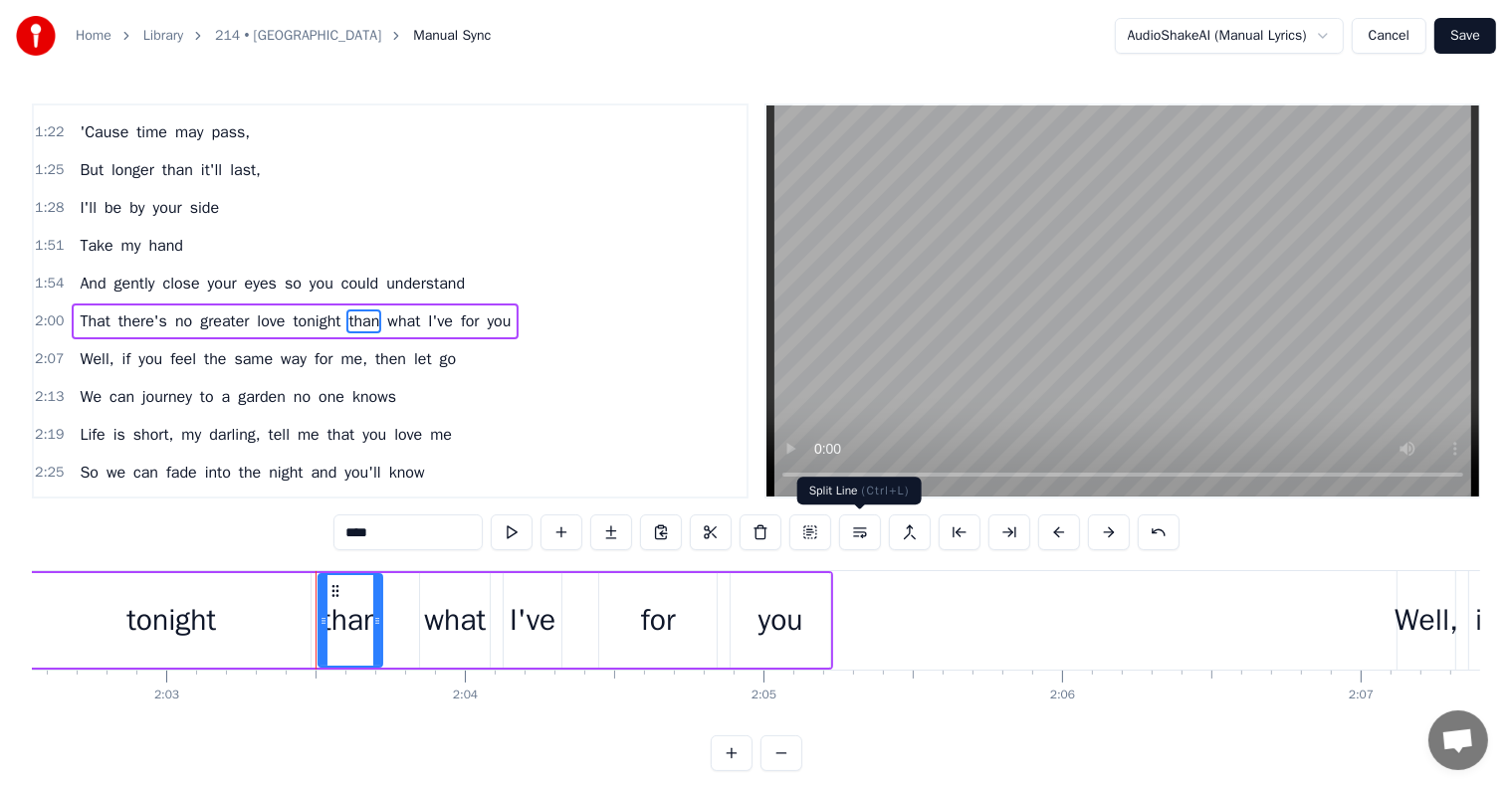 click at bounding box center [860, 532] 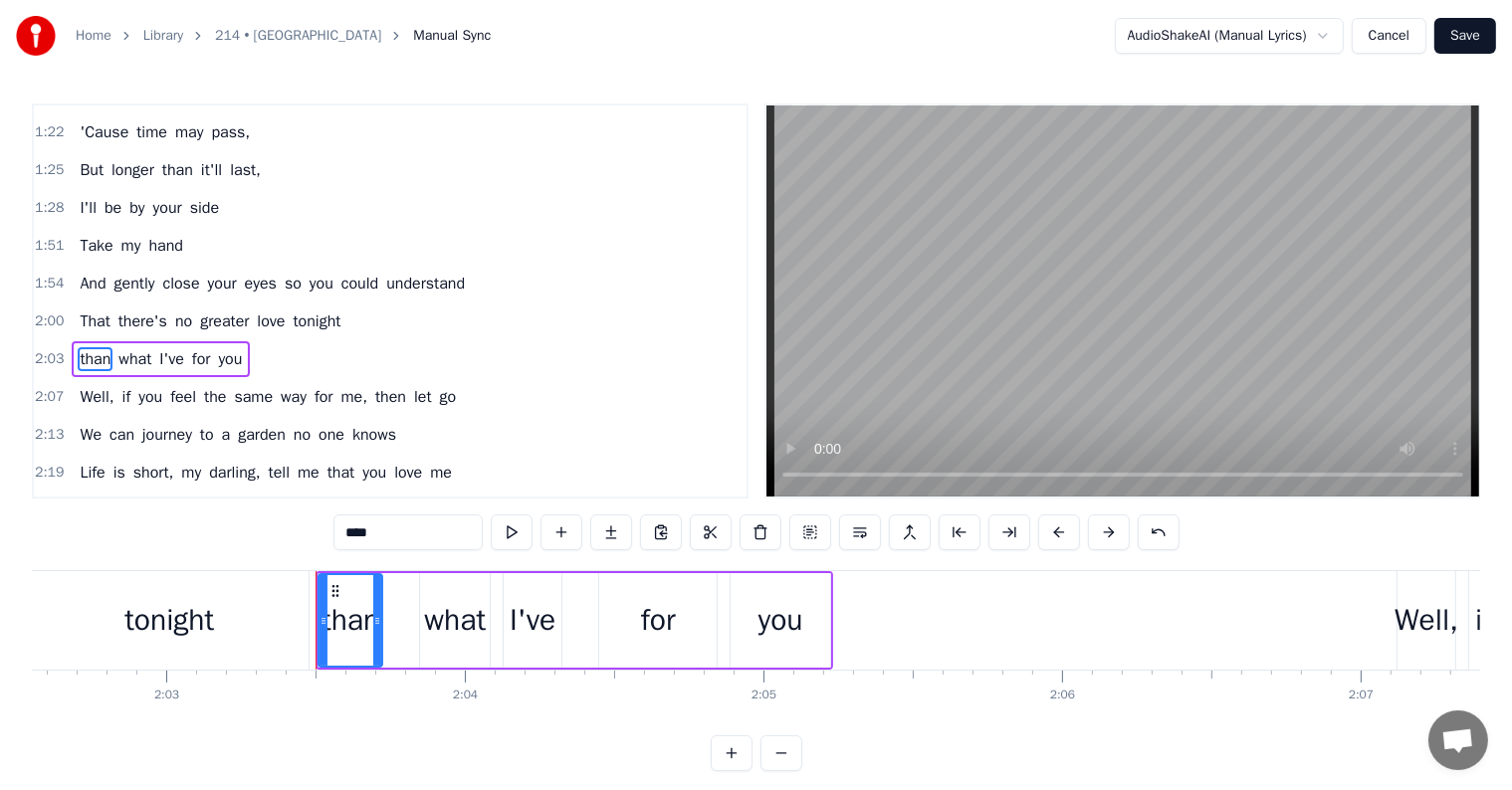 scroll, scrollTop: 445, scrollLeft: 0, axis: vertical 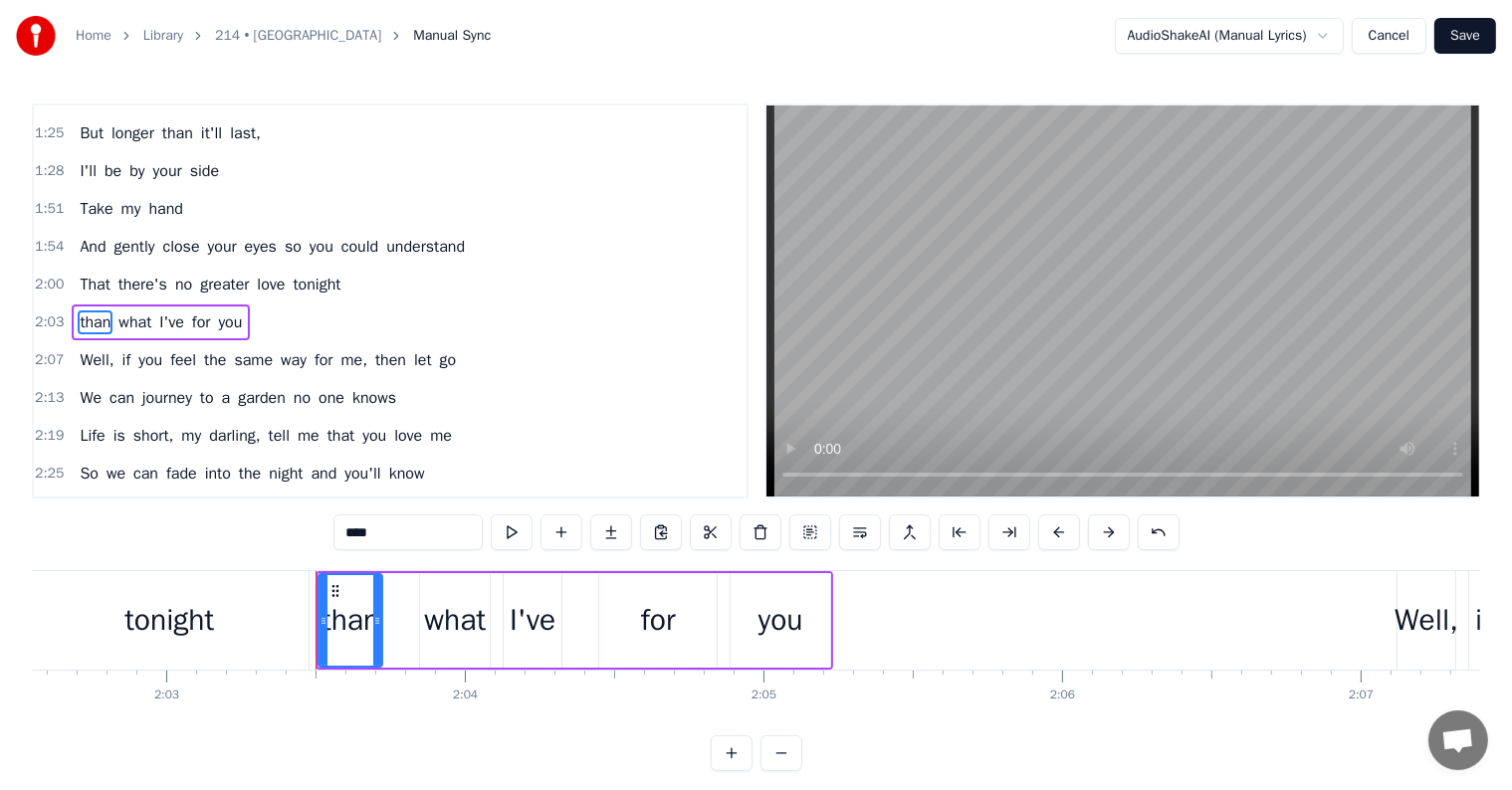 click on "2:00 That there's no greater love tonight" at bounding box center [390, 285] 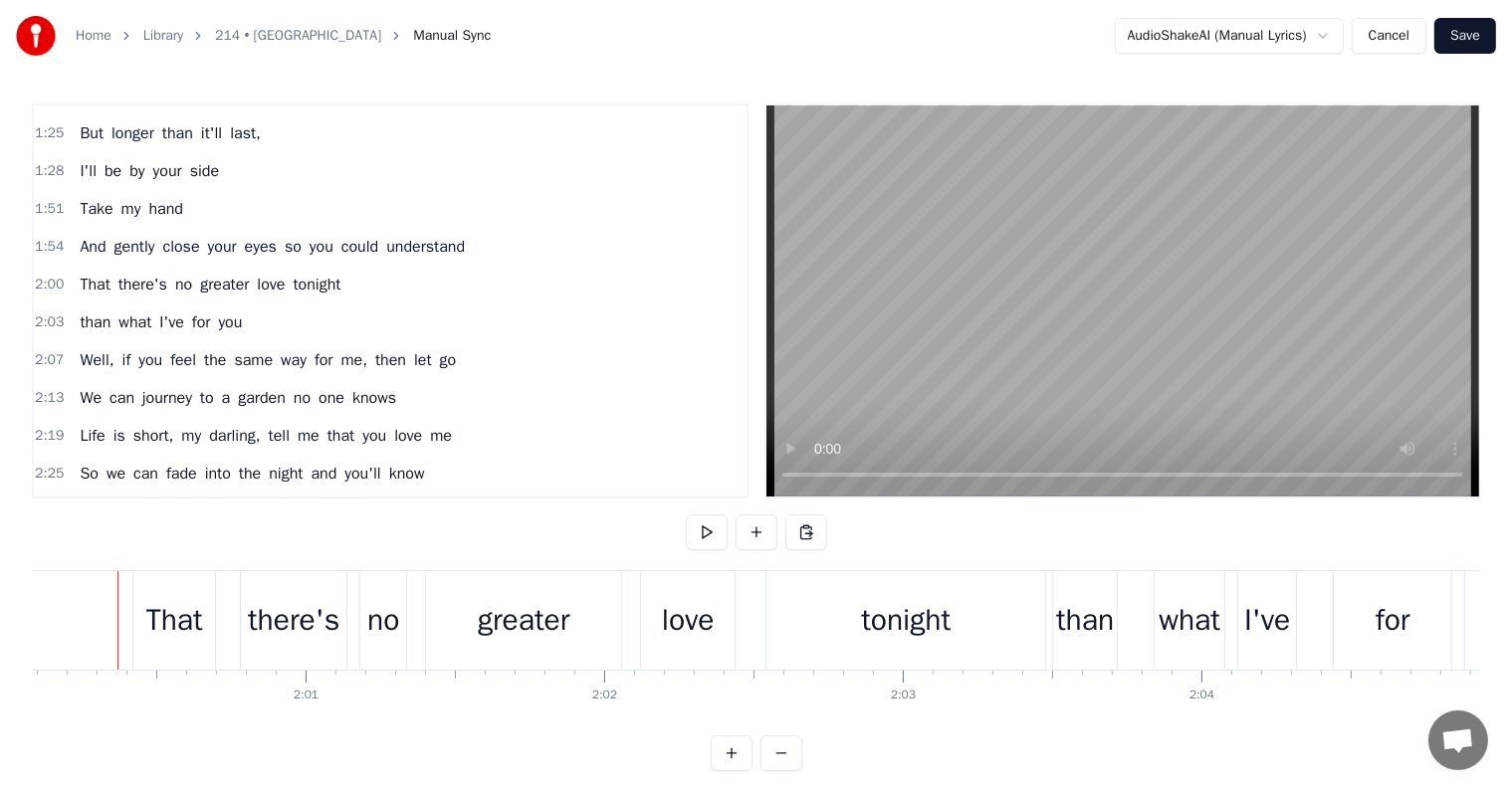 scroll, scrollTop: 0, scrollLeft: 35844, axis: horizontal 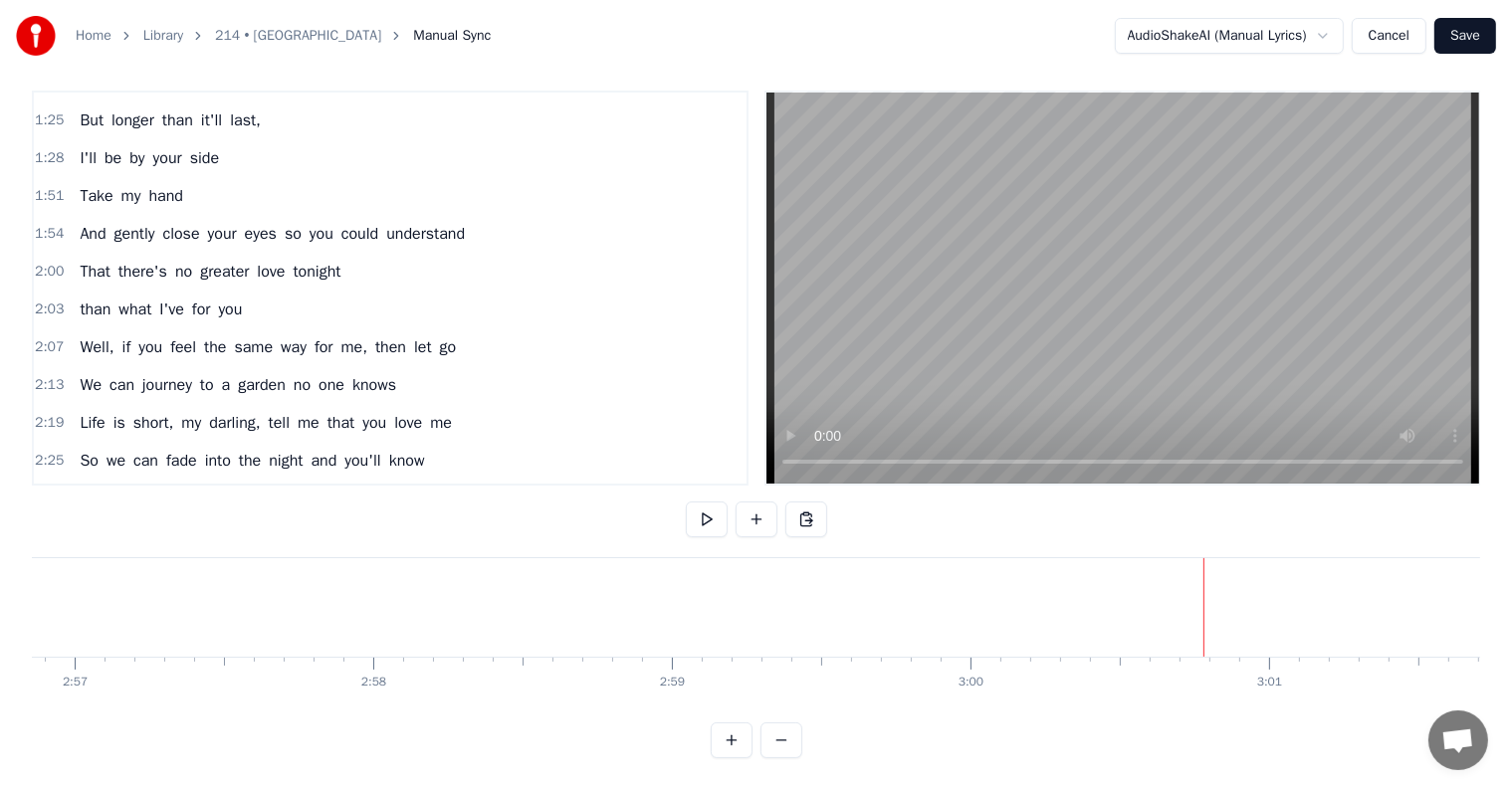 type 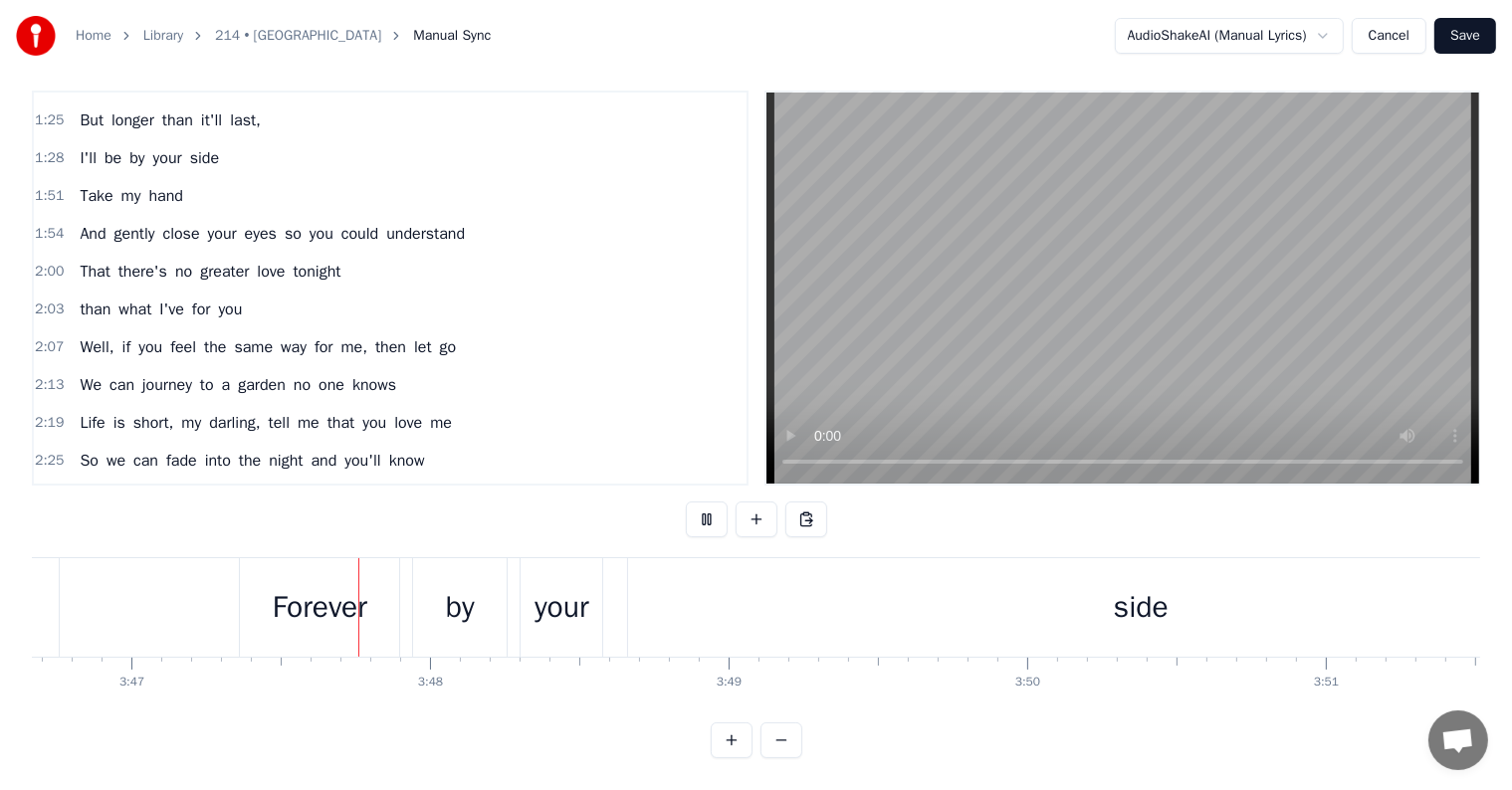 scroll, scrollTop: 0, scrollLeft: 67693, axis: horizontal 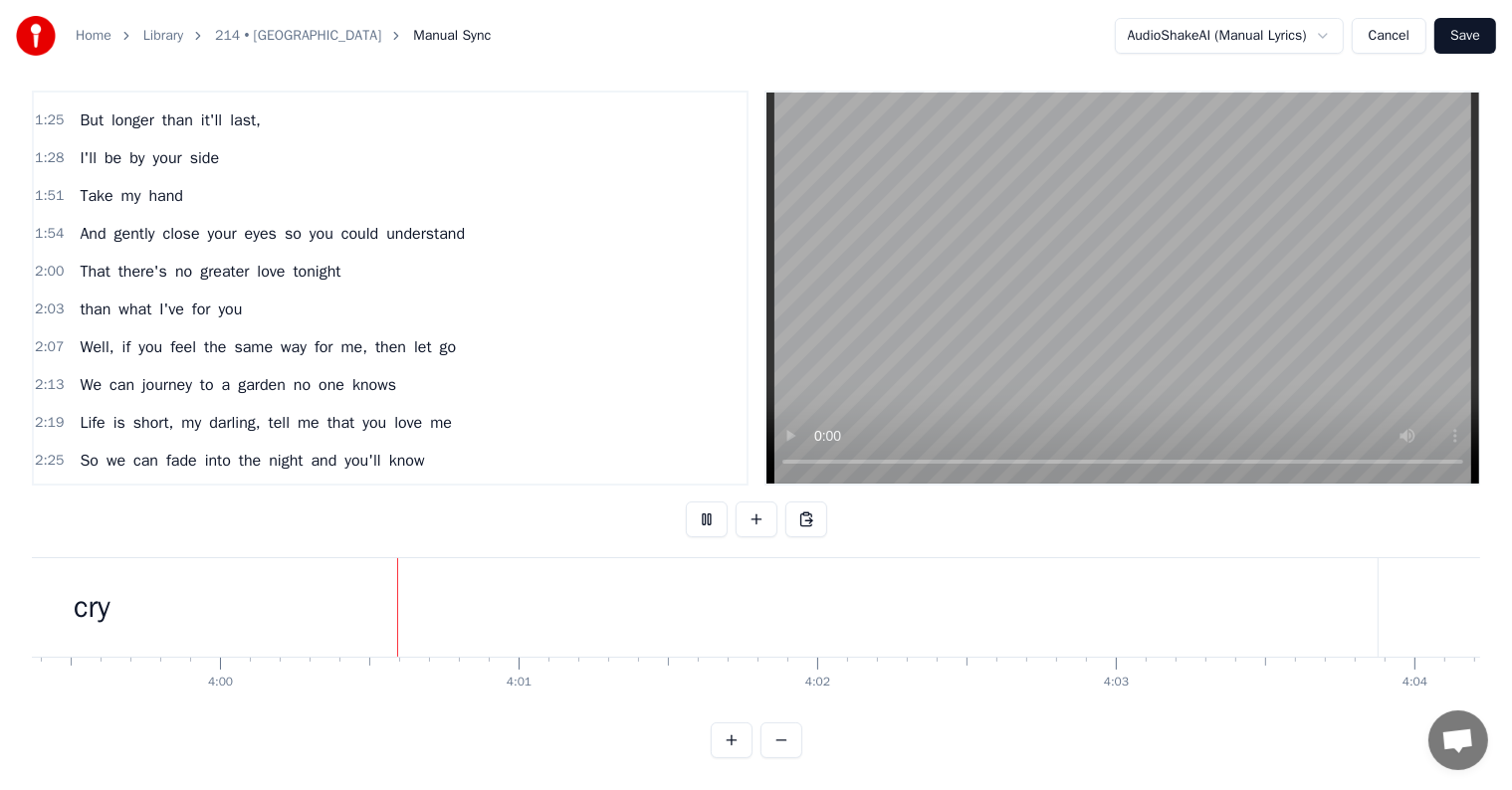 click on "Save" at bounding box center (1465, 36) 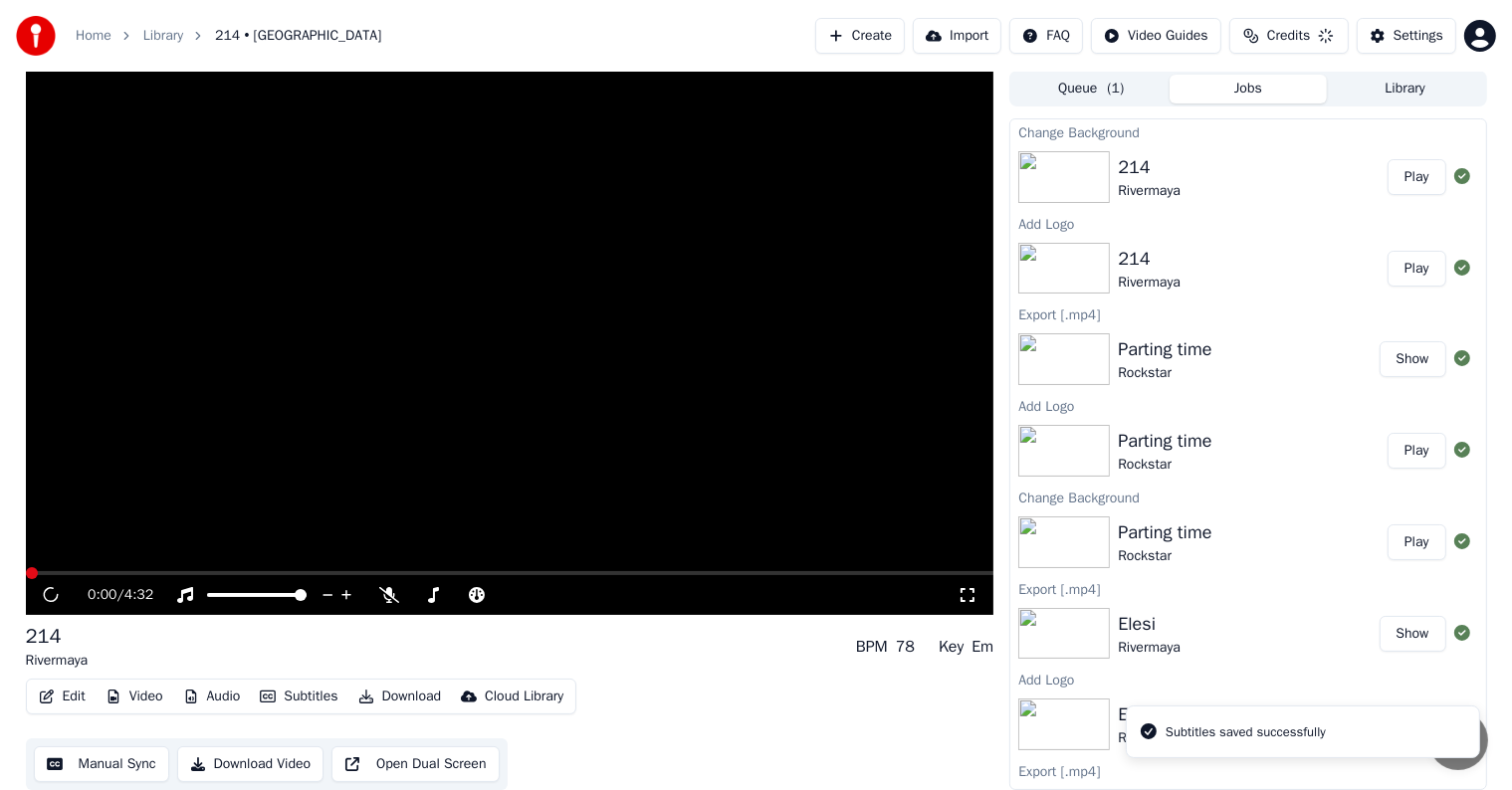 scroll, scrollTop: 1, scrollLeft: 0, axis: vertical 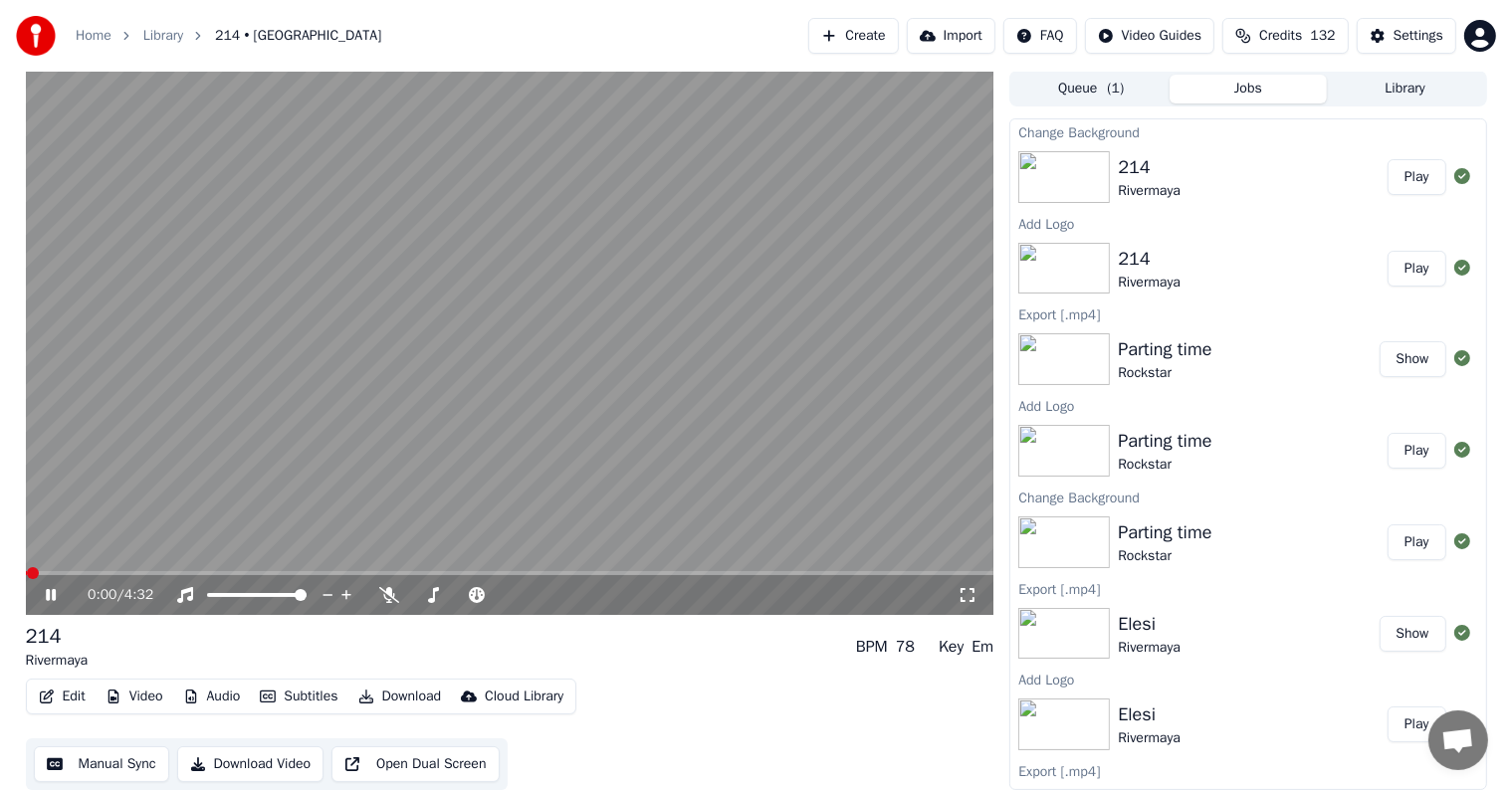 click 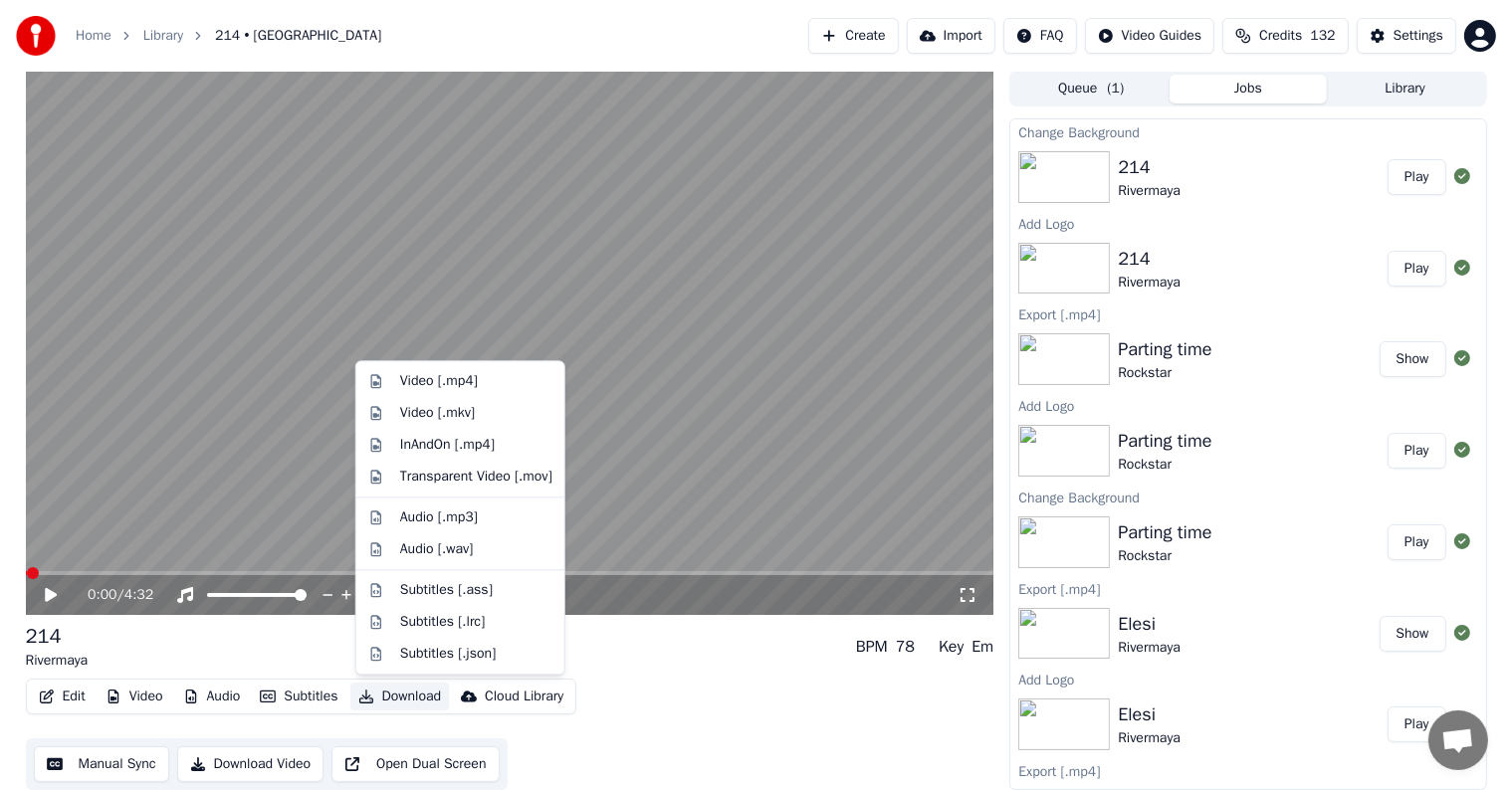click on "Download" at bounding box center (400, 696) 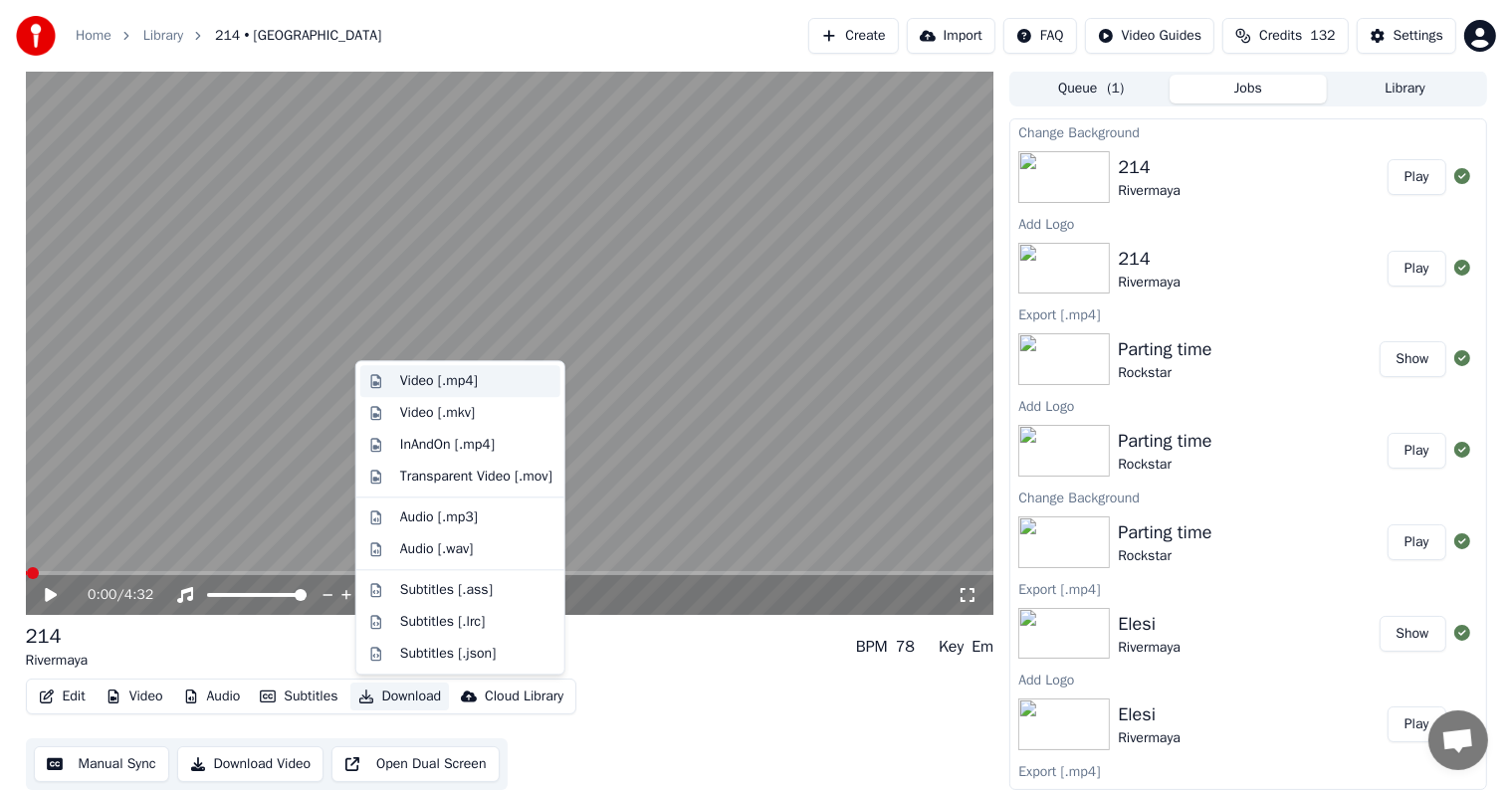 click on "Video [.mp4]" at bounding box center (439, 381) 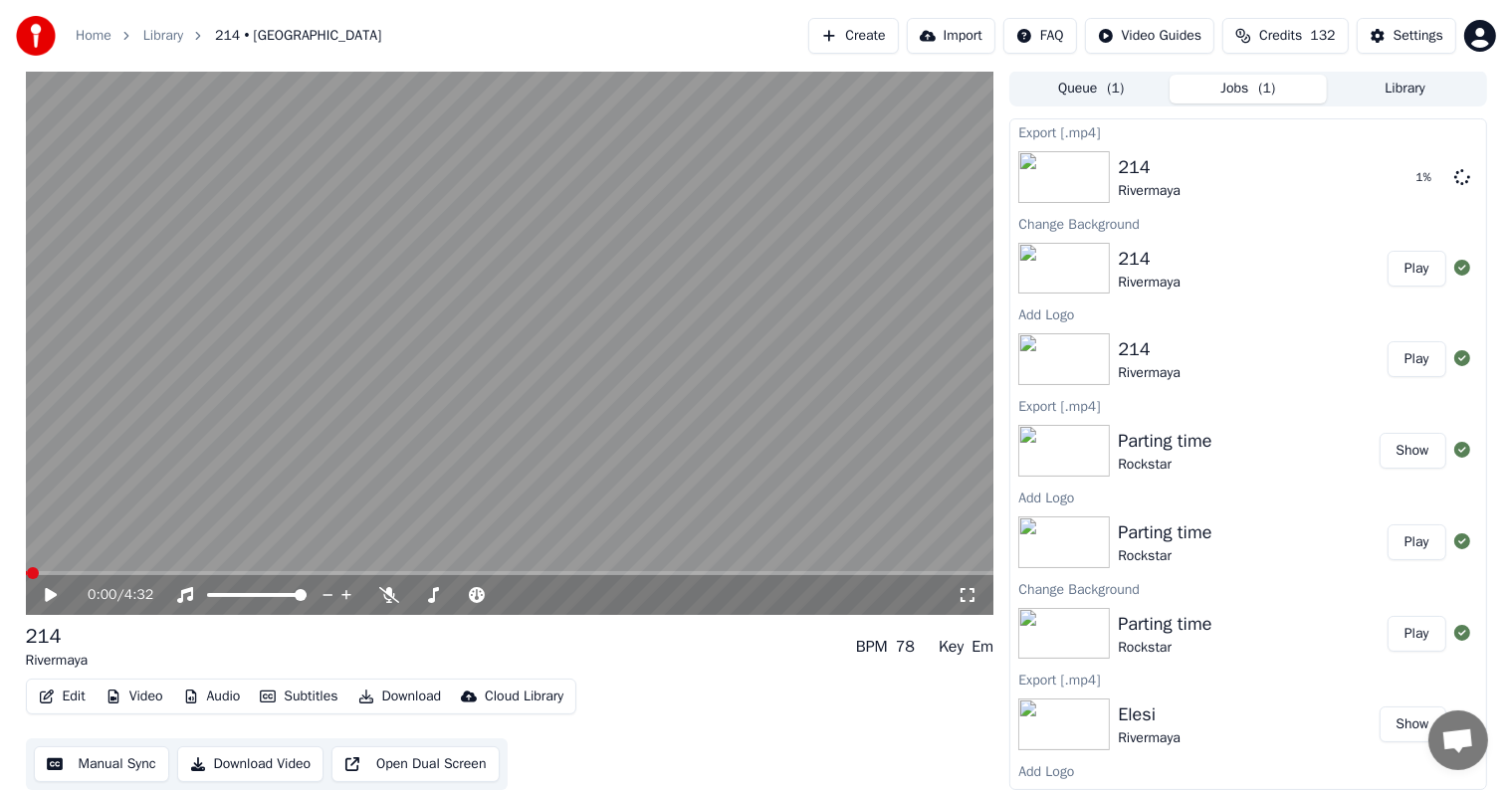 click on "Library" at bounding box center (1405, 89) 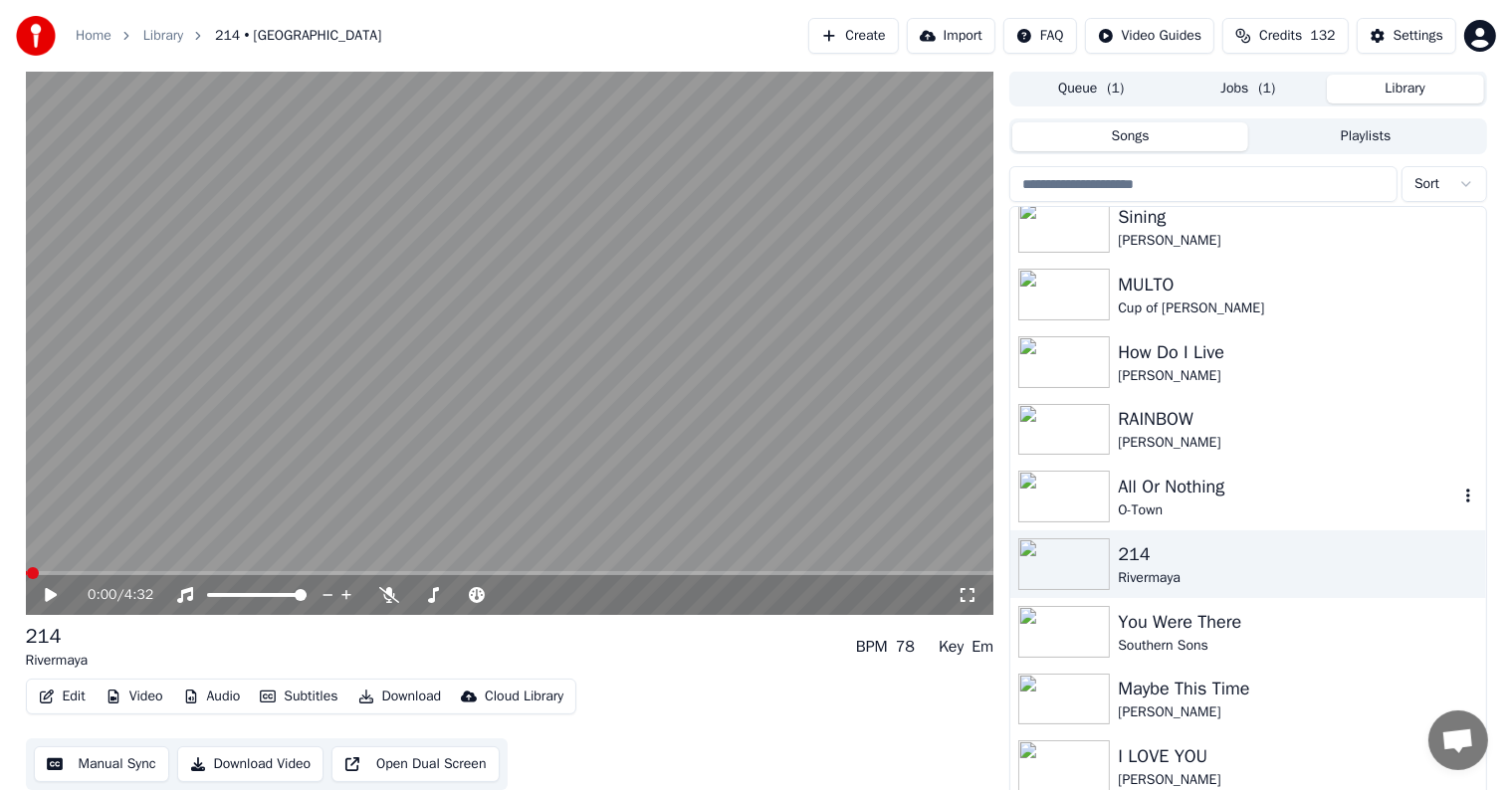 scroll, scrollTop: 8269, scrollLeft: 0, axis: vertical 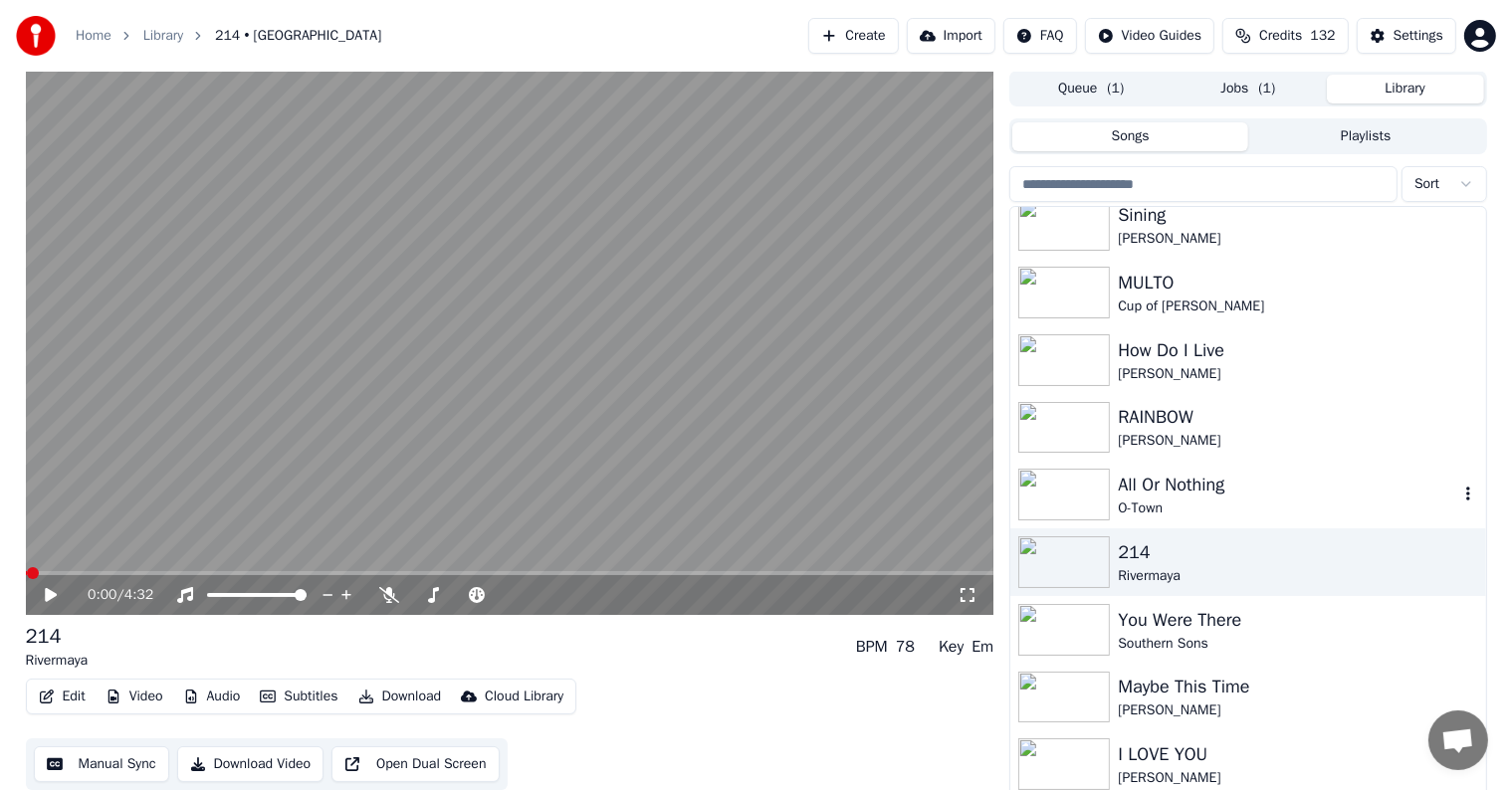click on "All Or Nothing" at bounding box center (1287, 485) 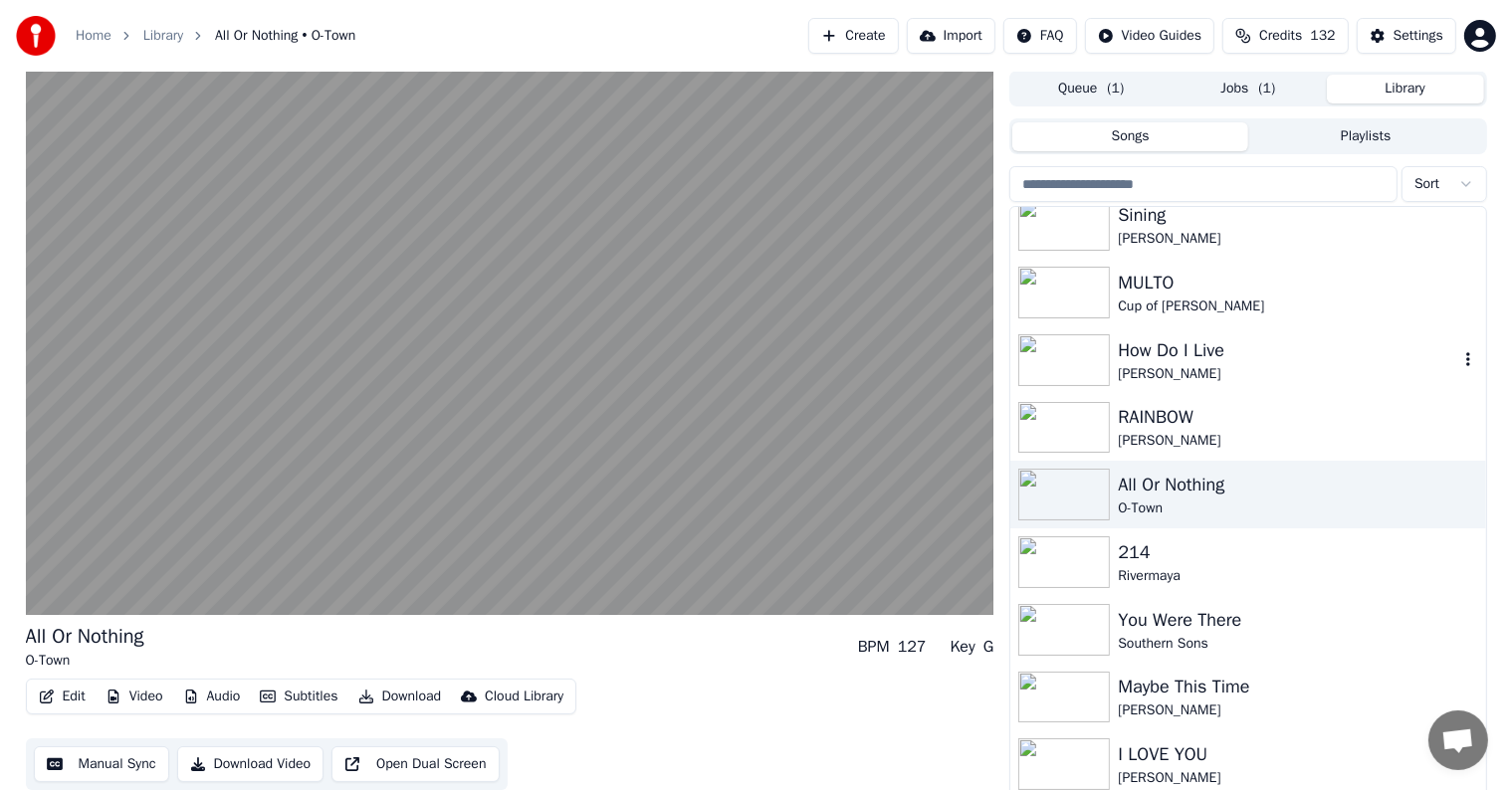click on "[PERSON_NAME]" at bounding box center (1287, 374) 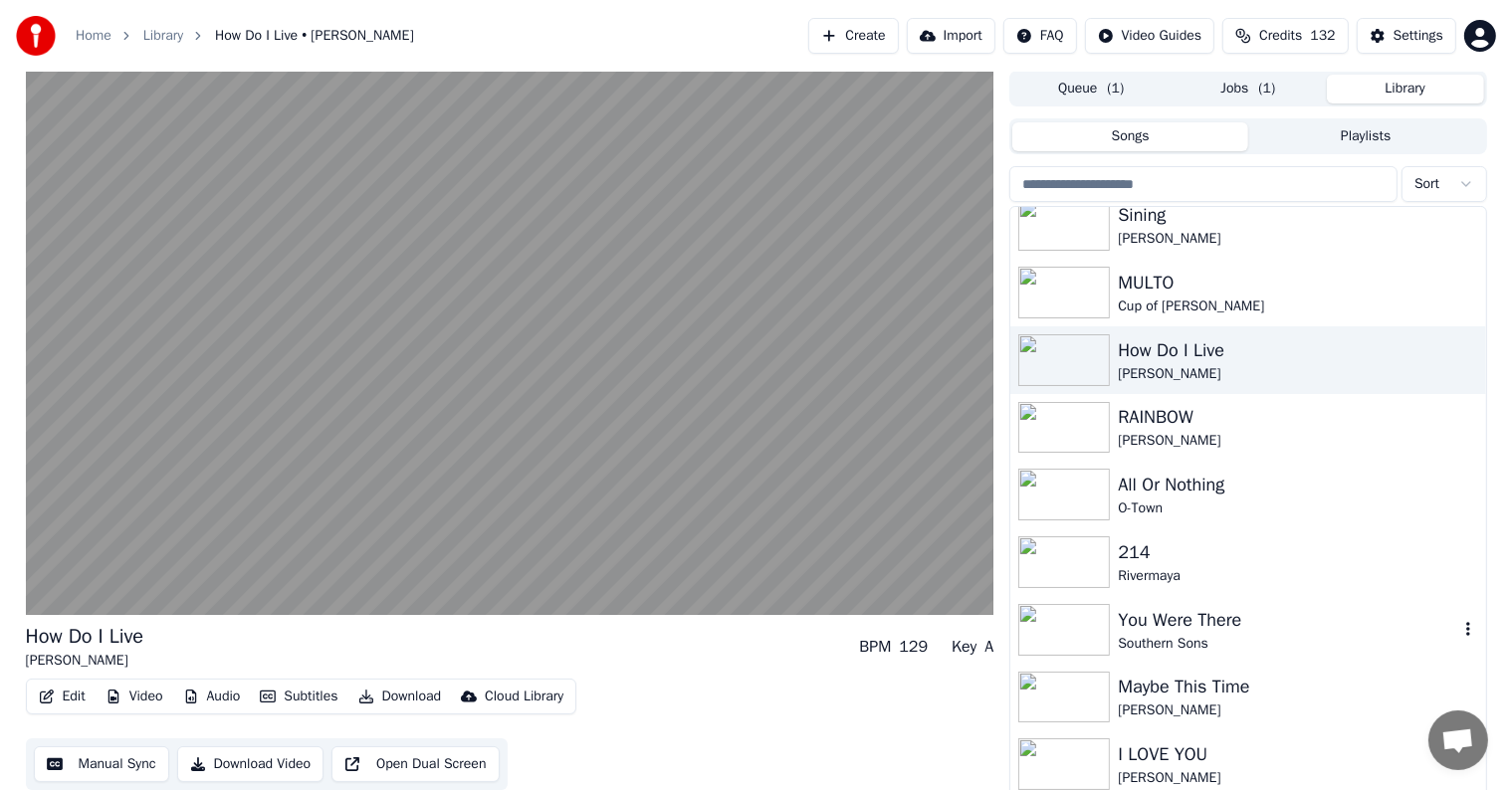 scroll, scrollTop: 9, scrollLeft: 0, axis: vertical 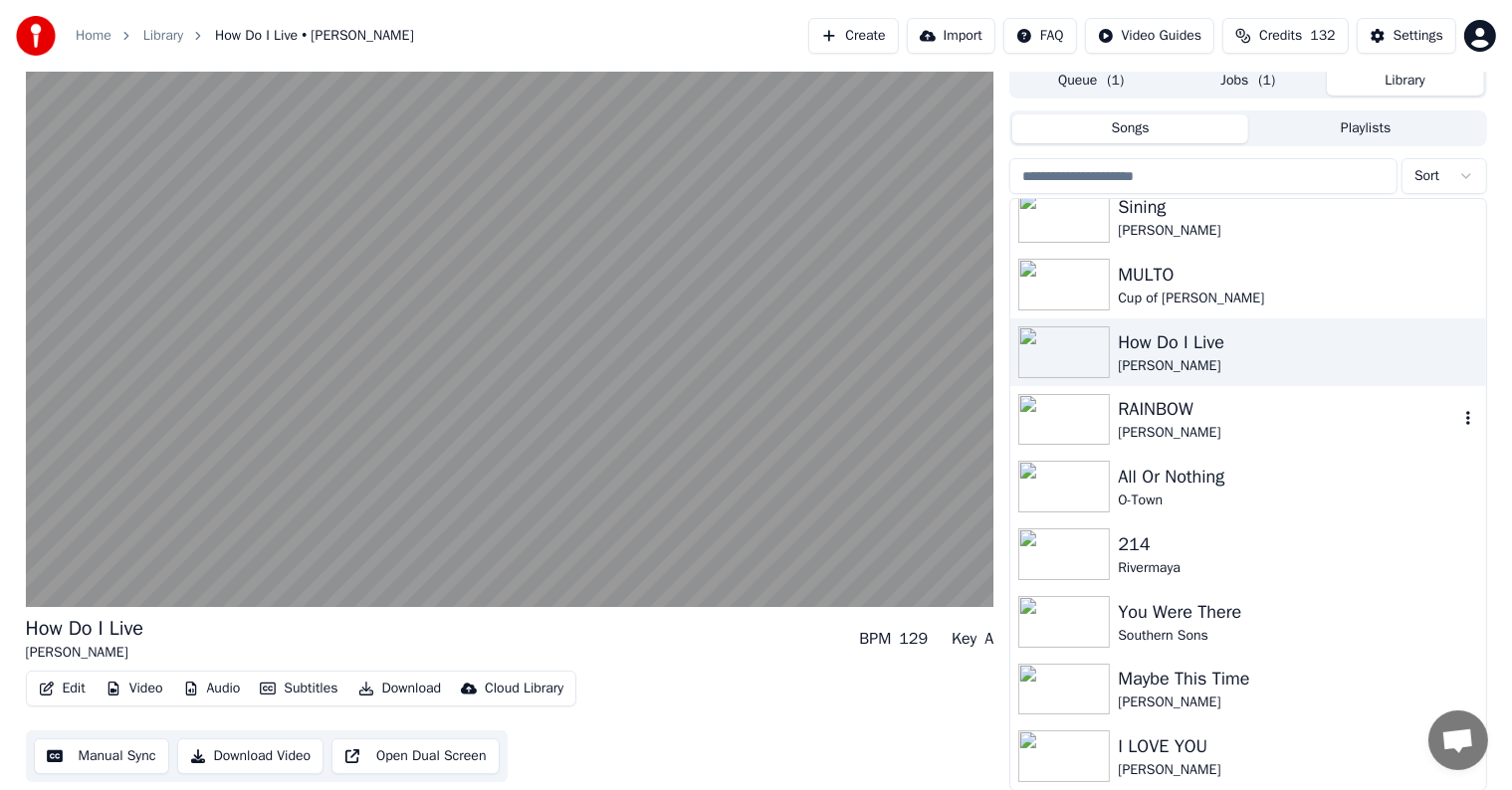 click on "[PERSON_NAME]" at bounding box center [1287, 433] 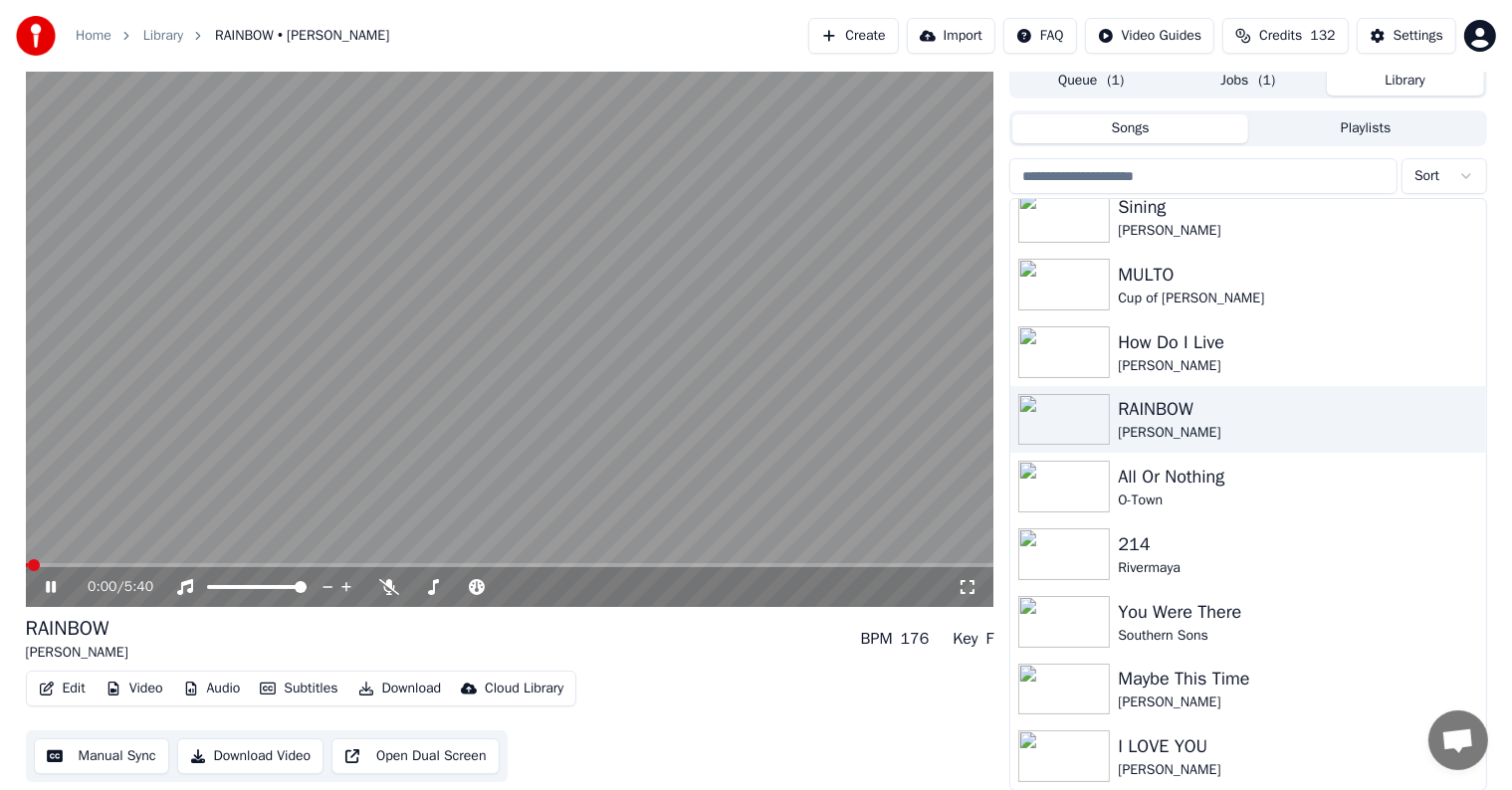 click at bounding box center (510, 334) 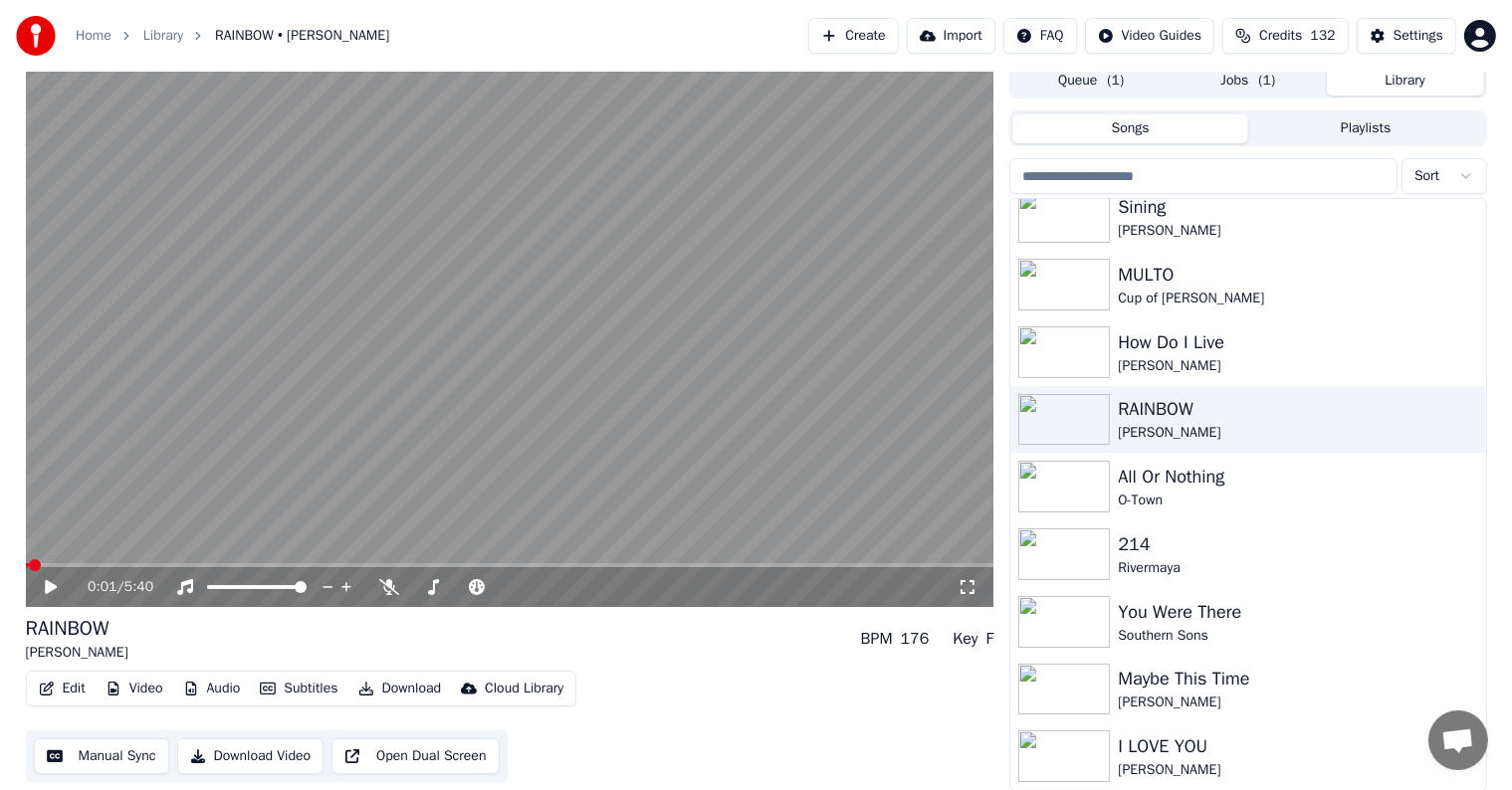 click on "Edit" at bounding box center [62, 689] 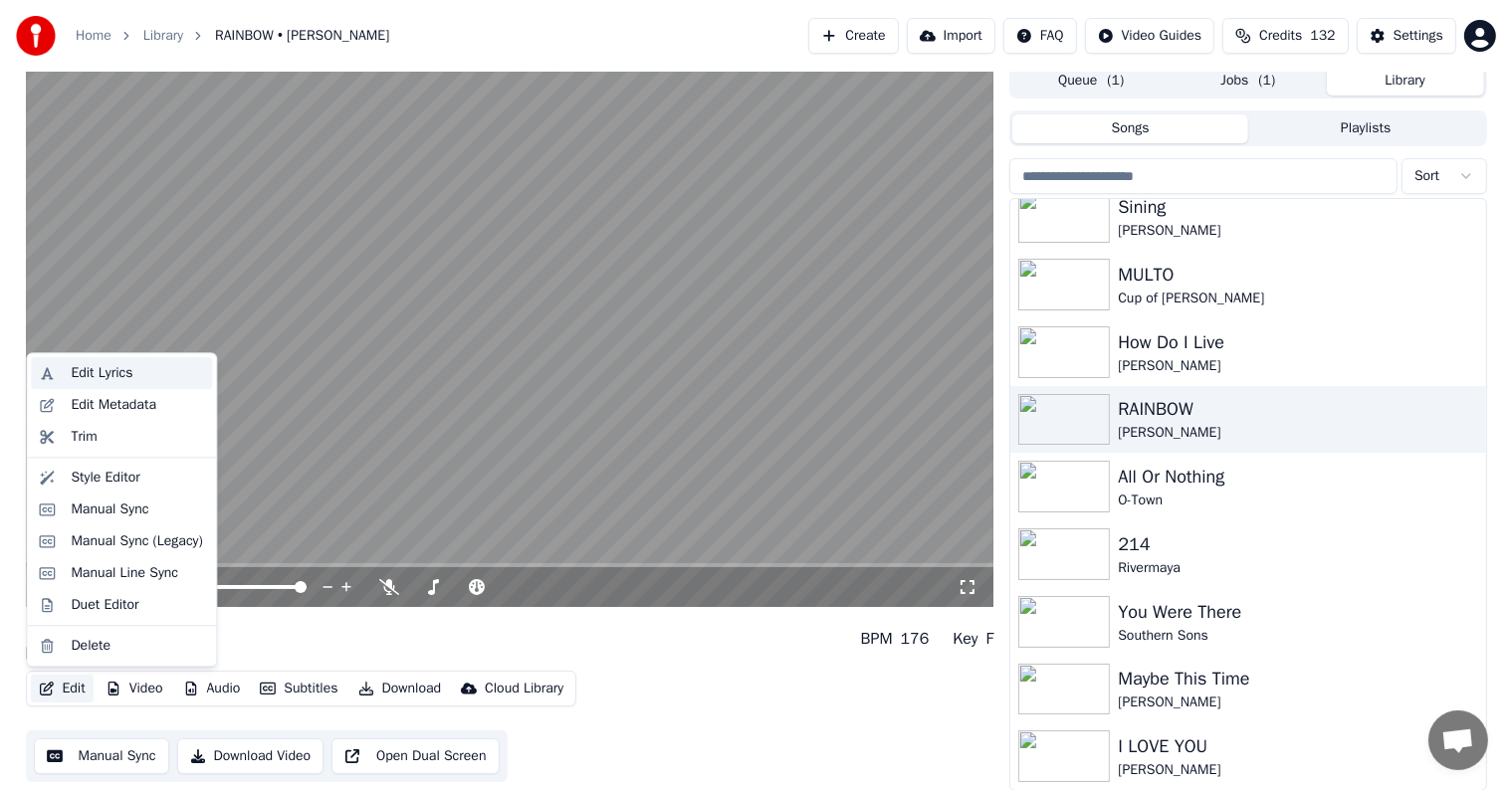 click on "Edit Lyrics" at bounding box center (102, 373) 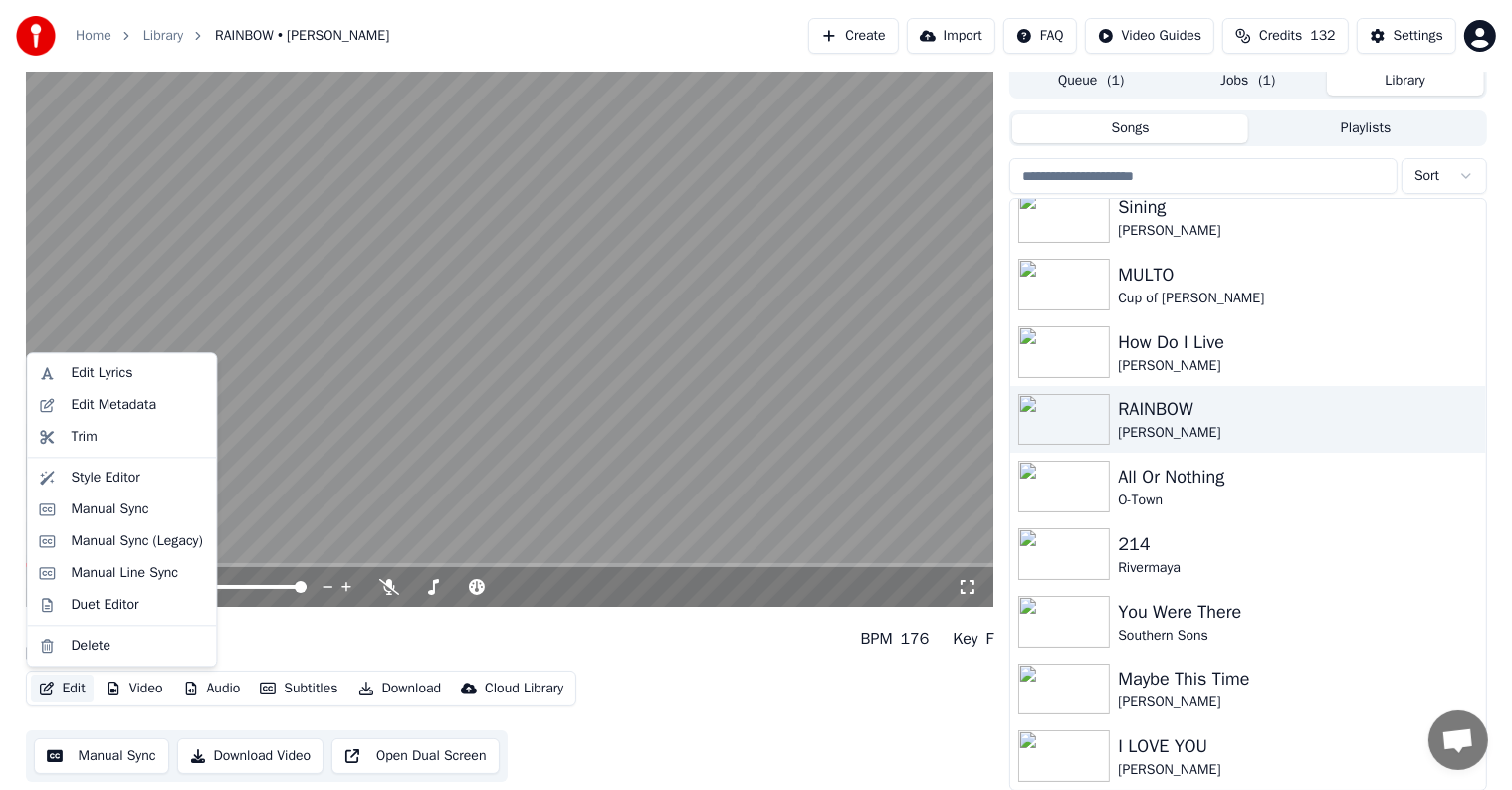 click on "Edit" at bounding box center [62, 689] 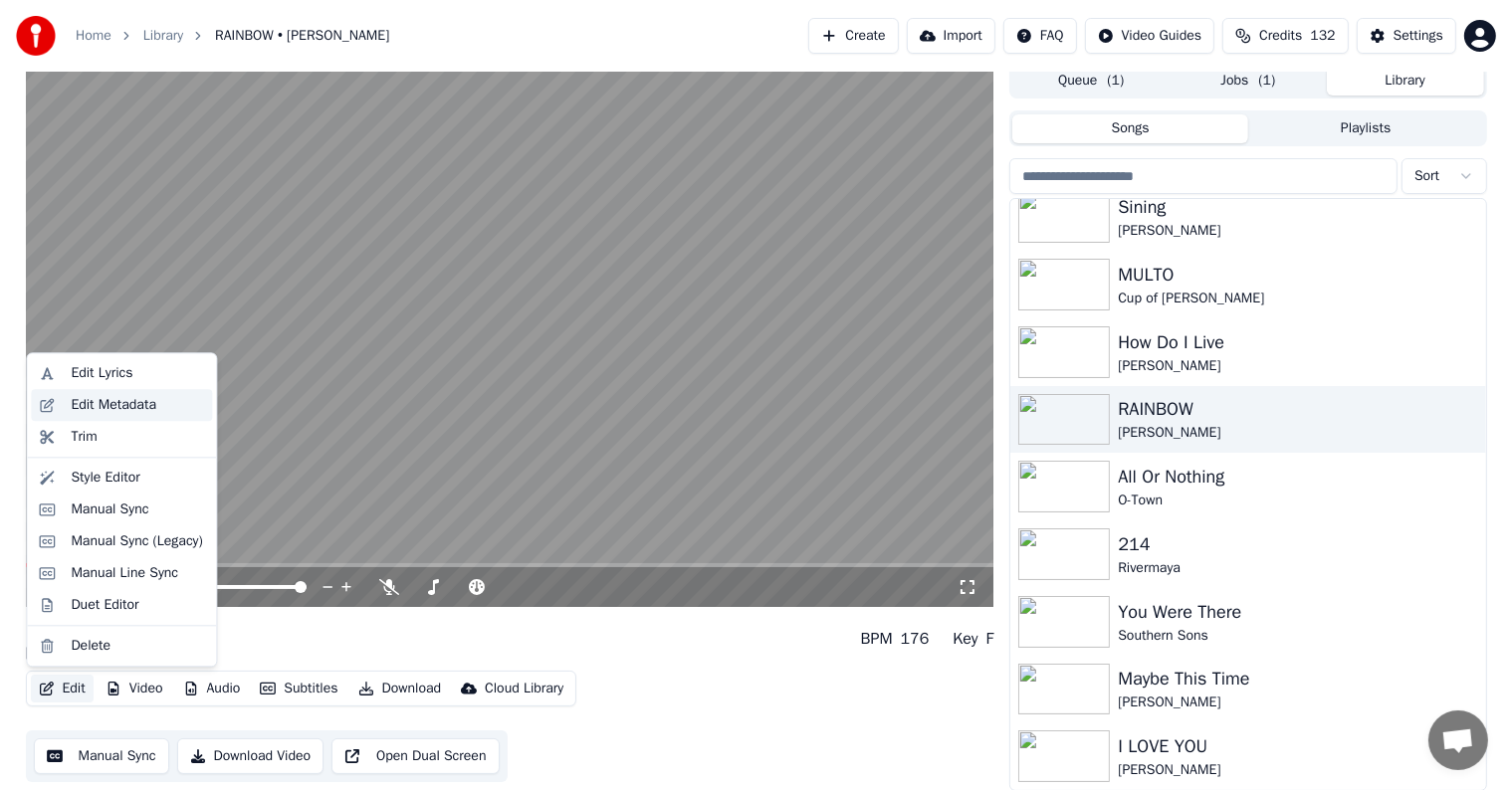 click on "Edit Metadata" at bounding box center (113, 405) 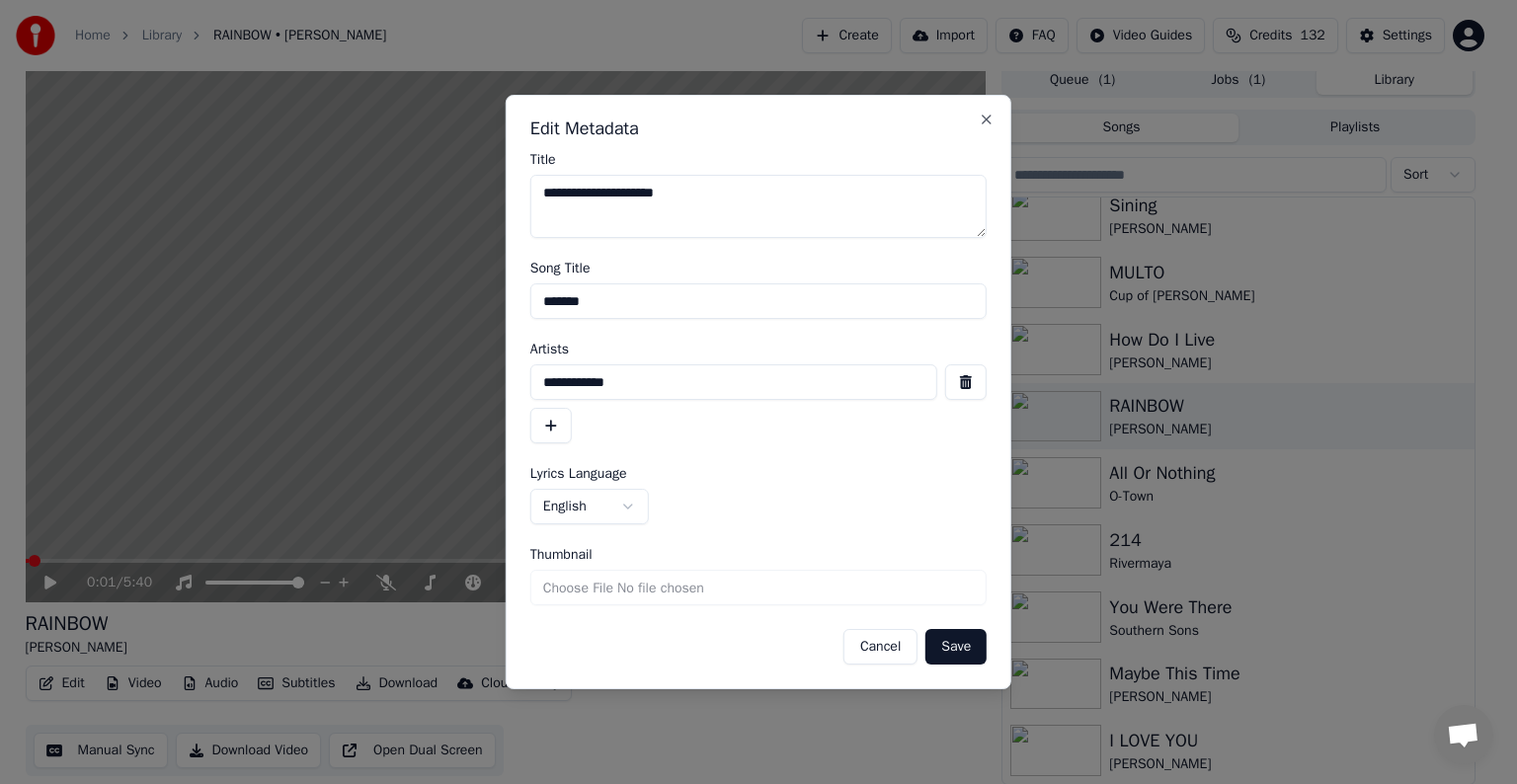 drag, startPoint x: 553, startPoint y: 299, endPoint x: 750, endPoint y: 299, distance: 197 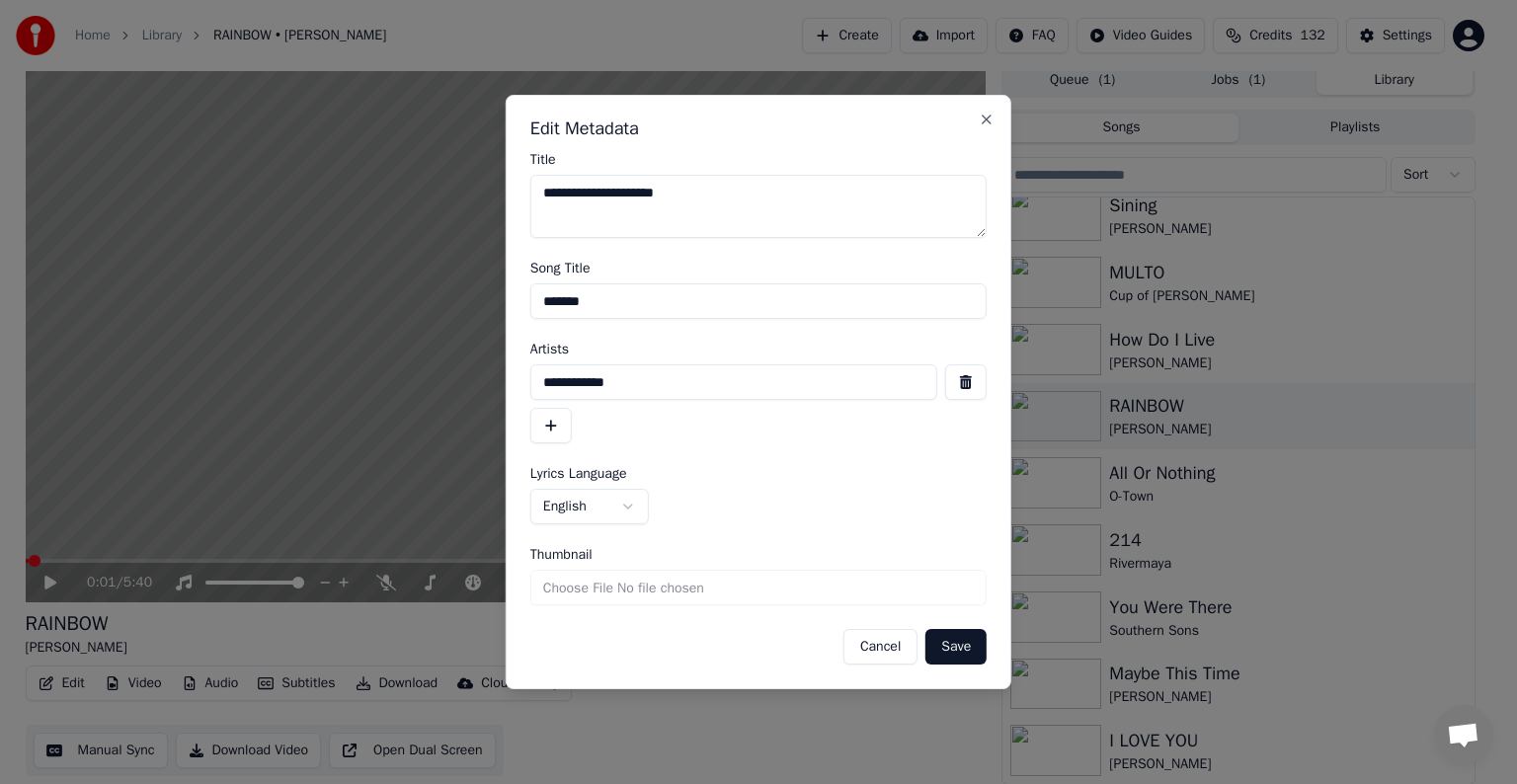type on "*******" 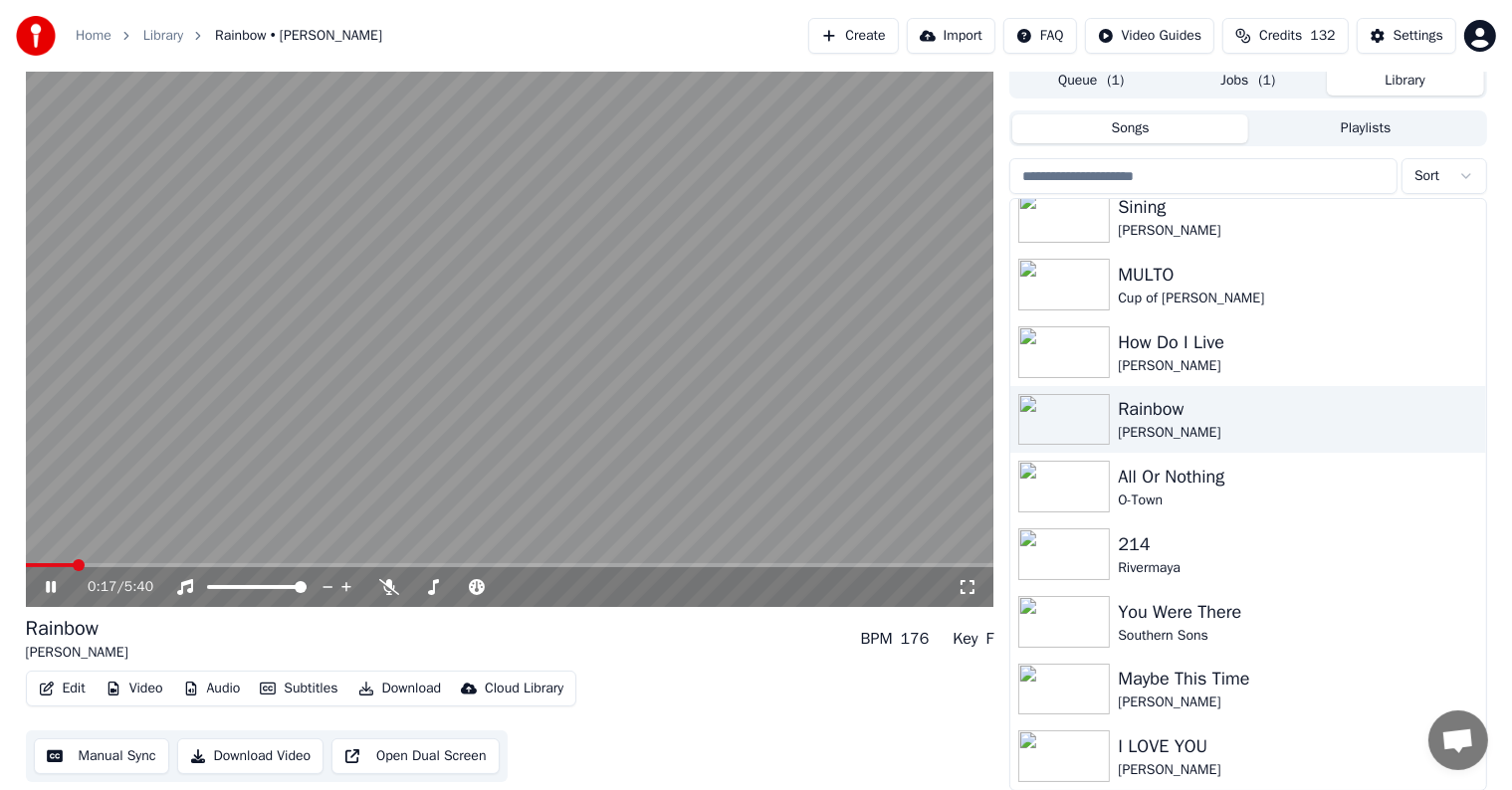 click at bounding box center [510, 565] 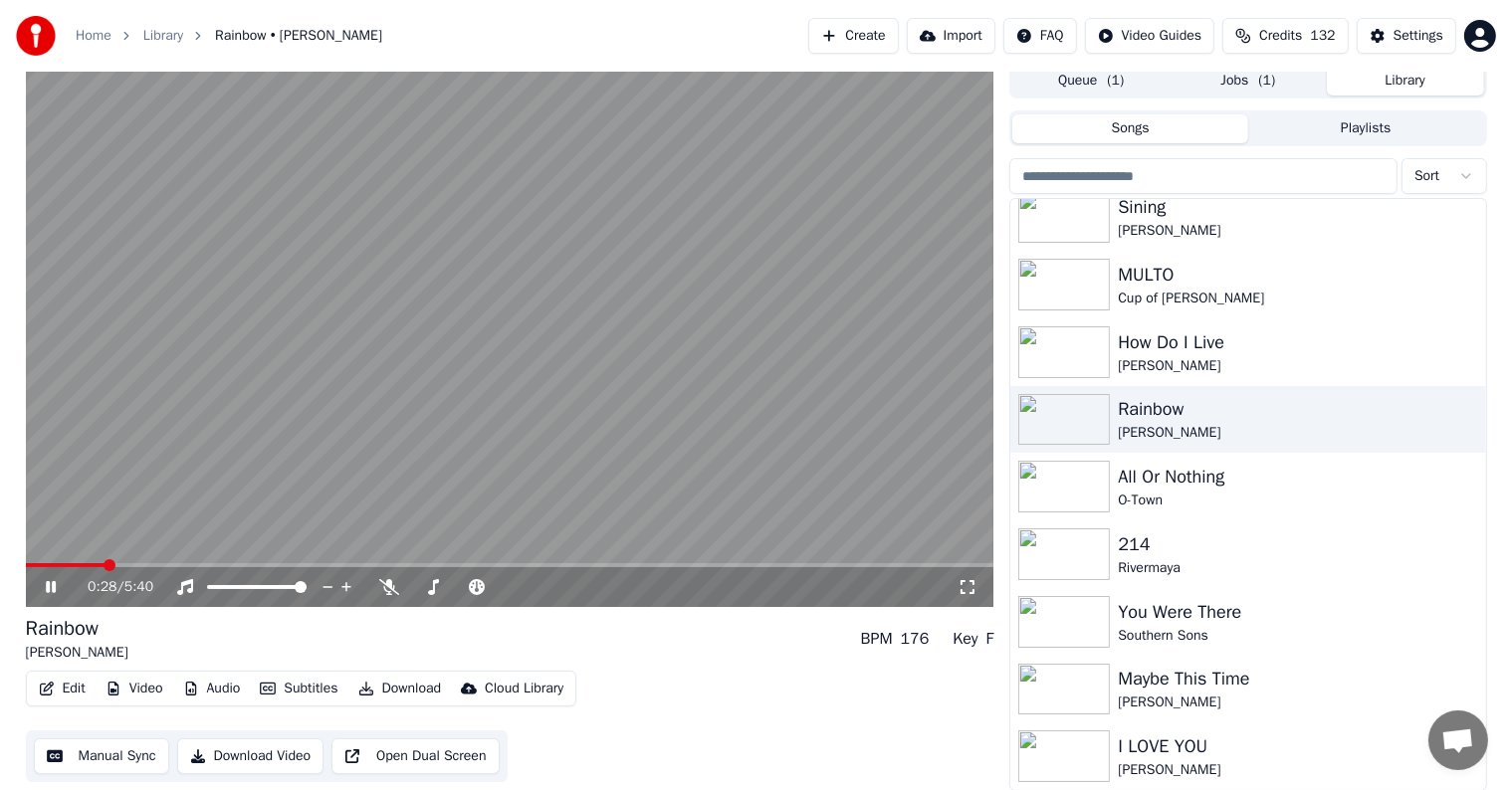click at bounding box center (510, 565) 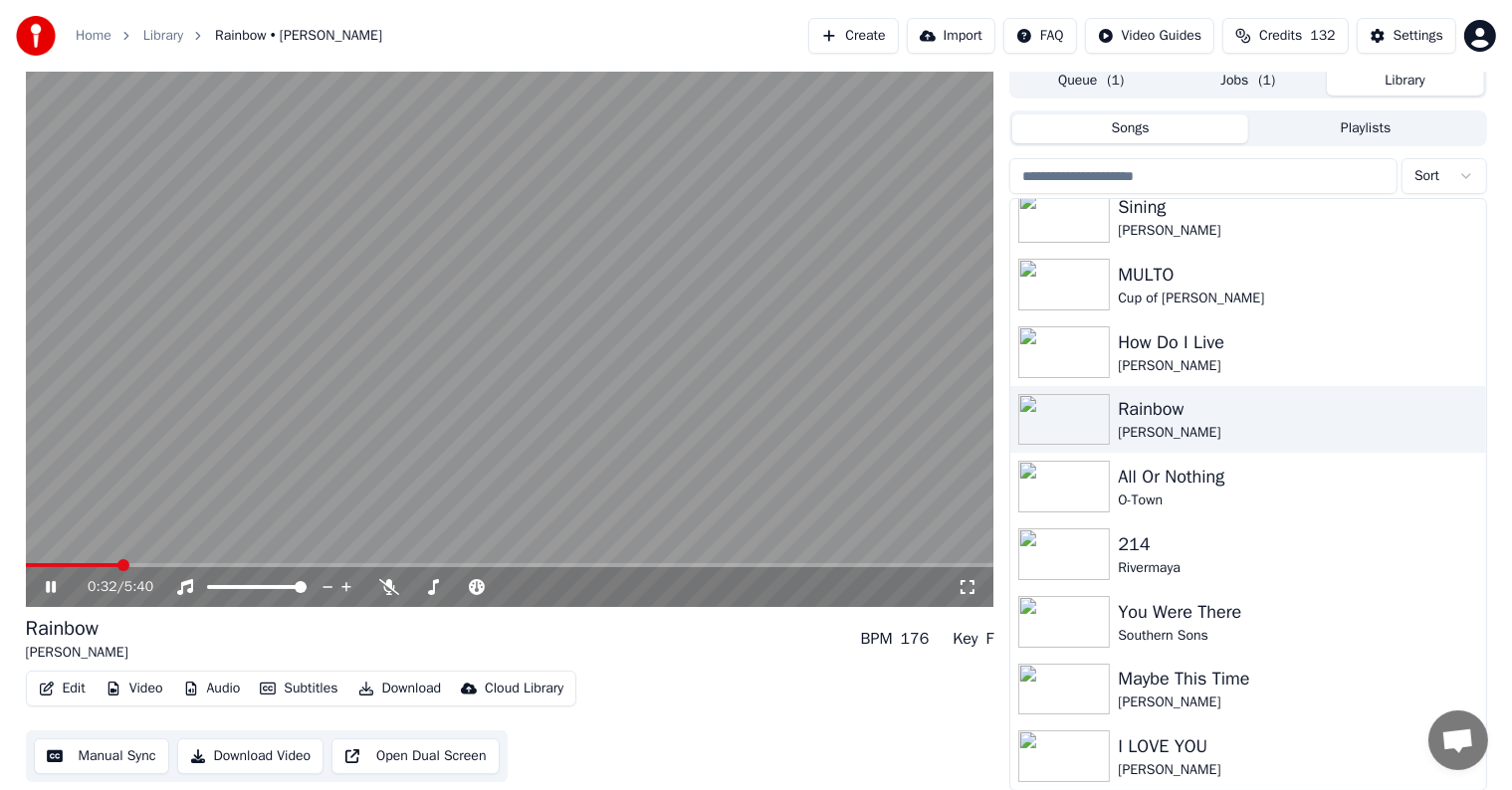click 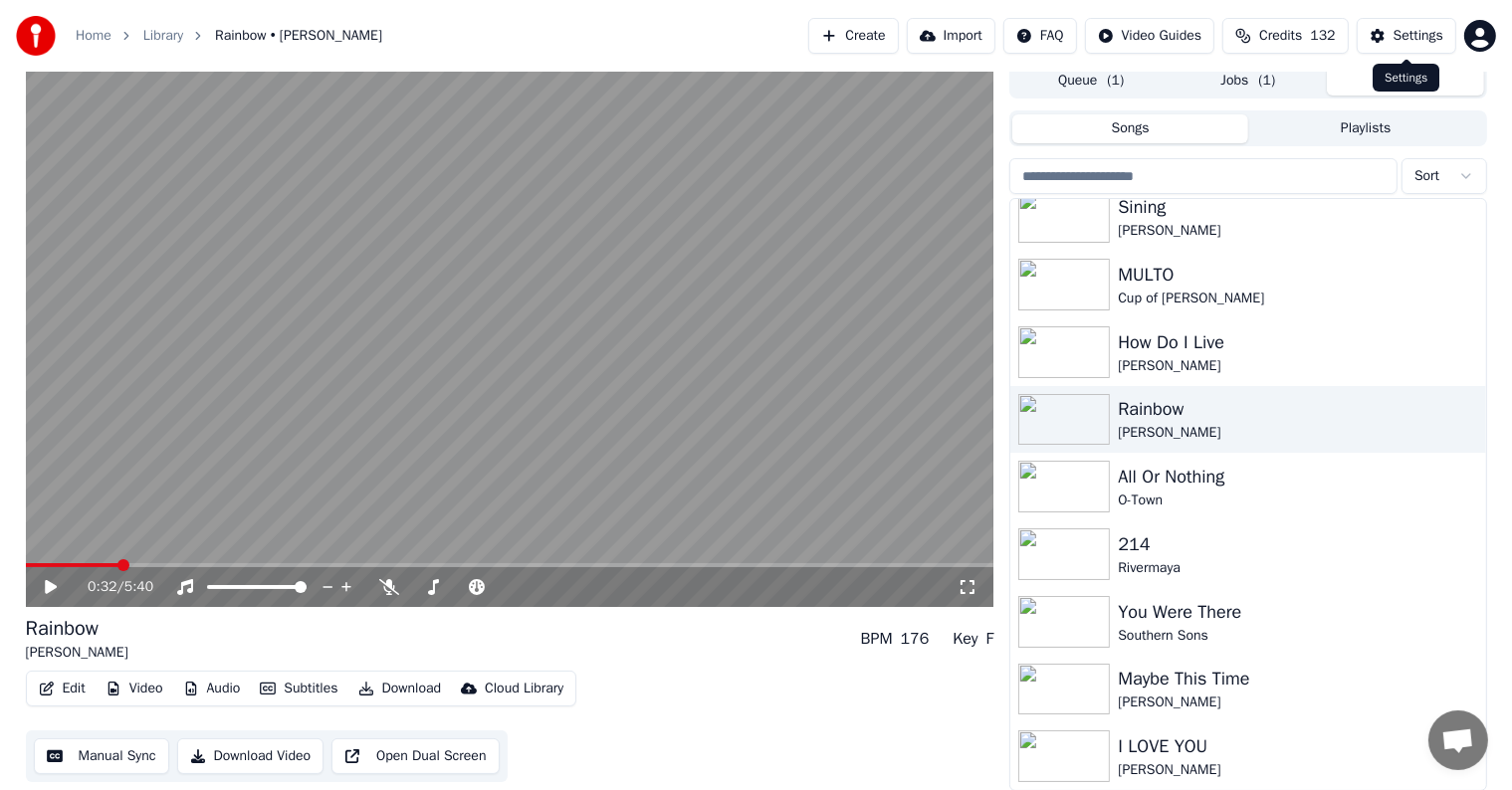 click on "Settings" at bounding box center (1418, 36) 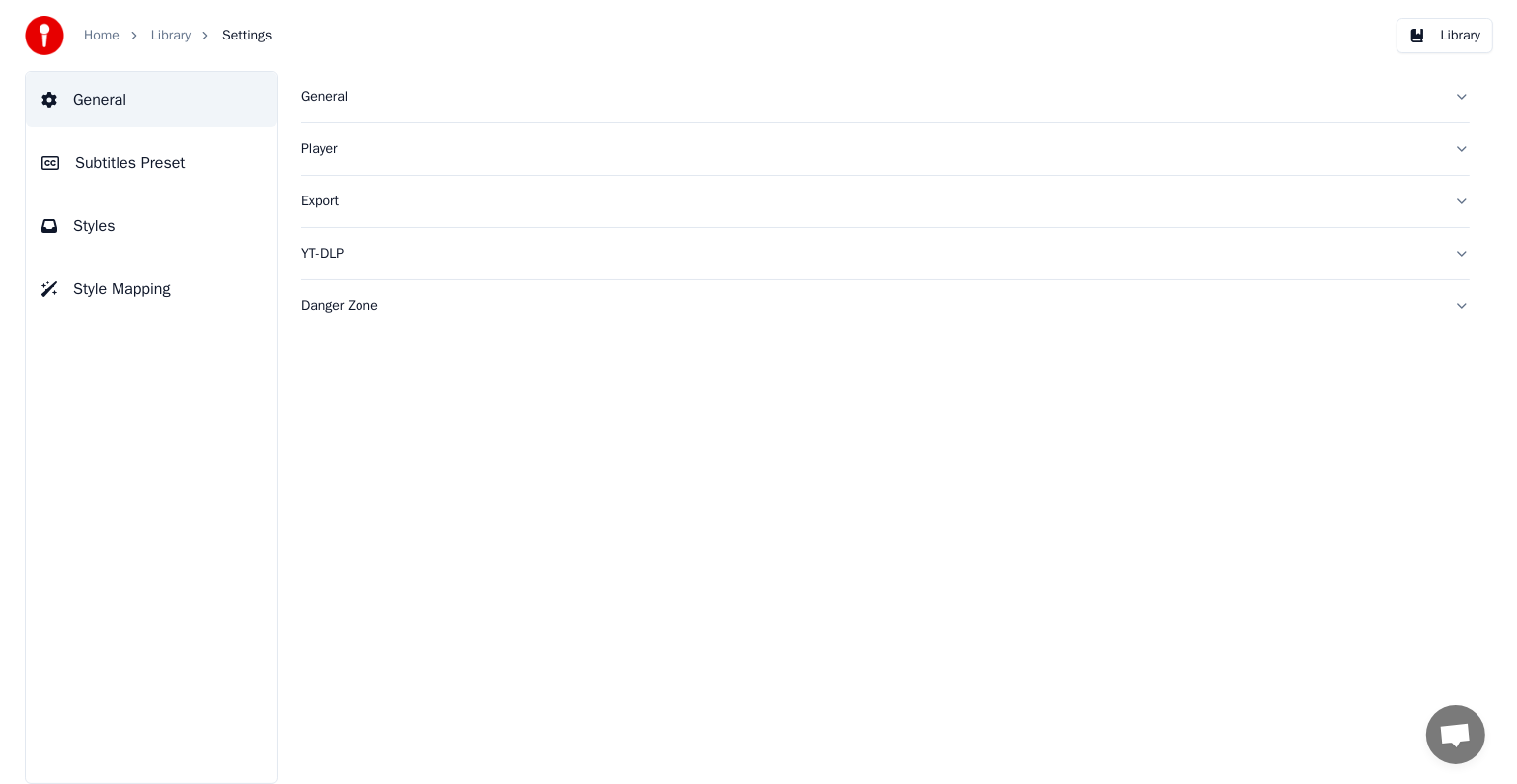 scroll, scrollTop: 0, scrollLeft: 0, axis: both 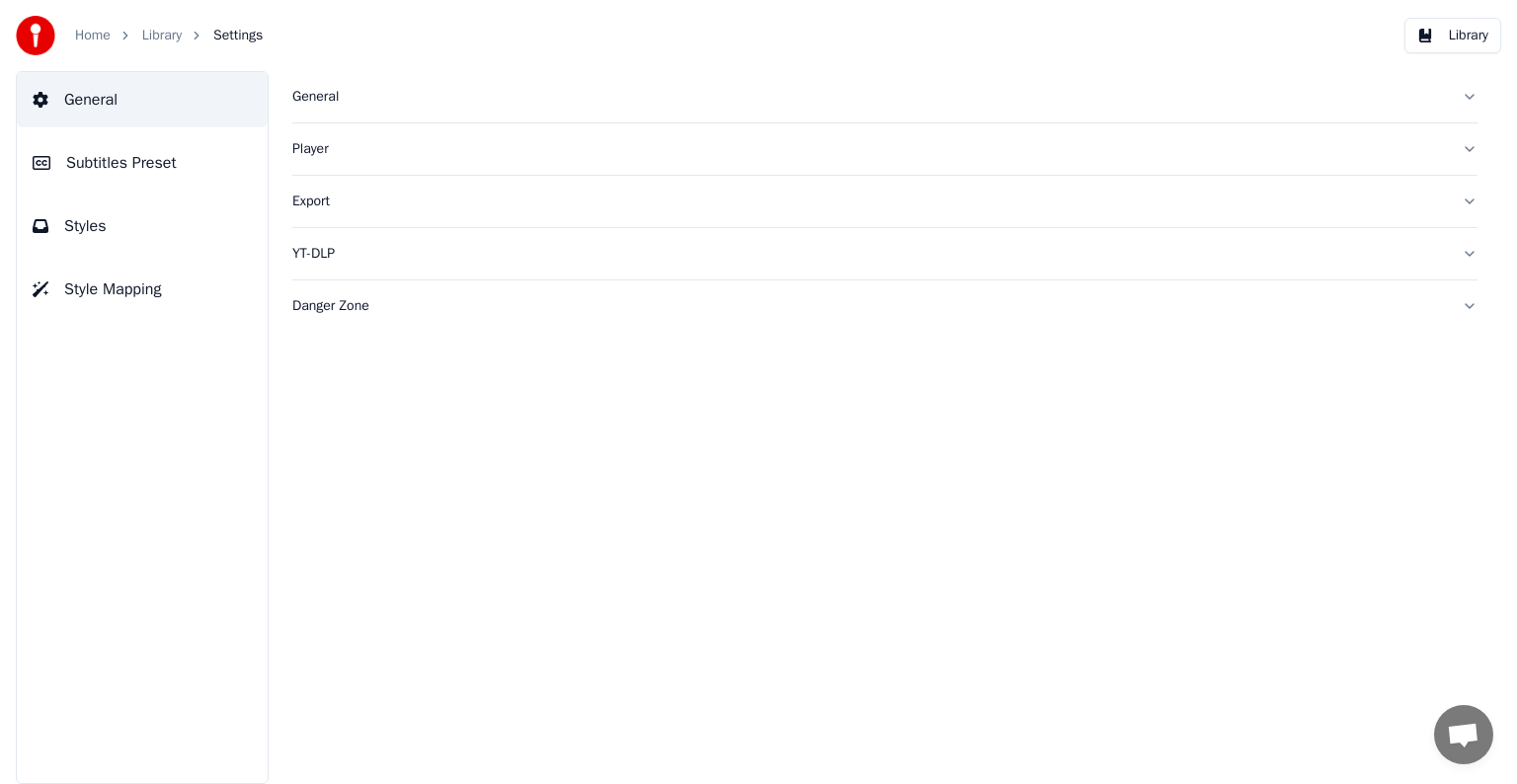click on "Subtitles Preset" at bounding box center (121, 163) 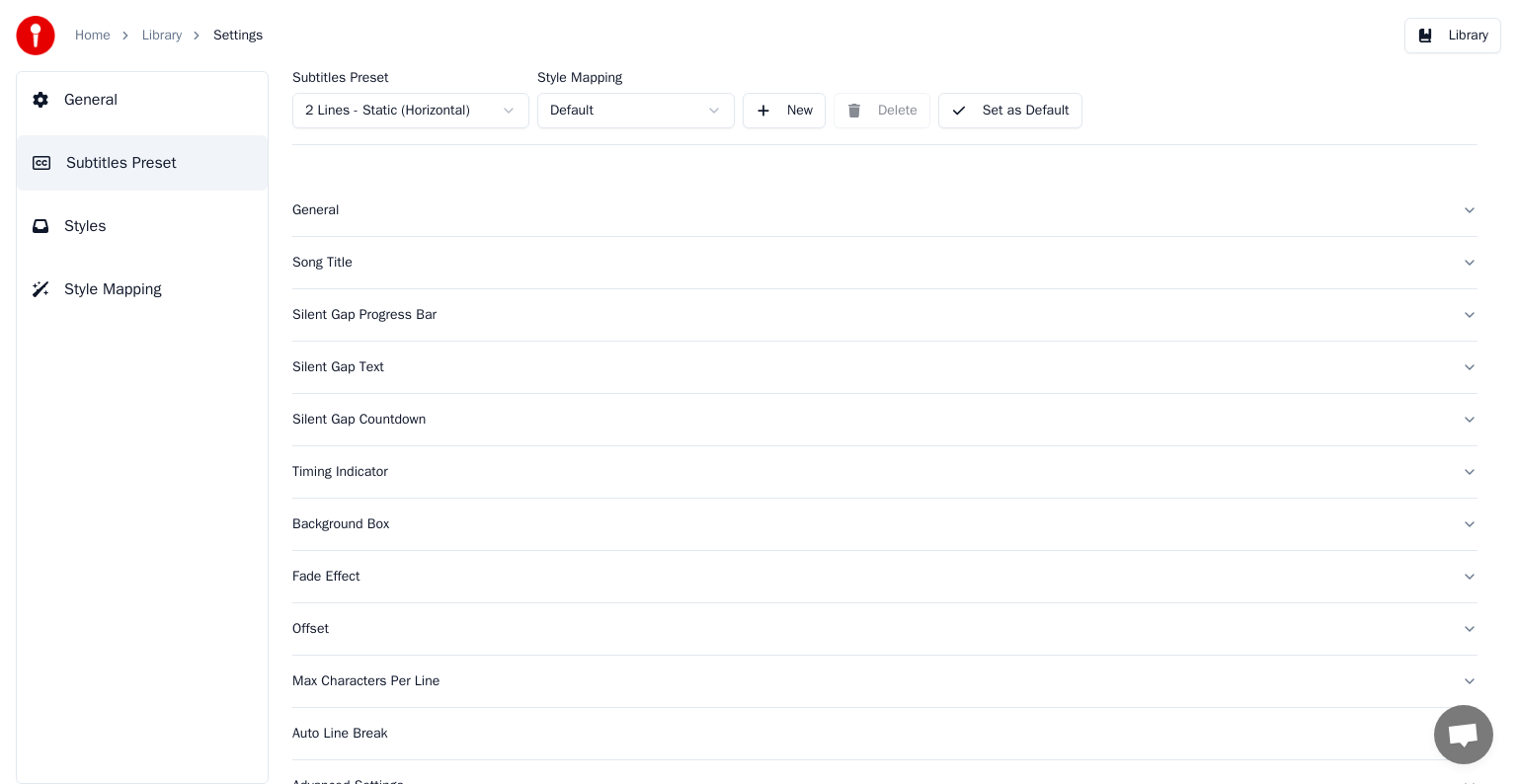 click on "Home Library Settings Library General Subtitles Preset Styles Style Mapping Subtitles Preset 2 Lines - Static (Horizontal) Style Mapping Default New Delete Set as Default General Song Title Silent Gap Progress Bar Silent Gap Text Silent Gap Countdown Timing Indicator Background Box Fade Effect Offset Max Characters Per Line Auto Line Break Advanced Settings Chat [PERSON_NAME] from Youka Desktop More channels Continue on Email Offline. Please reload the page. No messages can be received or sent for now. Youka Desktop Hello! How can I help you?  [DATE] Hi! I'ts me again. The lyrics are not appearing. Even editing to add lyrics again, it's not appearing. I already spent 22 credits for this please check [DATE] [DATE] [PERSON_NAME], credits should refunded automatically in case of failure, please let me check [DATE] yeah but credits are used again in adding the lyrics in the song that supposed to be good in the first place [DATE] Read [PERSON_NAME] added 22 more credits to your account. [DATE] Send a file" at bounding box center [758, 392] 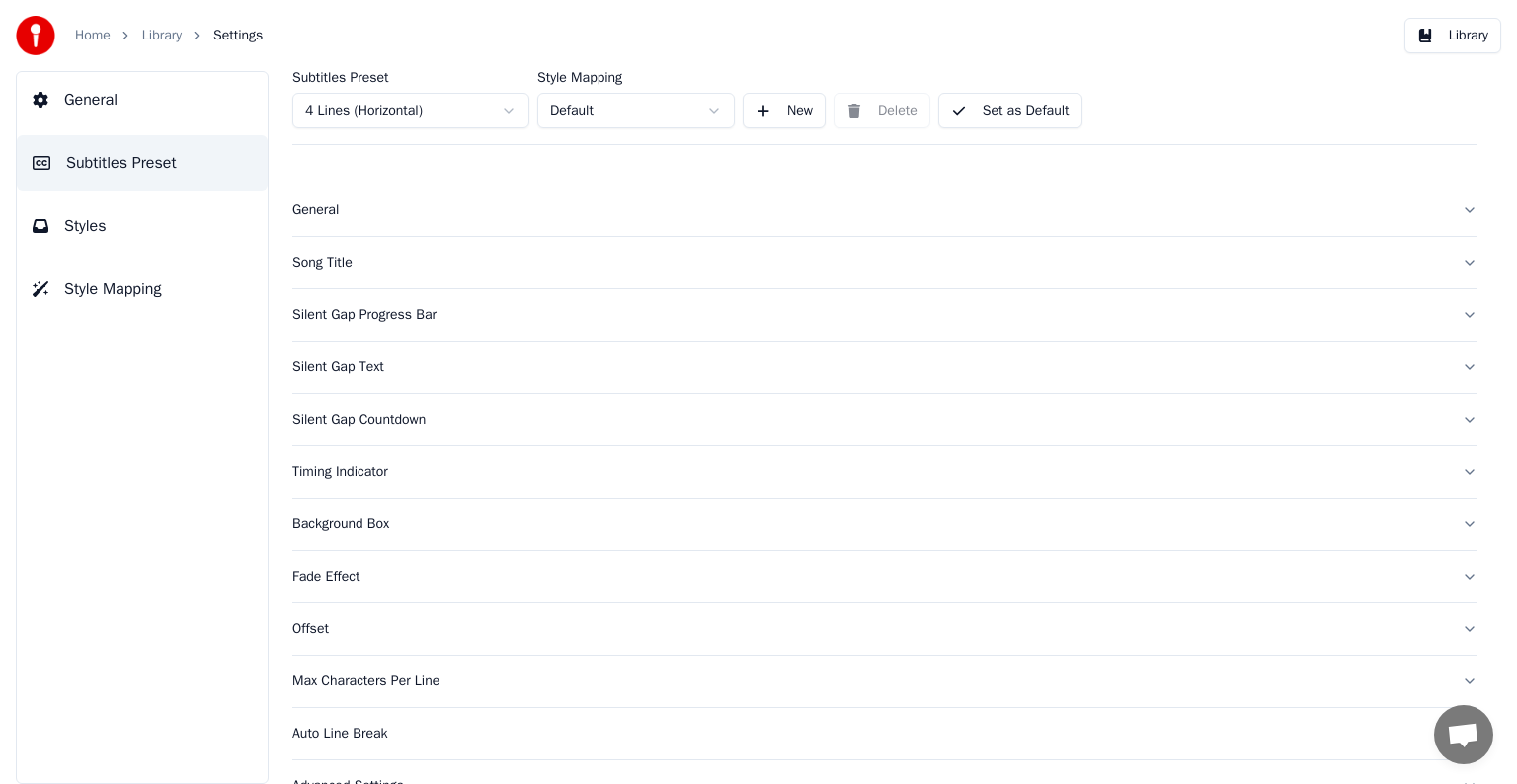 click on "Song Title" at bounding box center [869, 263] 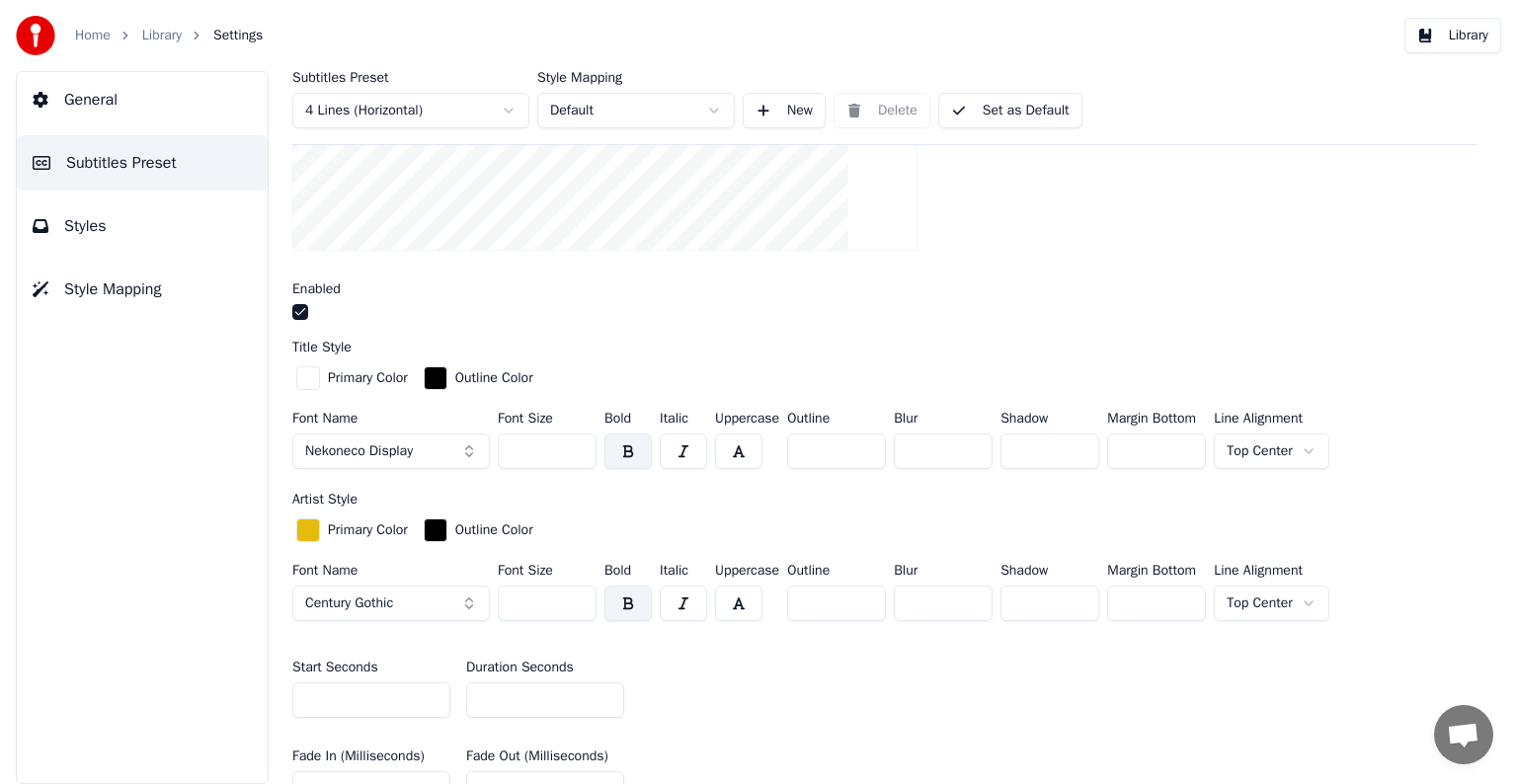 scroll, scrollTop: 494, scrollLeft: 0, axis: vertical 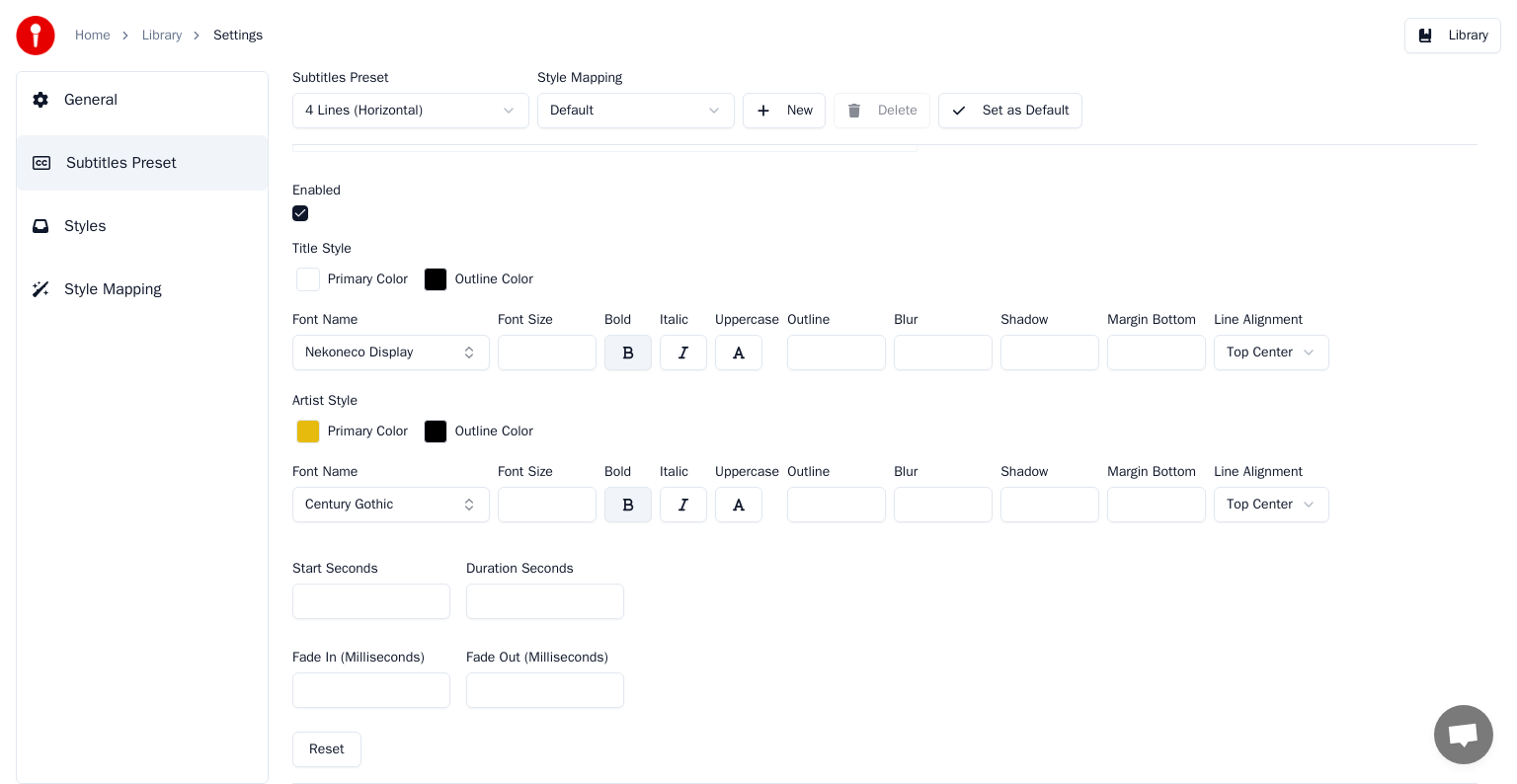 click on "**" at bounding box center (545, 601) 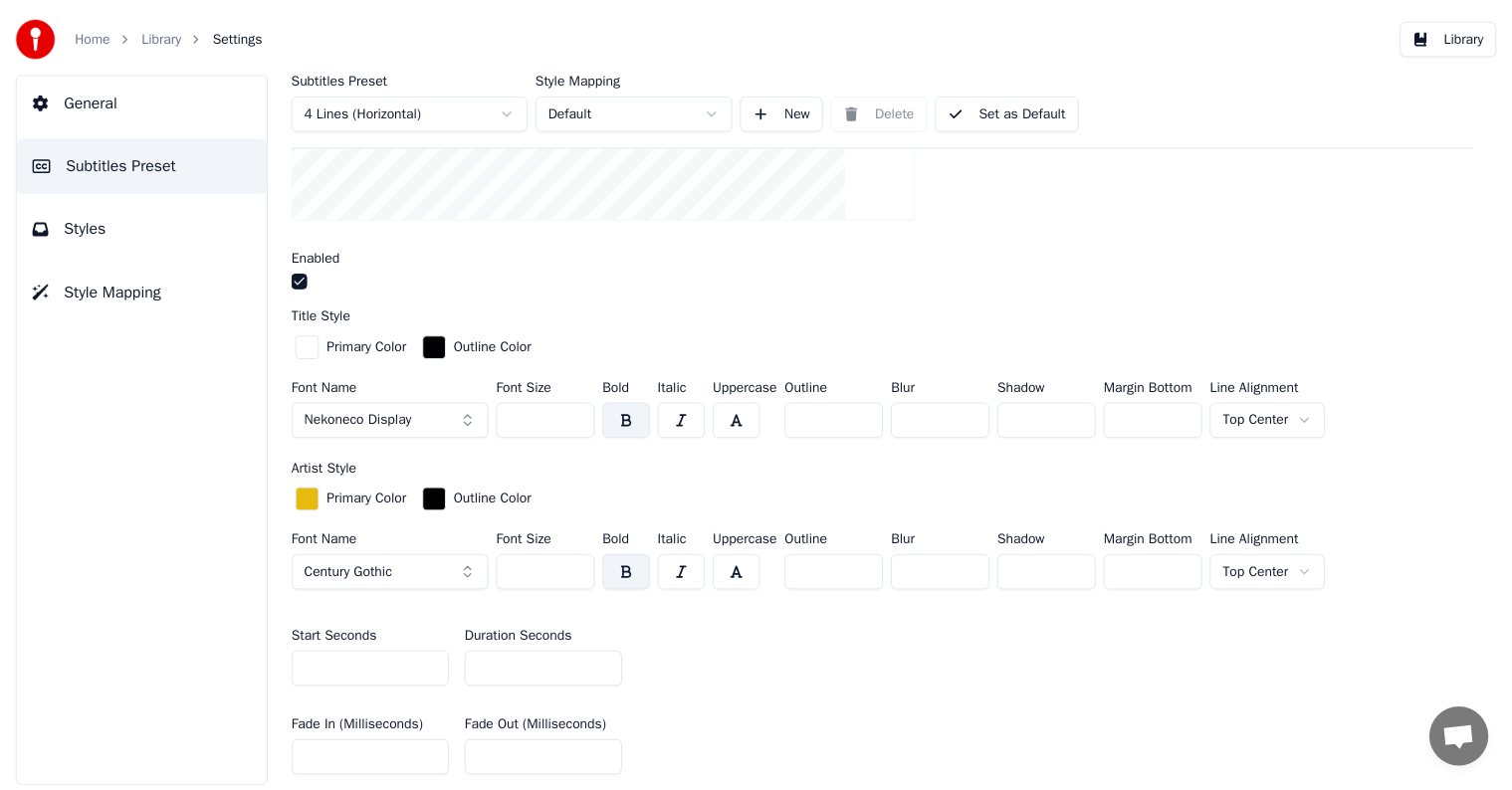 scroll, scrollTop: 398, scrollLeft: 0, axis: vertical 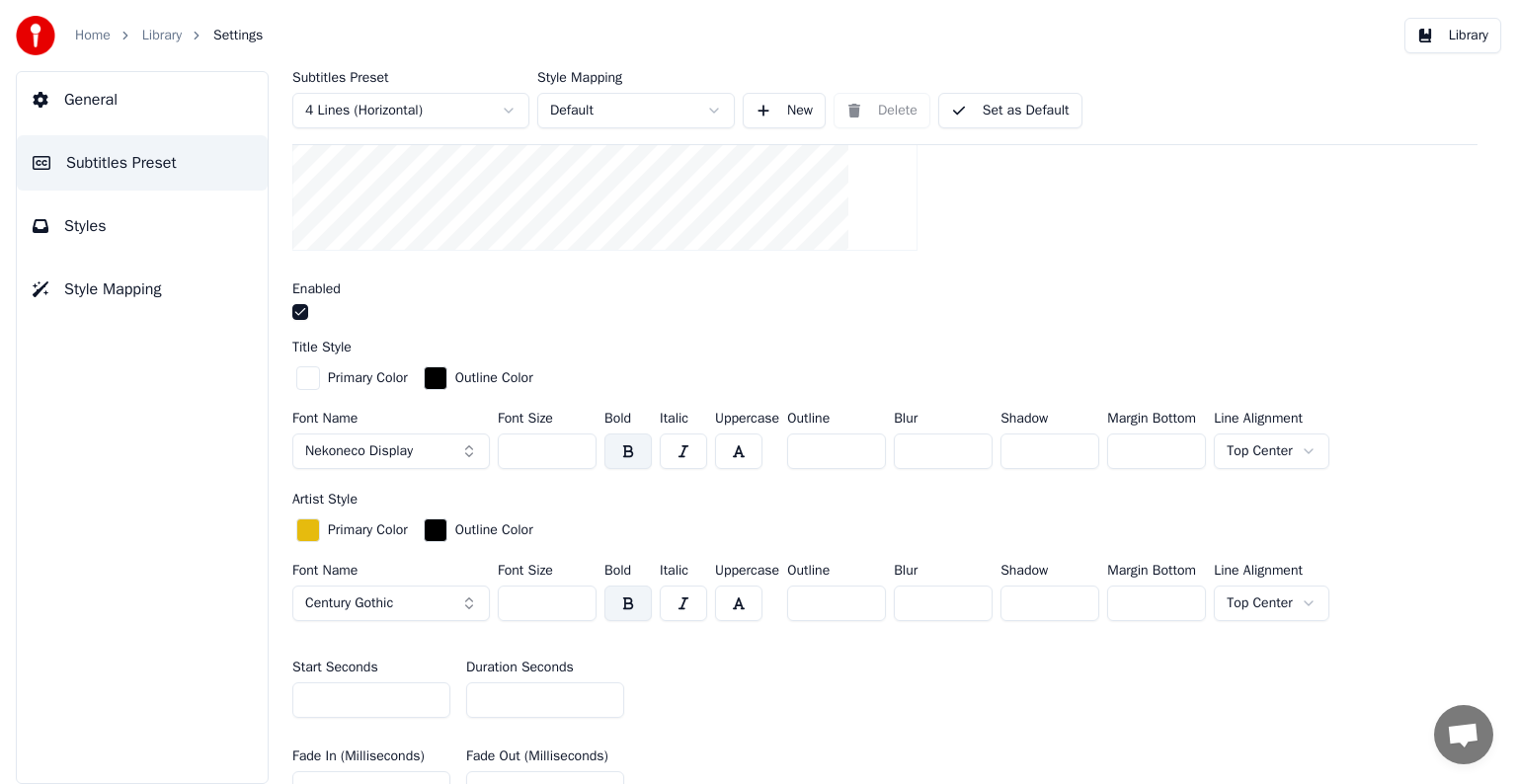 drag, startPoint x: 514, startPoint y: 446, endPoint x: 556, endPoint y: 446, distance: 42 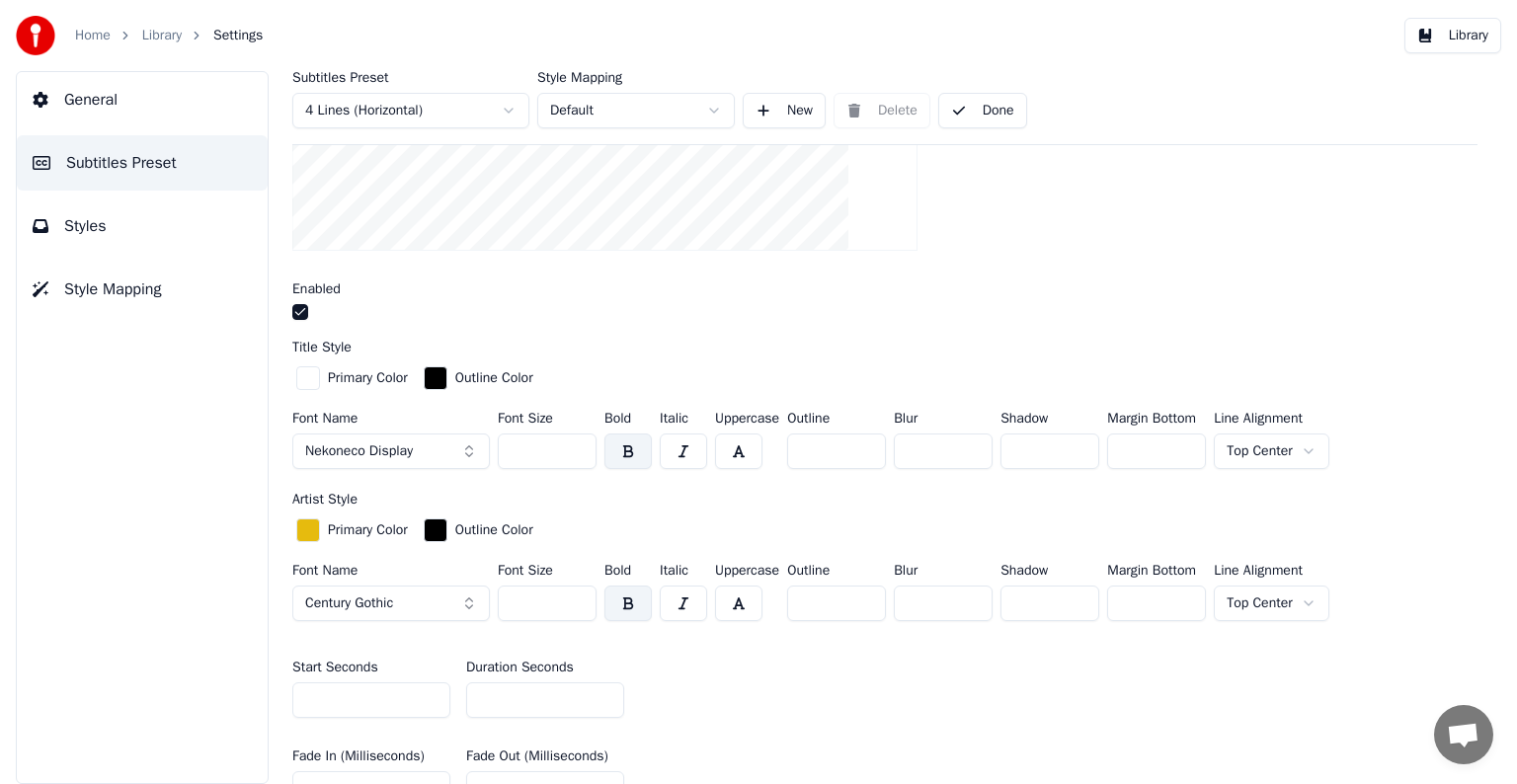 click on "Library" at bounding box center (162, 36) 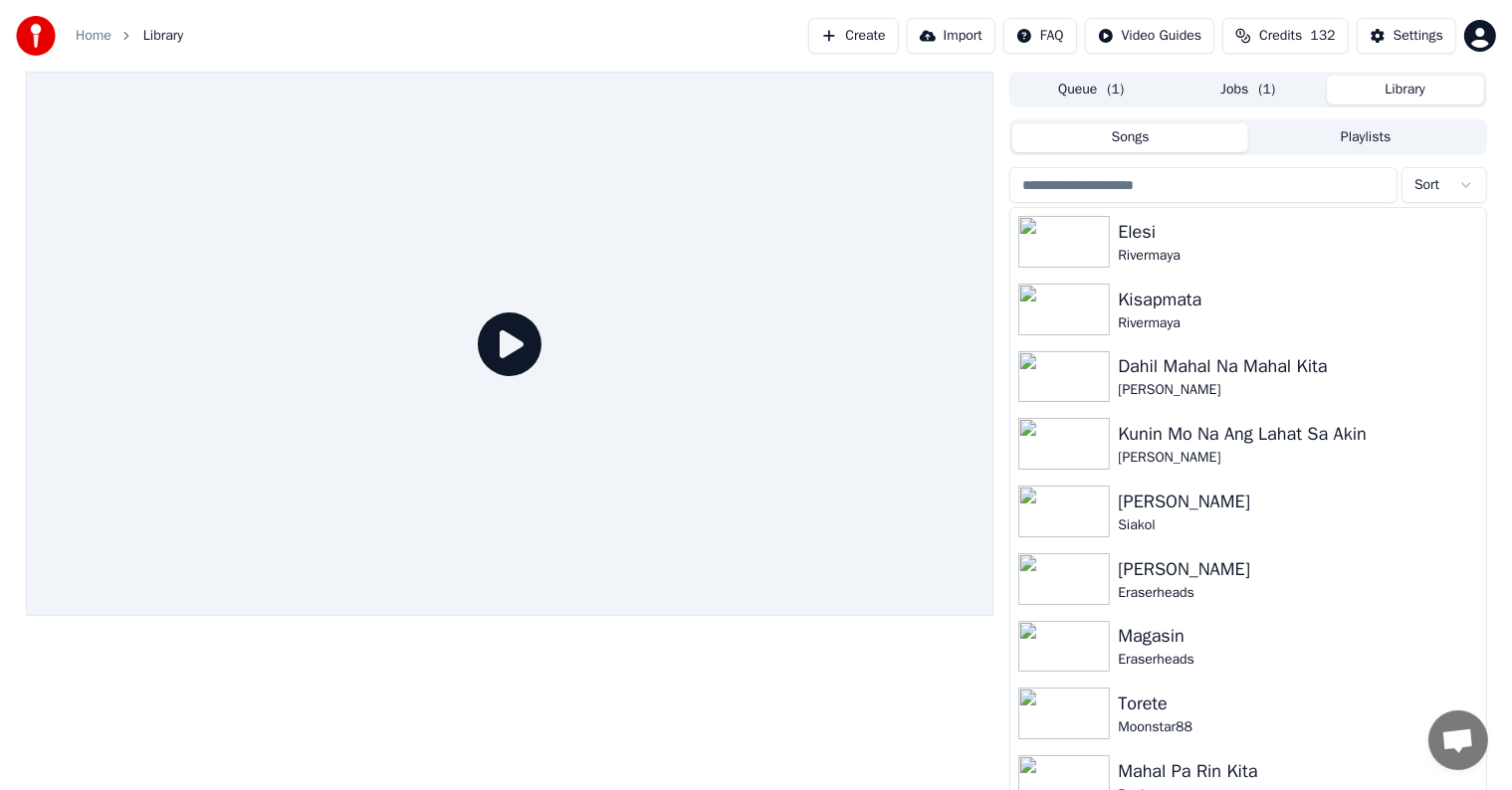 click at bounding box center [1203, 185] 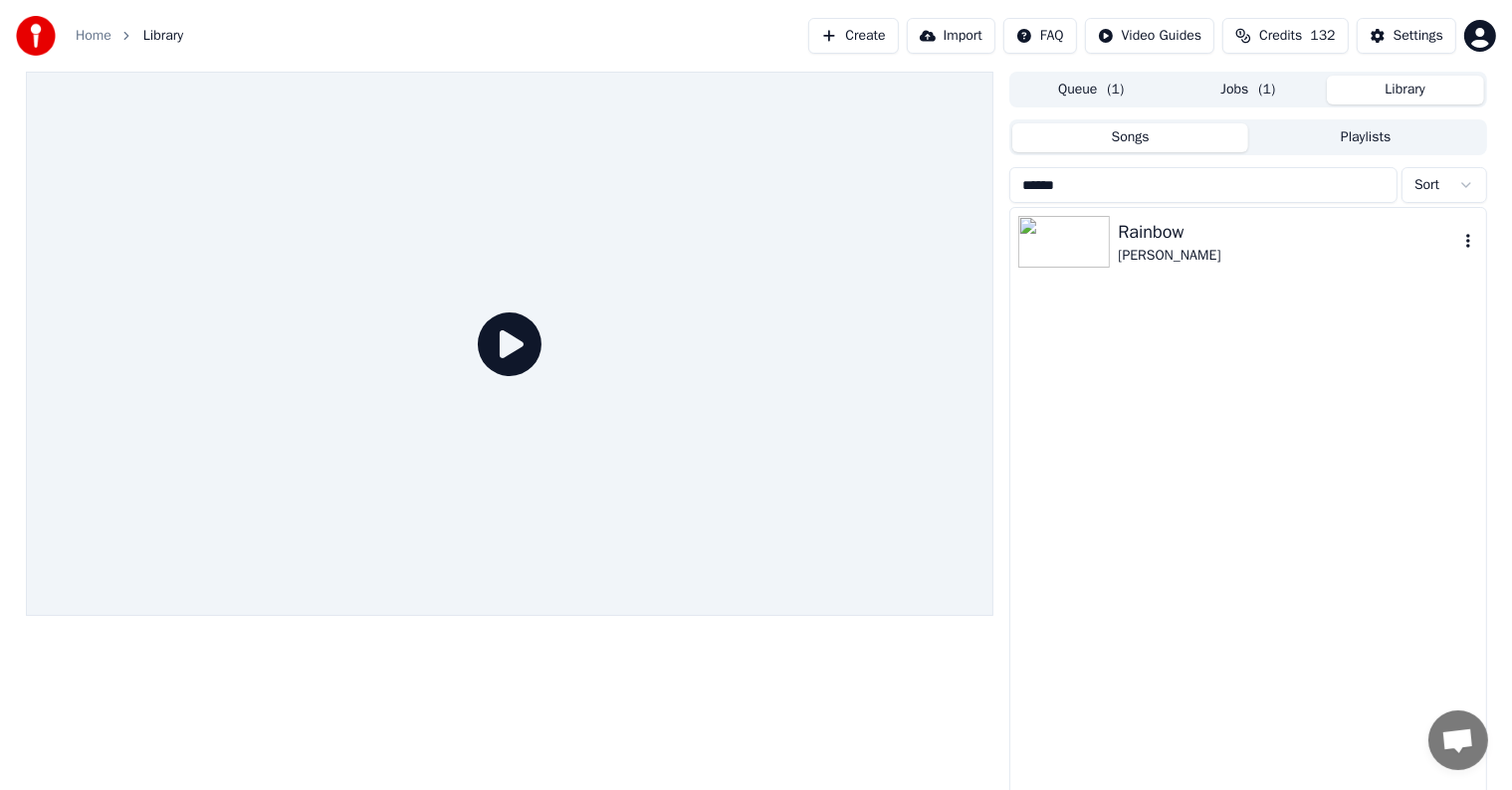 type on "******" 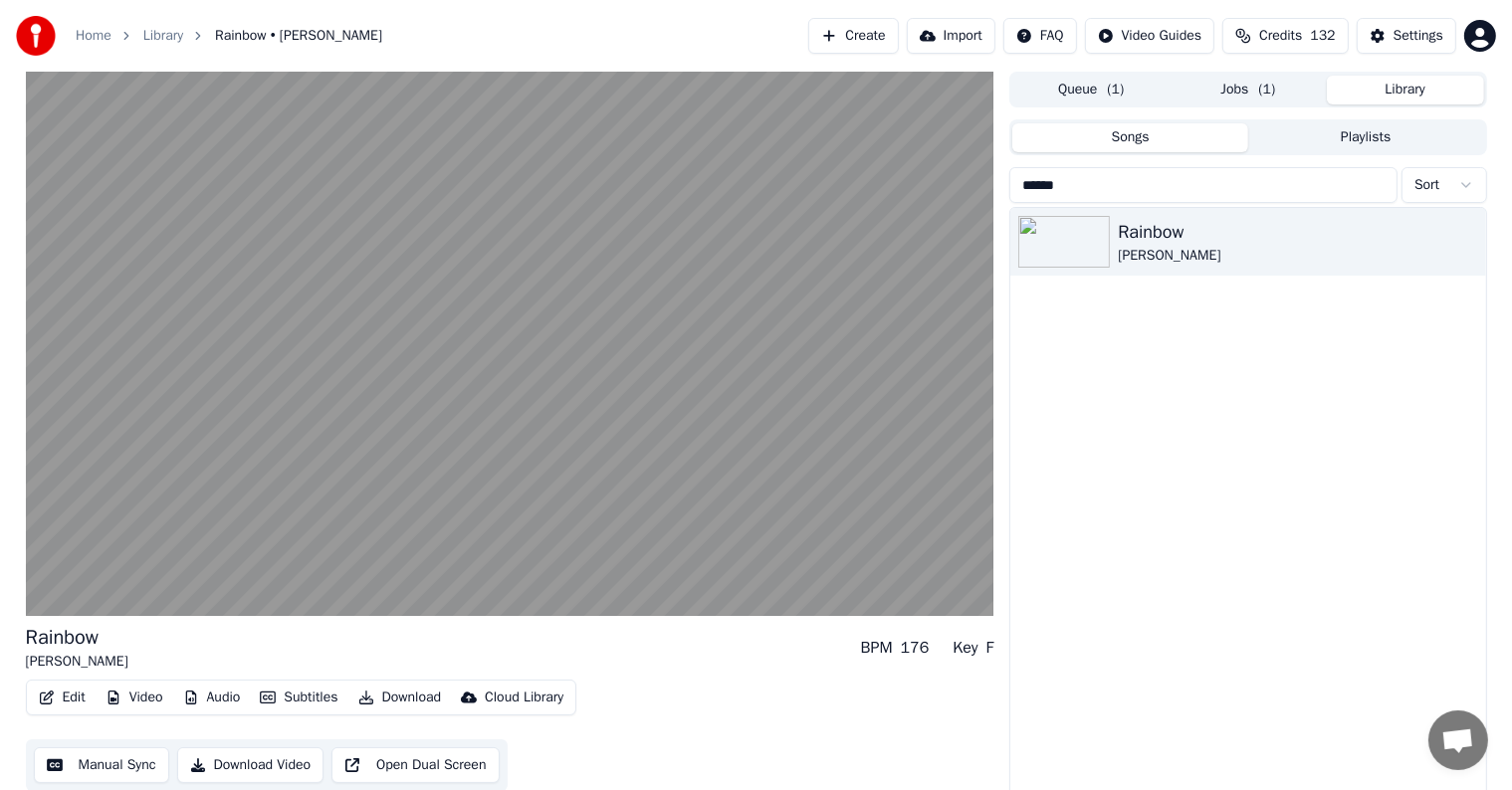 click on "Video" at bounding box center [134, 697] 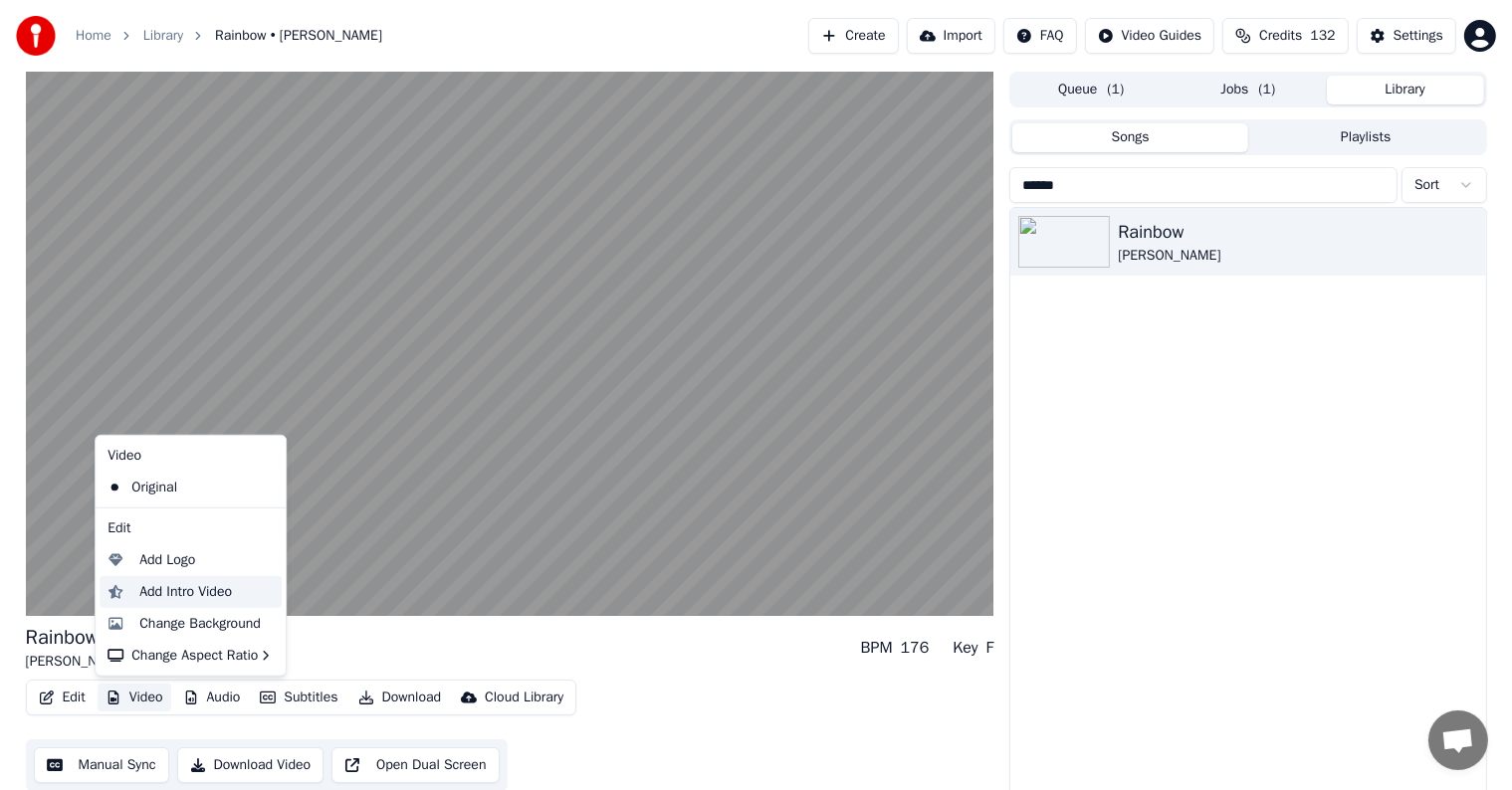 click on "Add Intro Video" at bounding box center [185, 592] 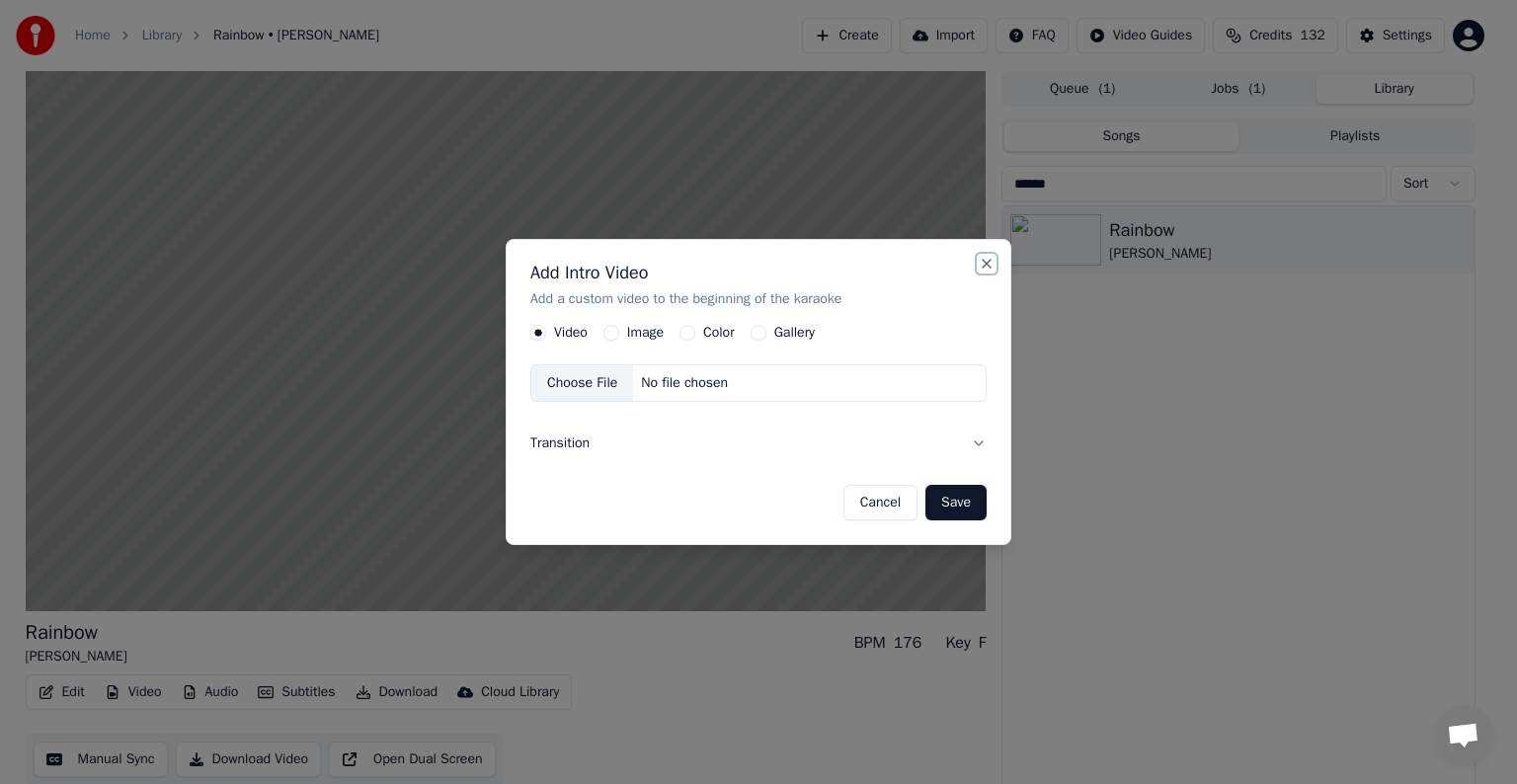 click on "Close" at bounding box center (987, 264) 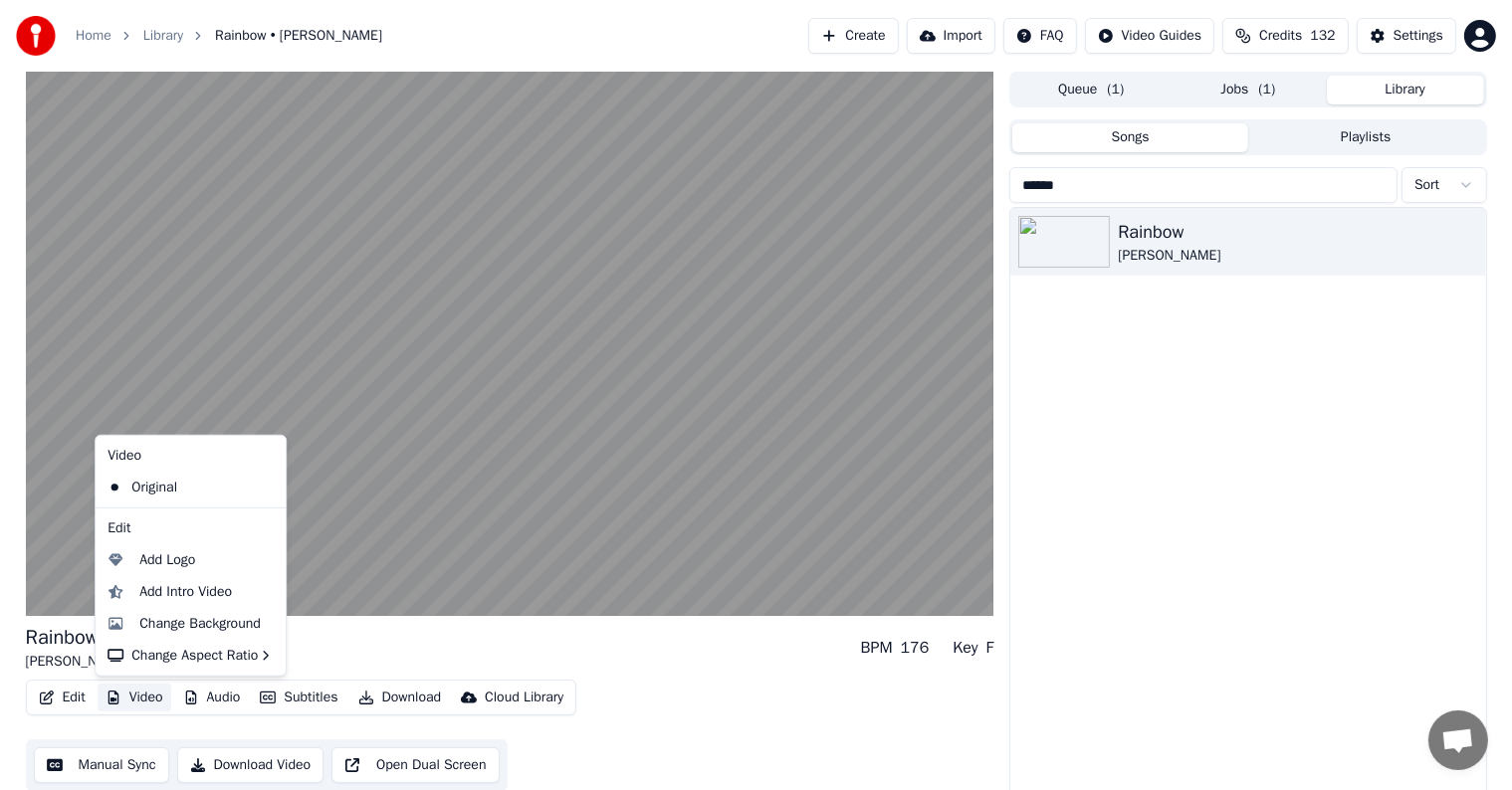 click on "Video" at bounding box center [134, 697] 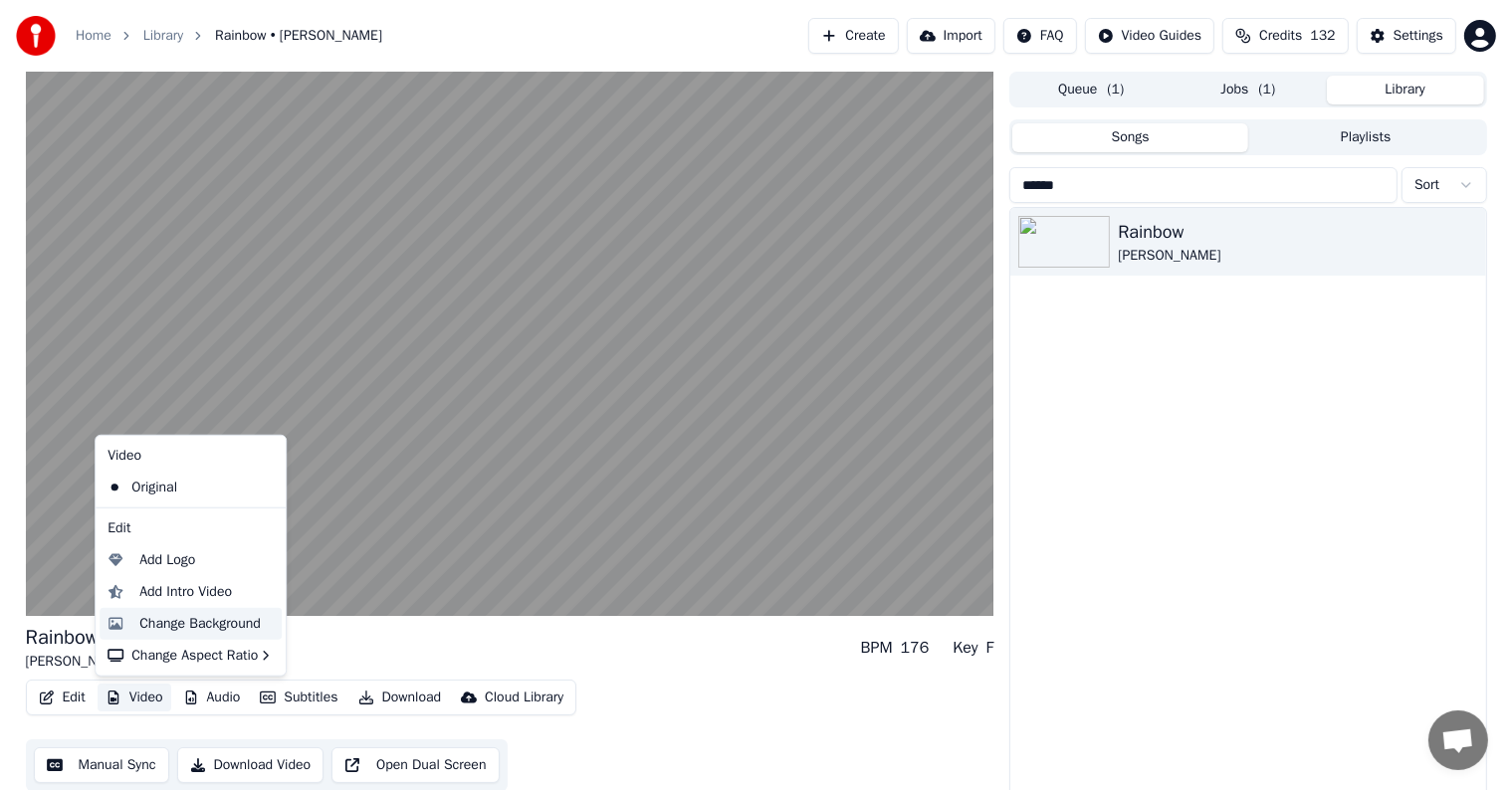 click on "Change Background" at bounding box center [200, 624] 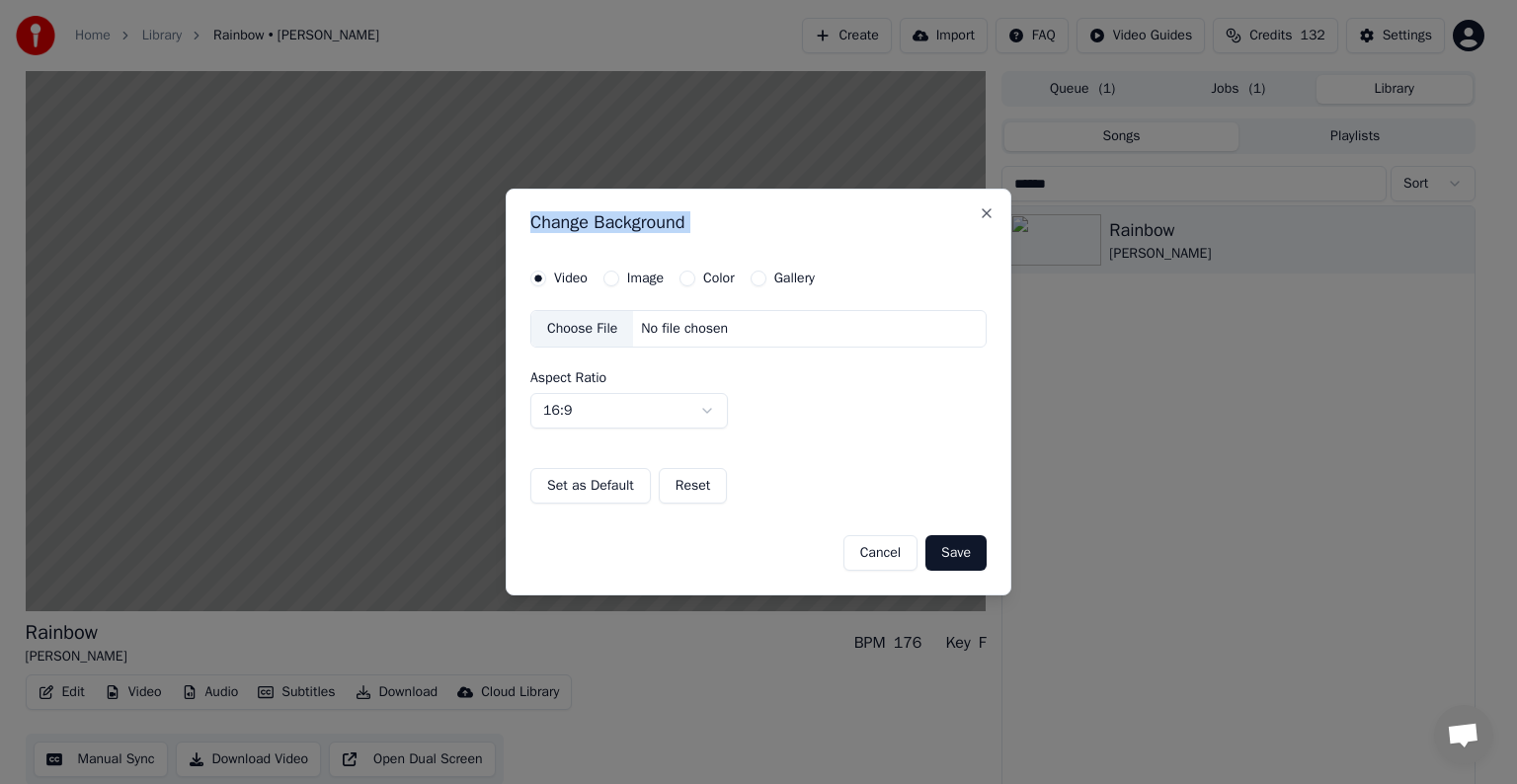 drag, startPoint x: 619, startPoint y: 269, endPoint x: 328, endPoint y: 498, distance: 370.29988 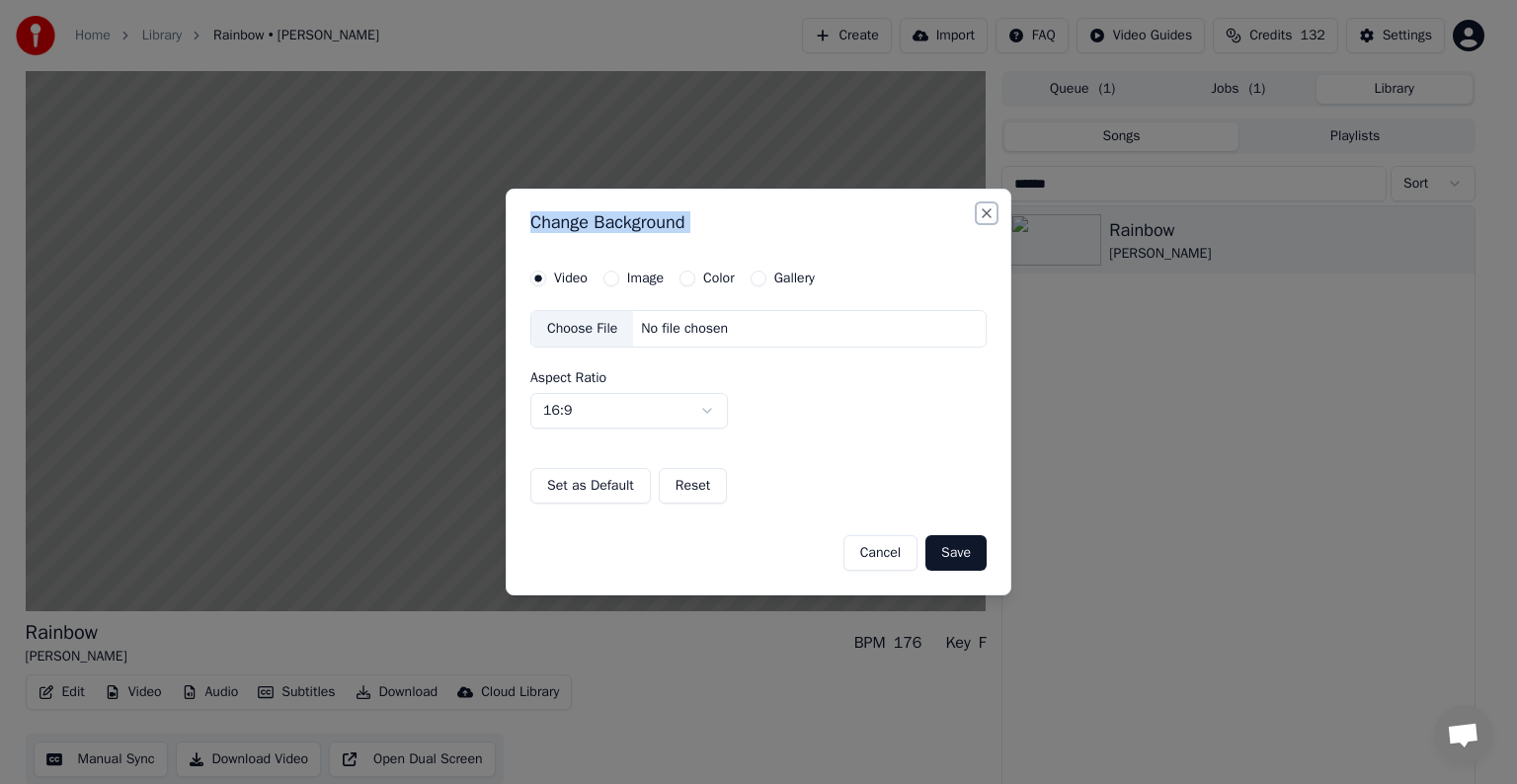 click on "Close" at bounding box center [987, 213] 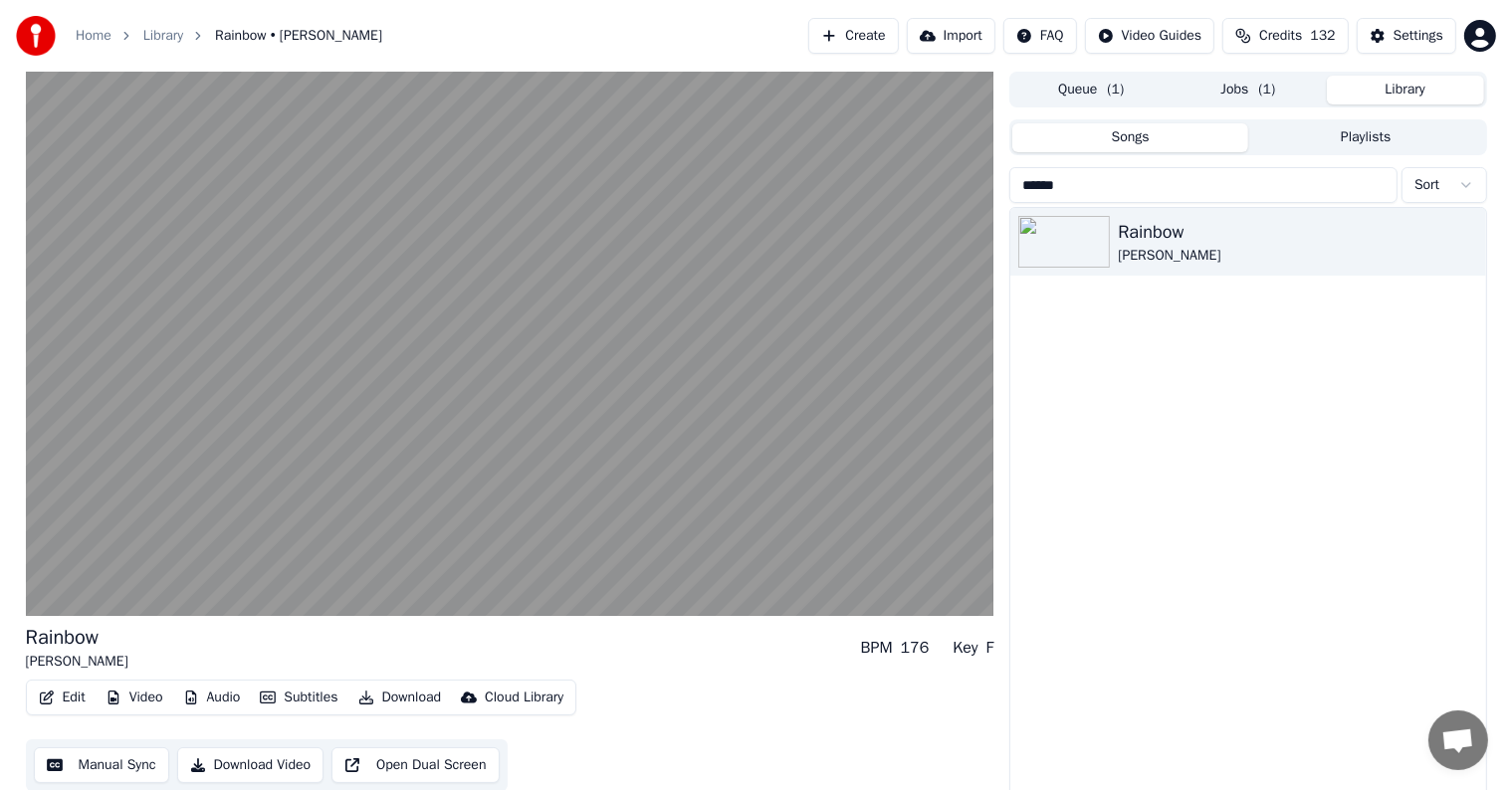 click on "Video" at bounding box center (134, 697) 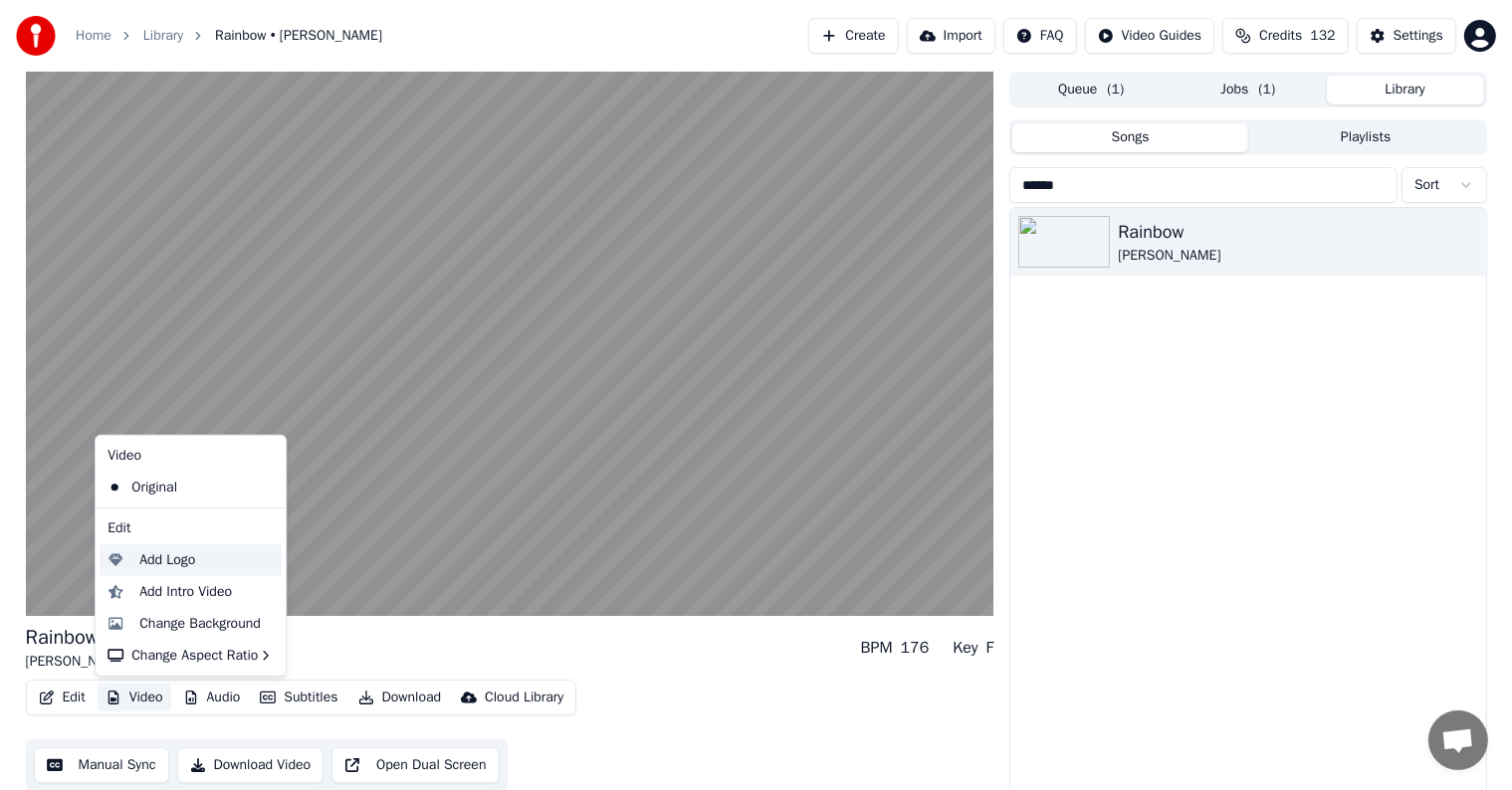 click on "Add Logo" at bounding box center [167, 560] 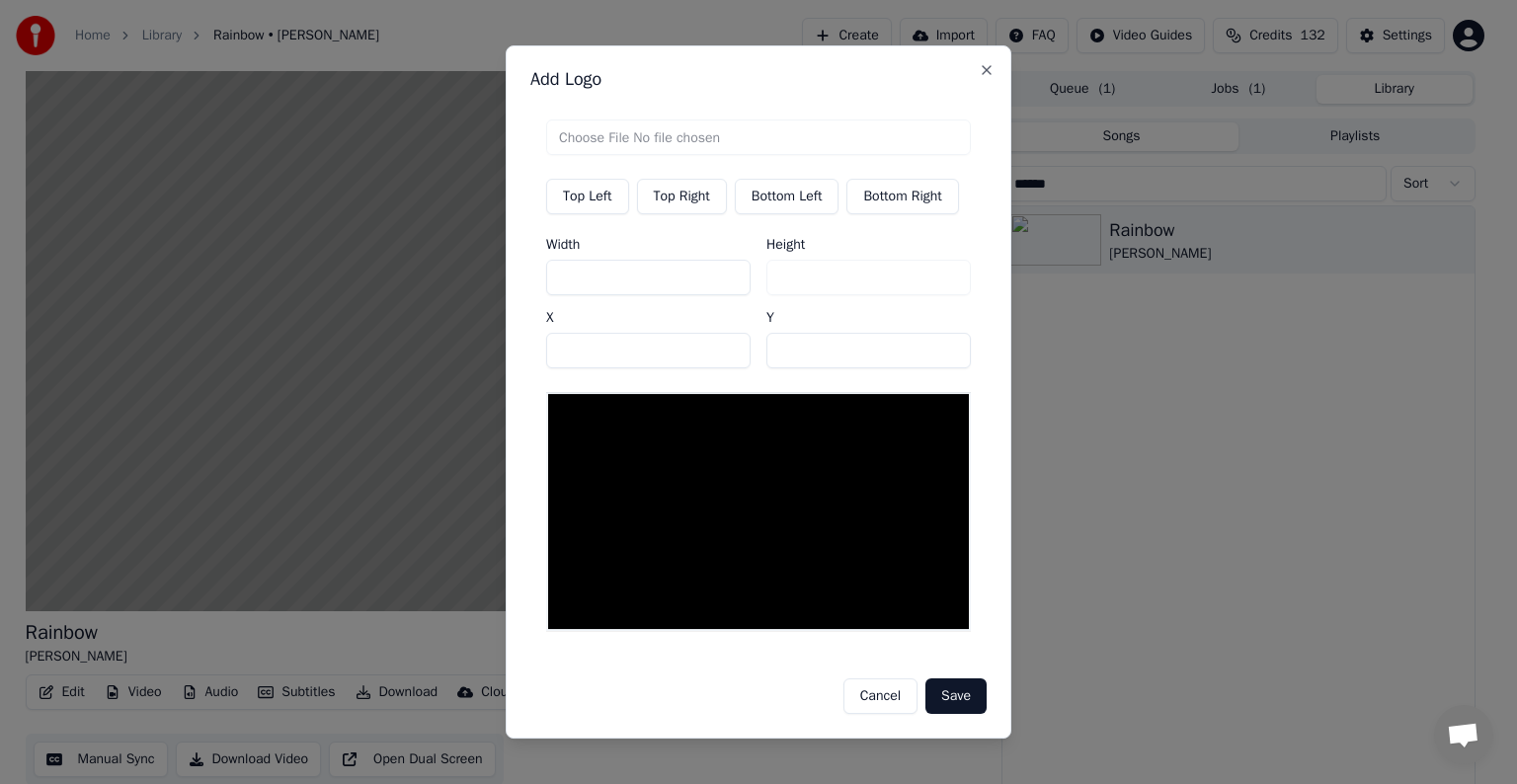 click at bounding box center [758, 137] 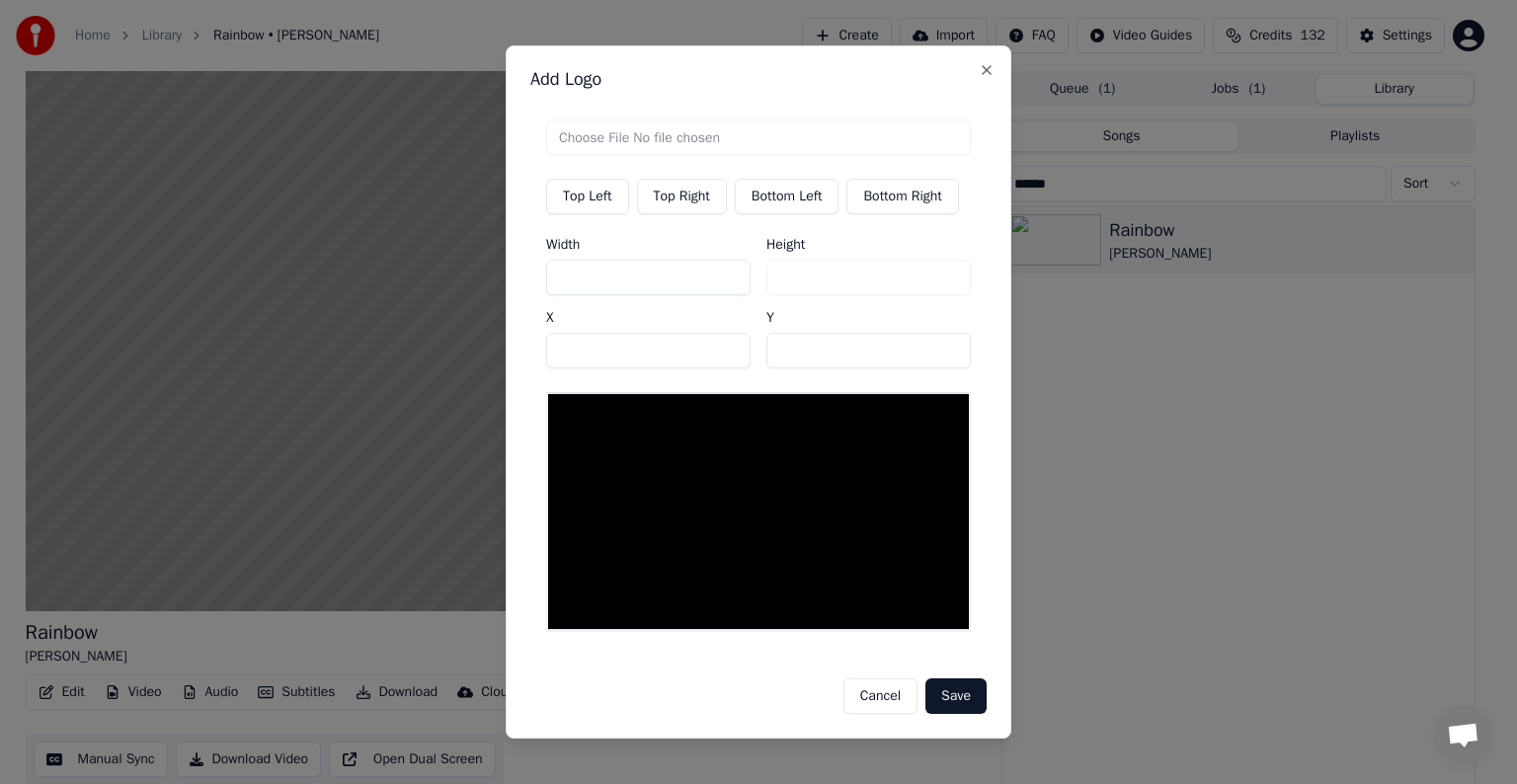 type on "**********" 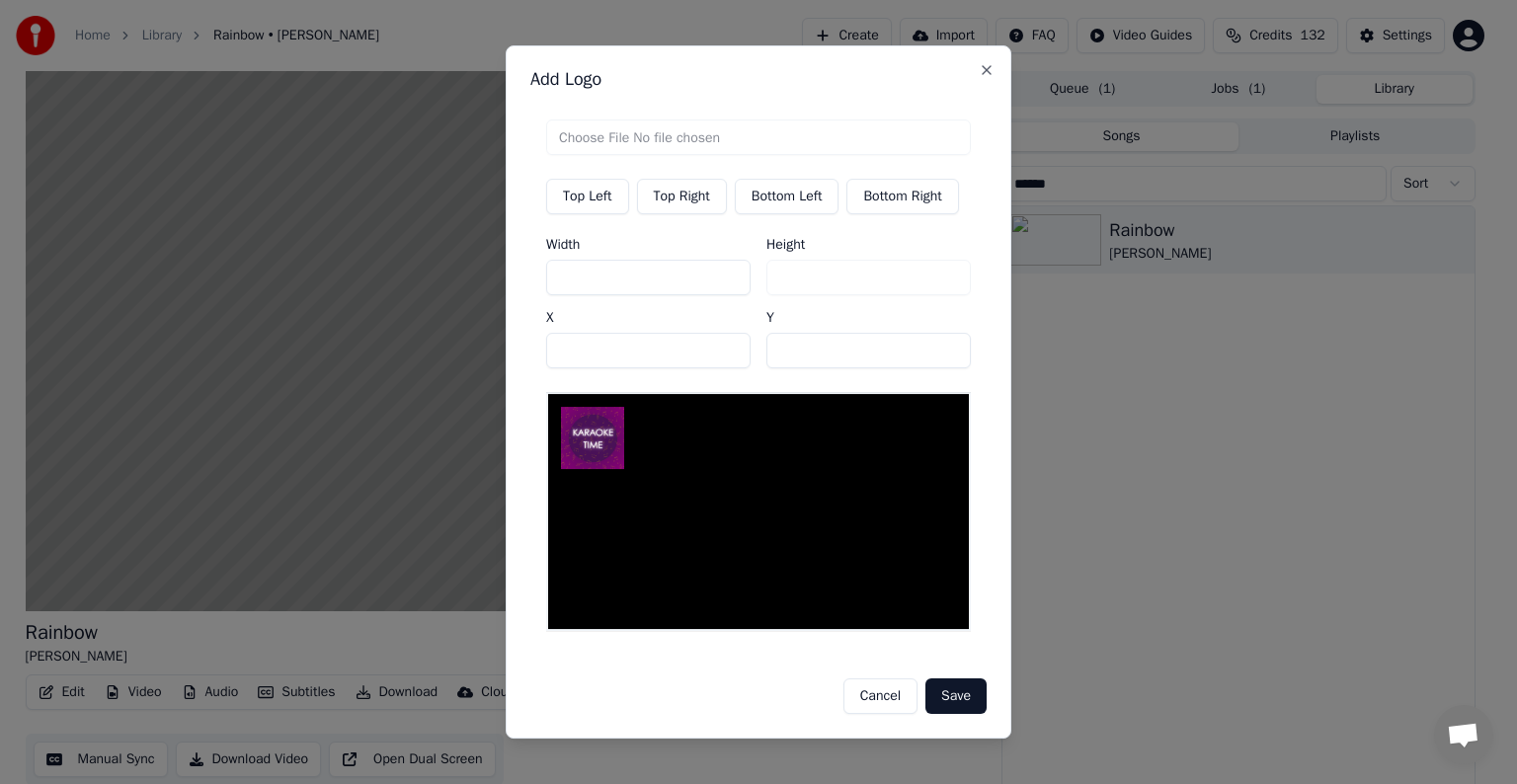 click on "Top Right" at bounding box center [681, 196] 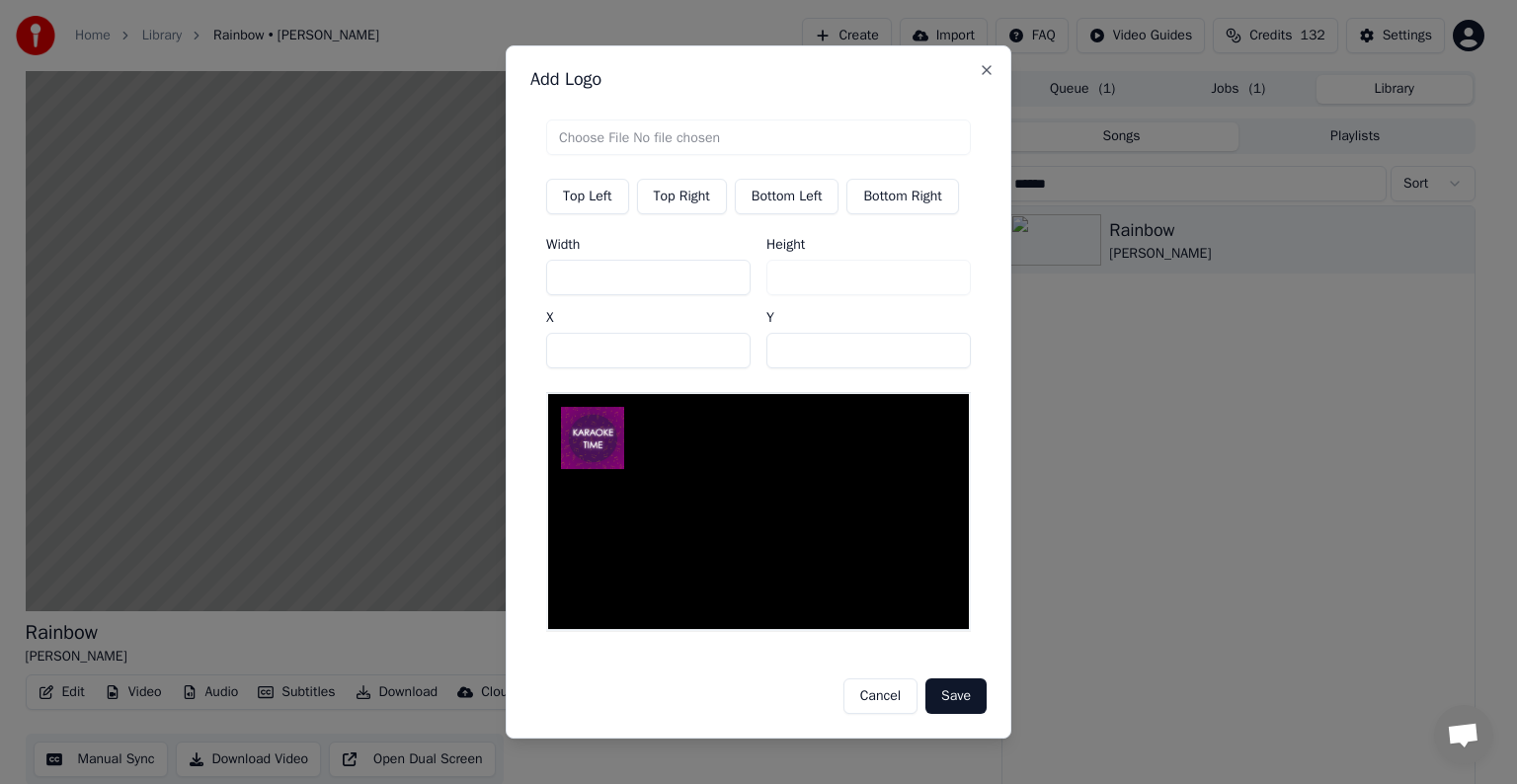 type on "****" 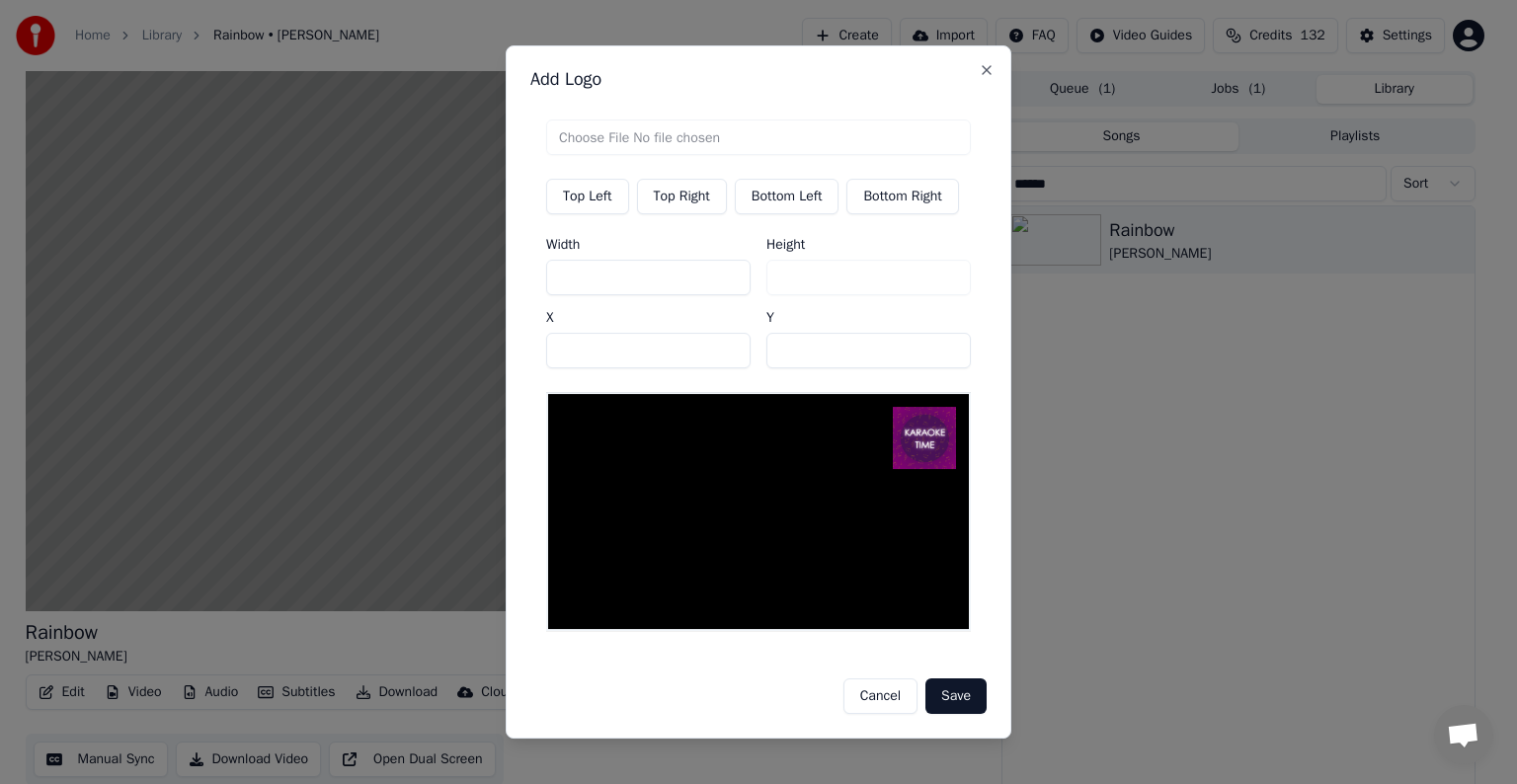 click on "Save" at bounding box center (956, 696) 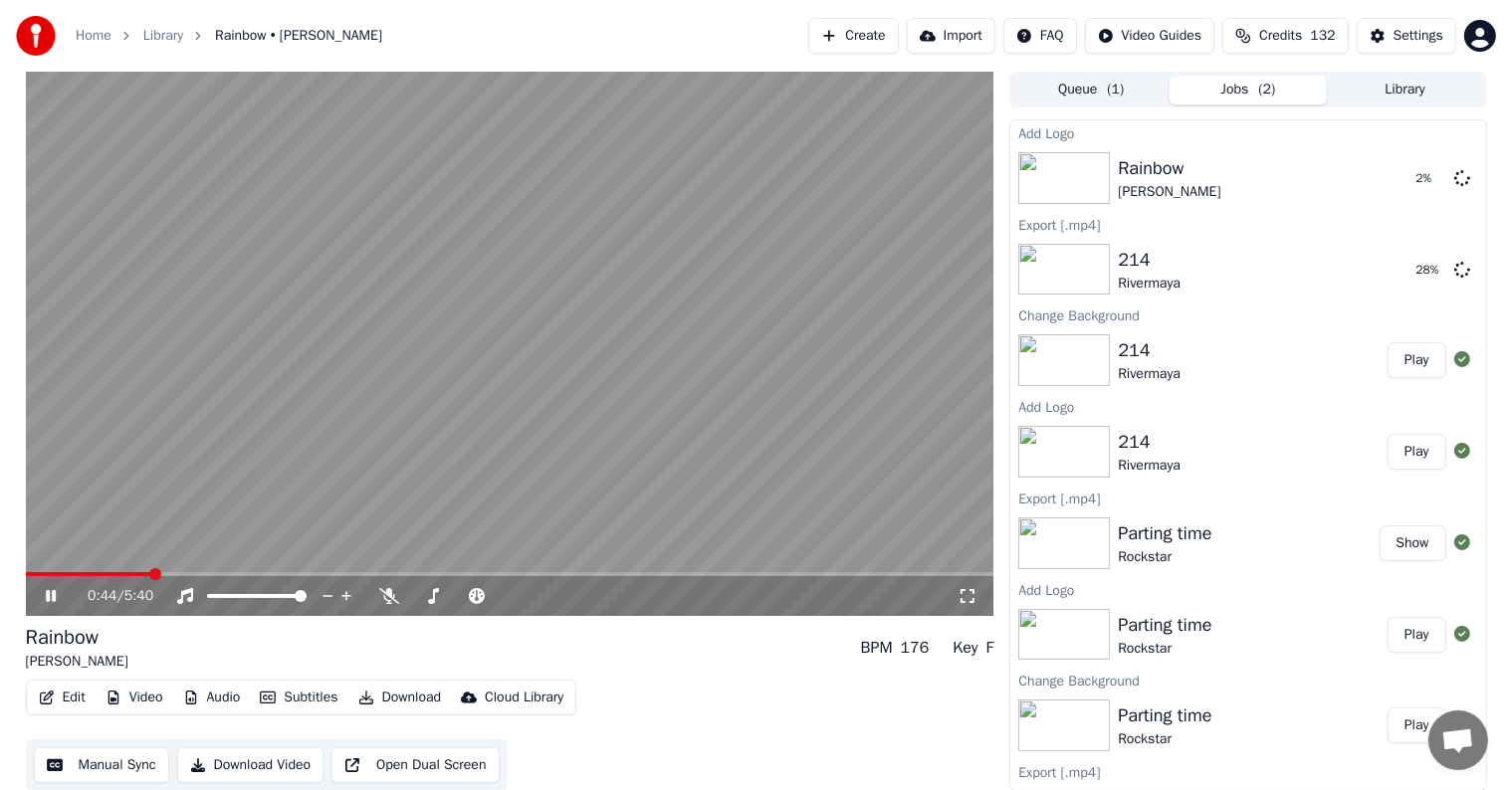 click on "0:44  /  5:40" at bounding box center (510, 596) 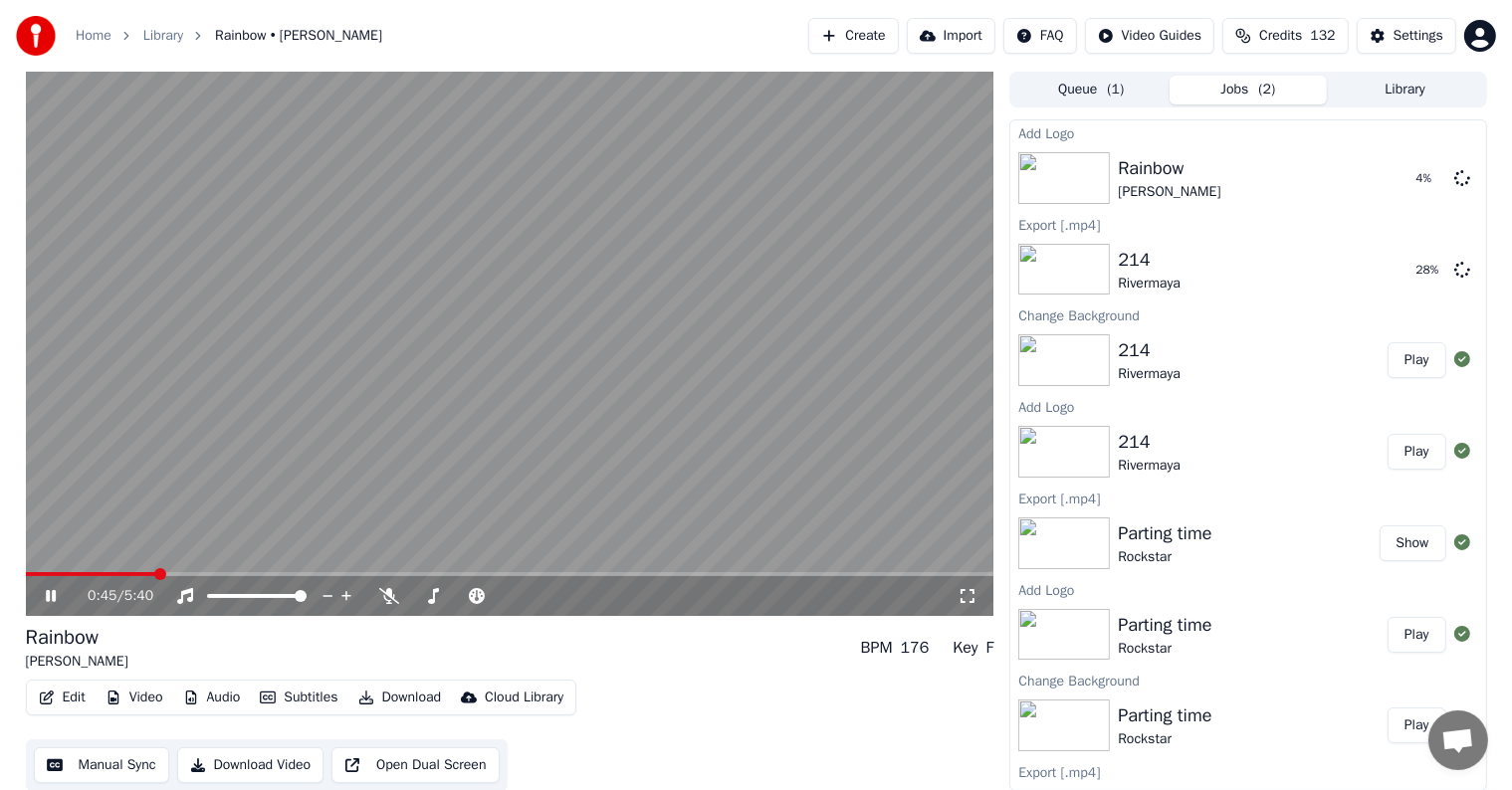 click 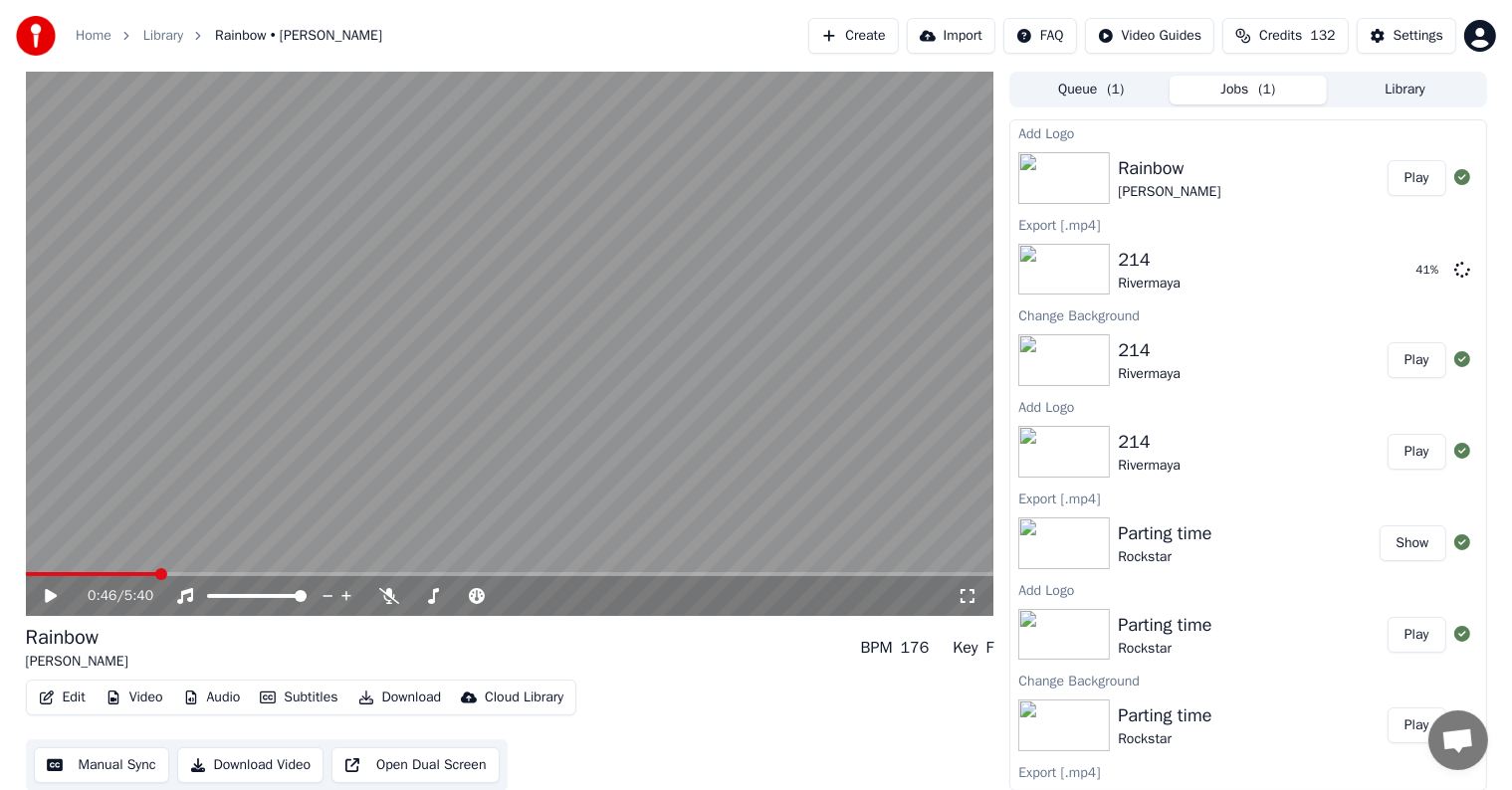 click on "Play" at bounding box center (1416, 178) 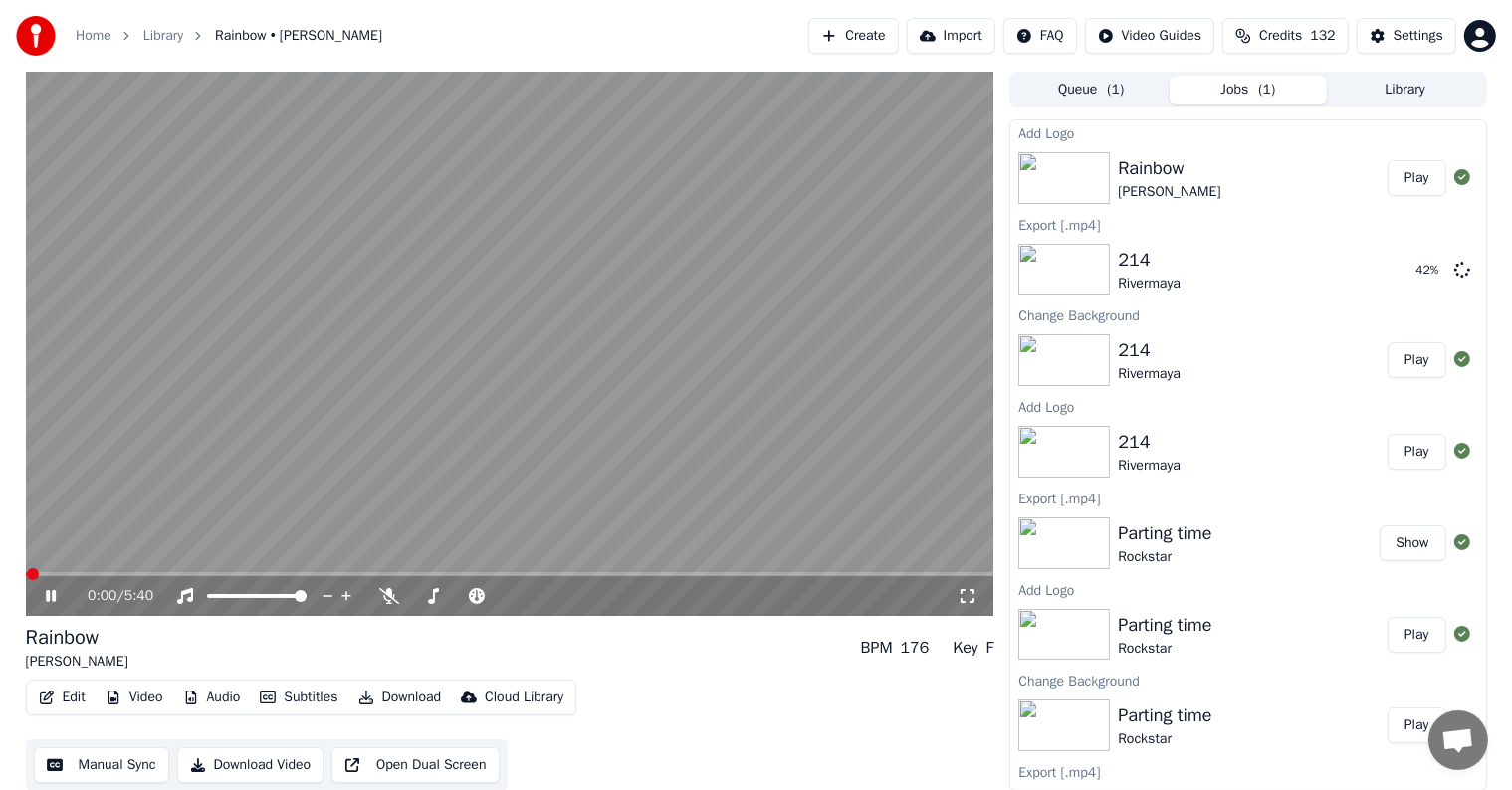 click 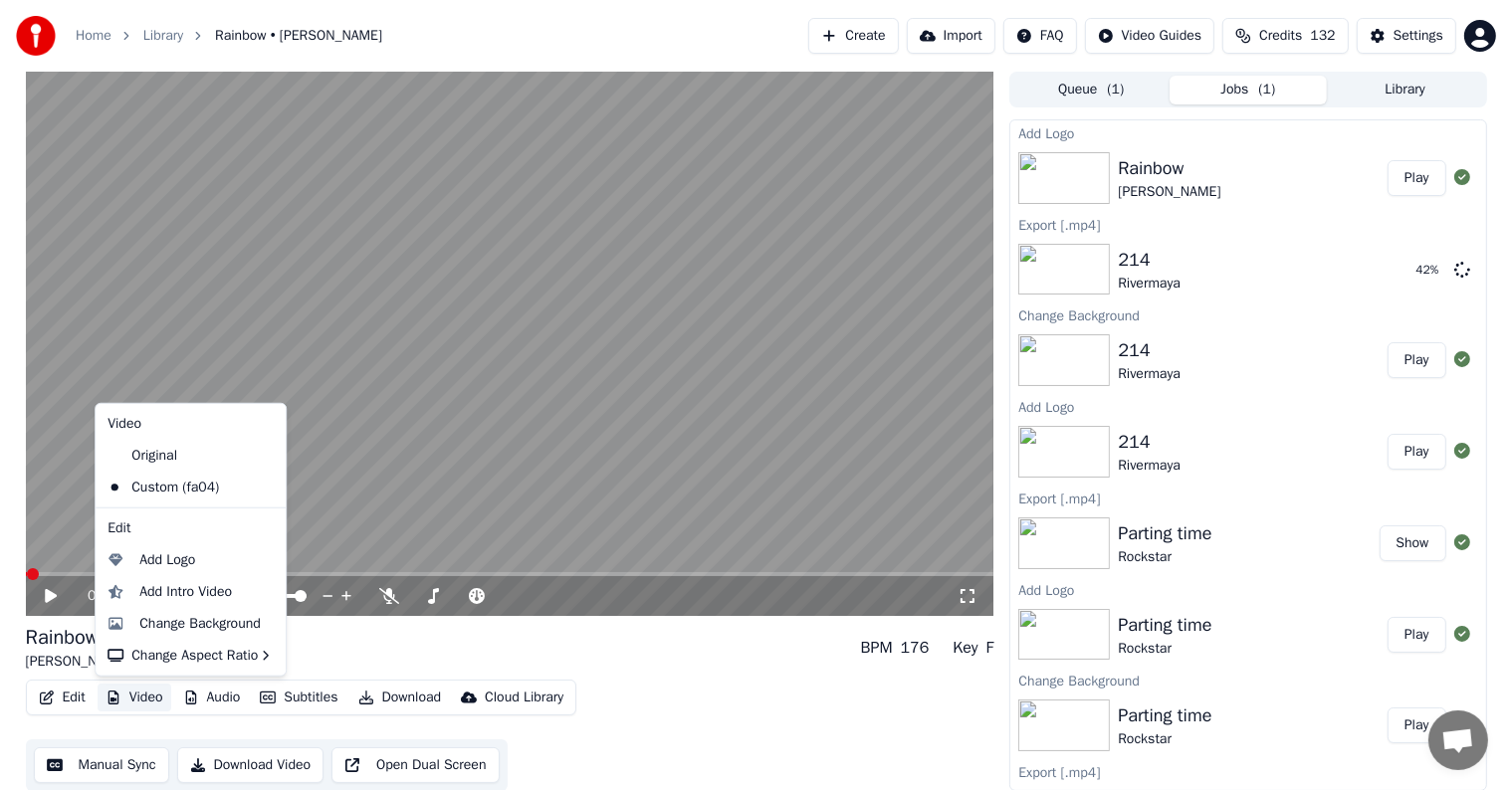 click on "Video" at bounding box center [134, 697] 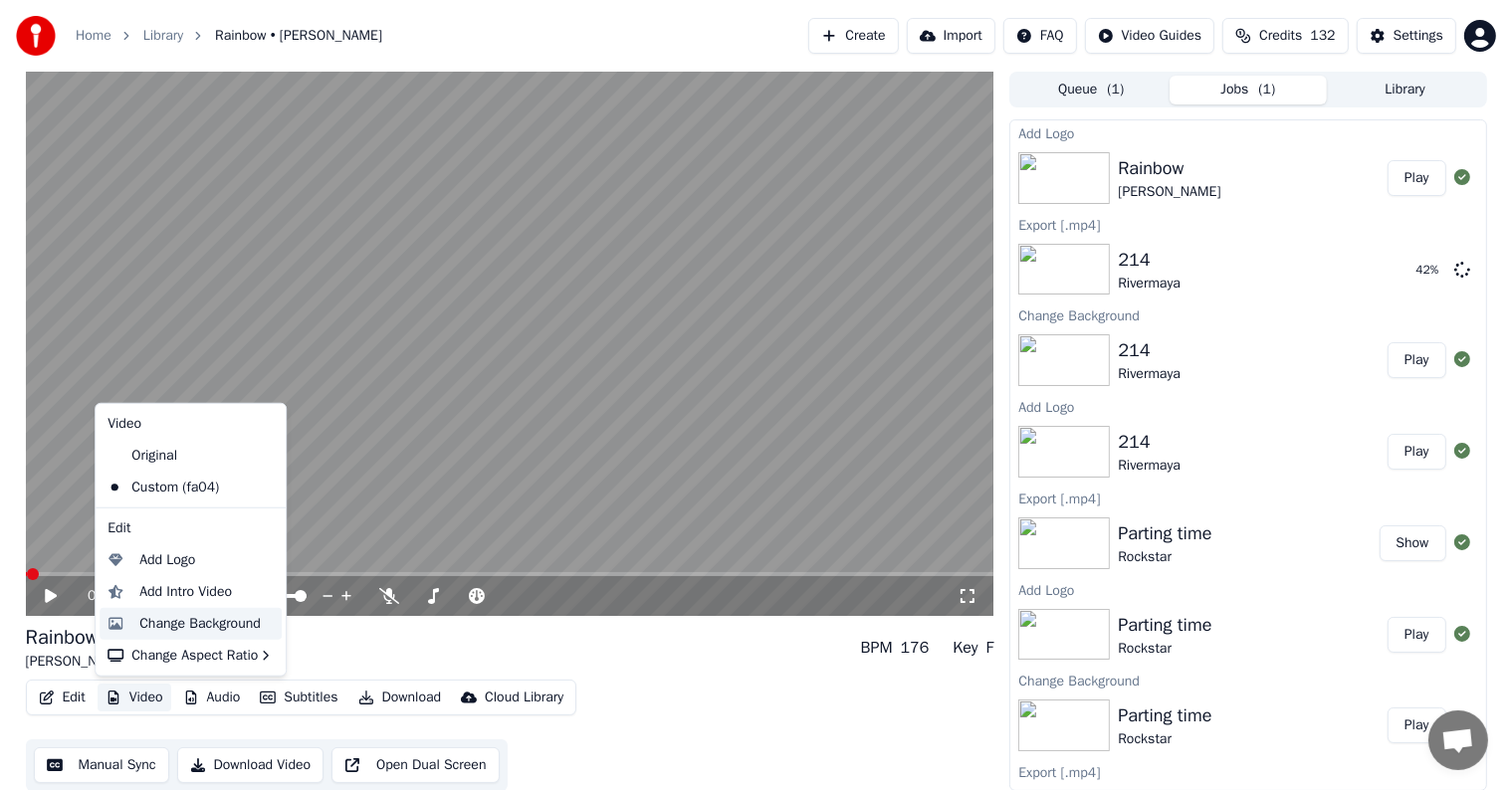 click on "Change Background" at bounding box center [200, 624] 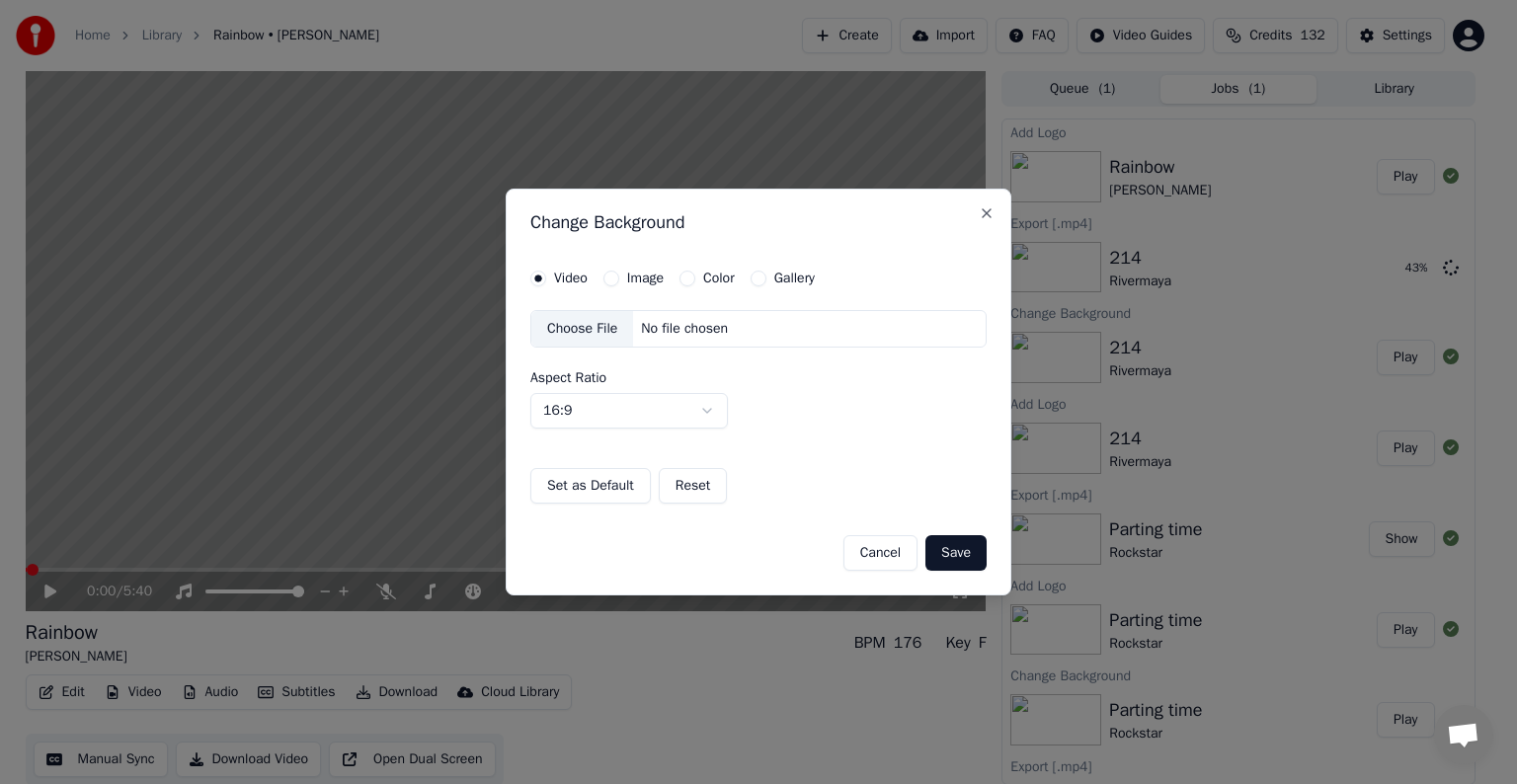 click on "Image" at bounding box center [611, 278] 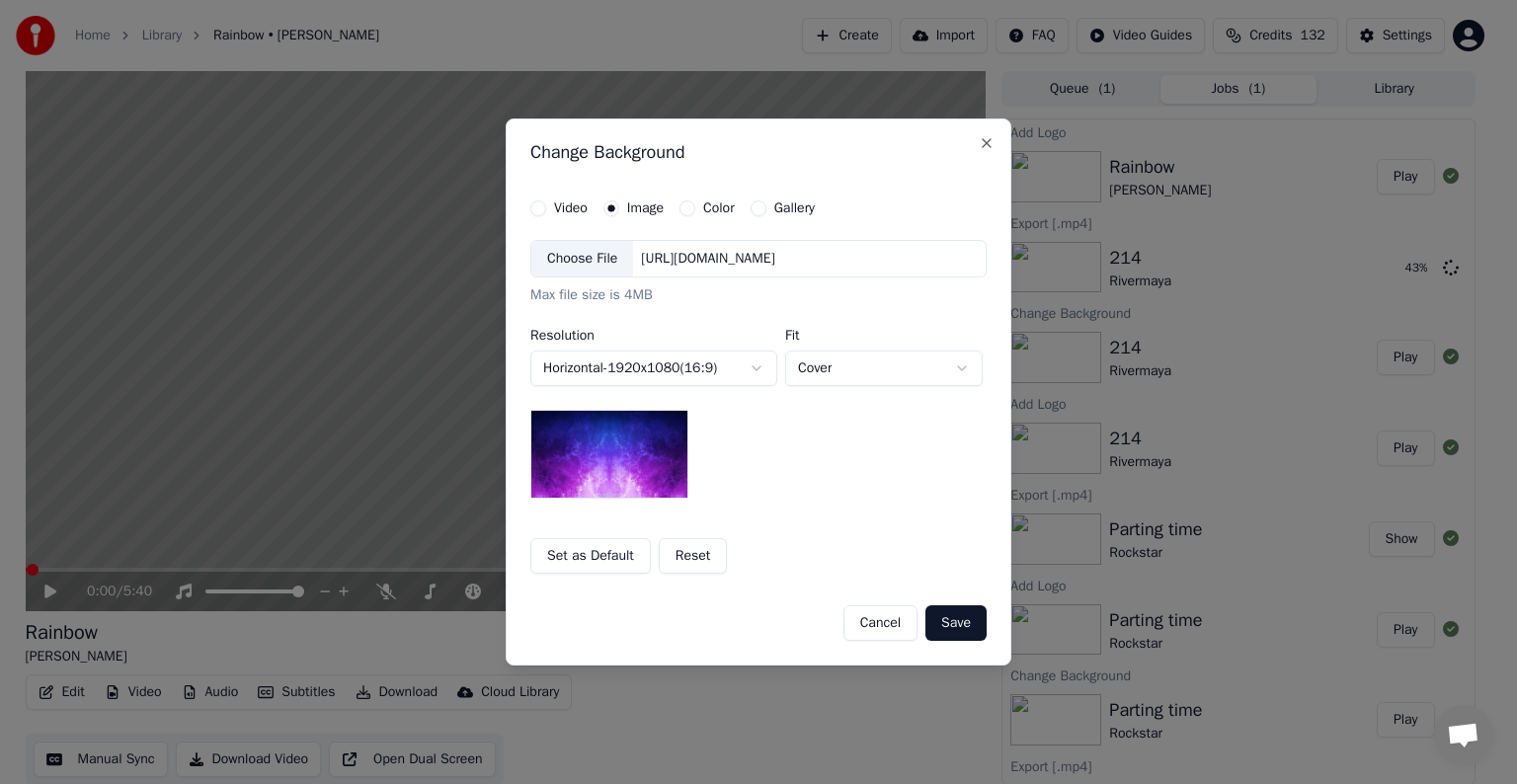 click on "Choose File" at bounding box center [582, 259] 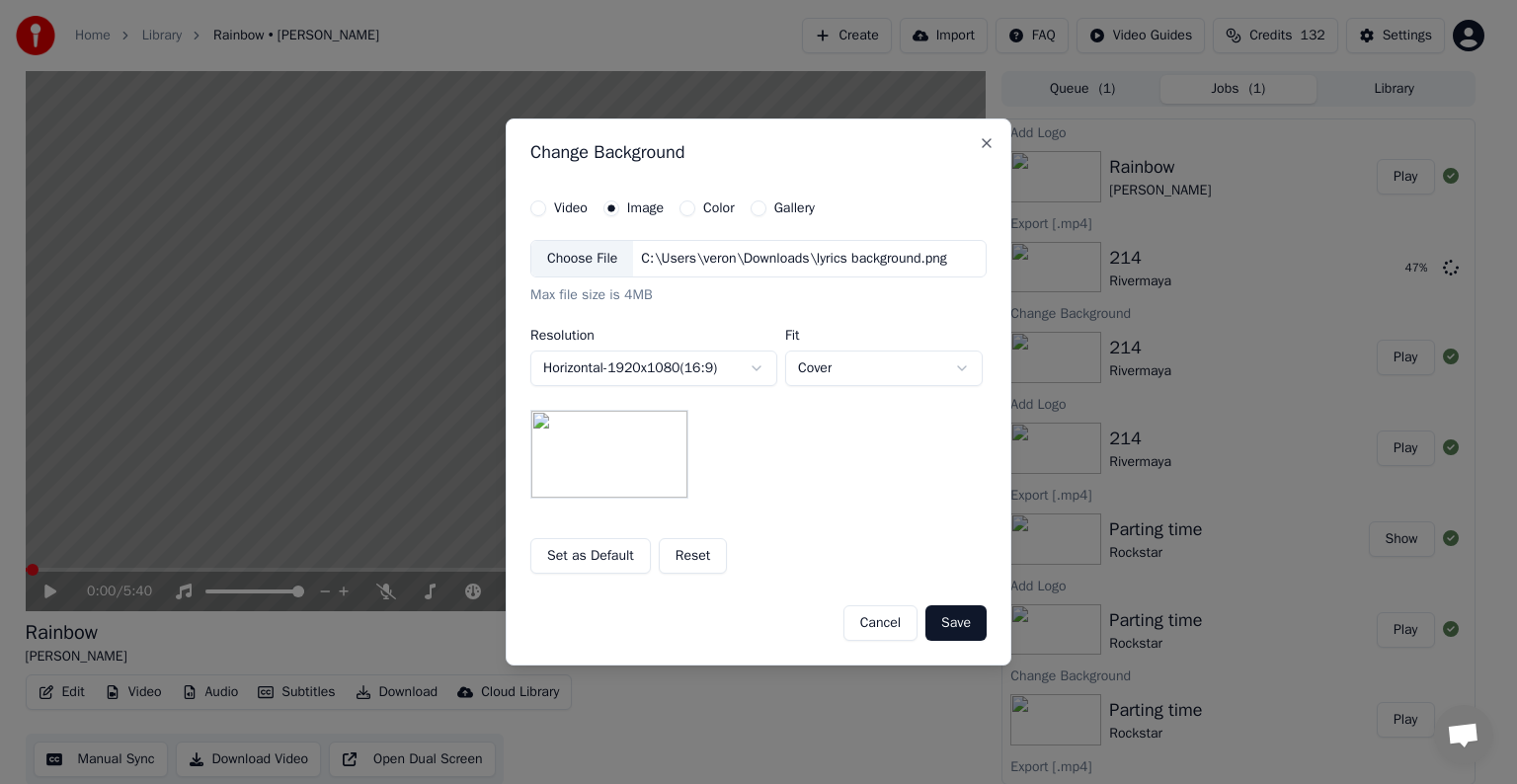 click on "Save" at bounding box center [956, 623] 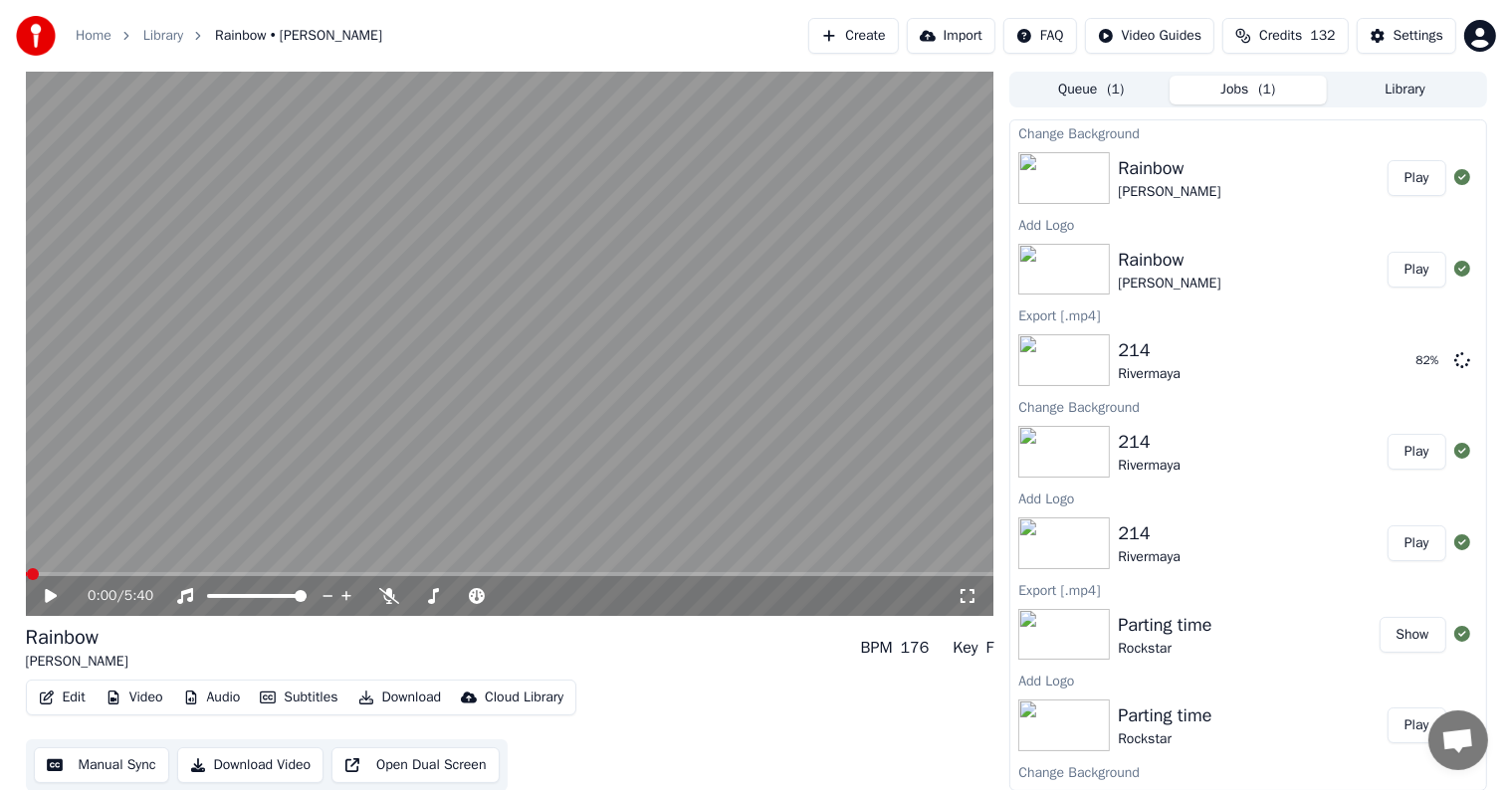 click on "Play" at bounding box center (1416, 178) 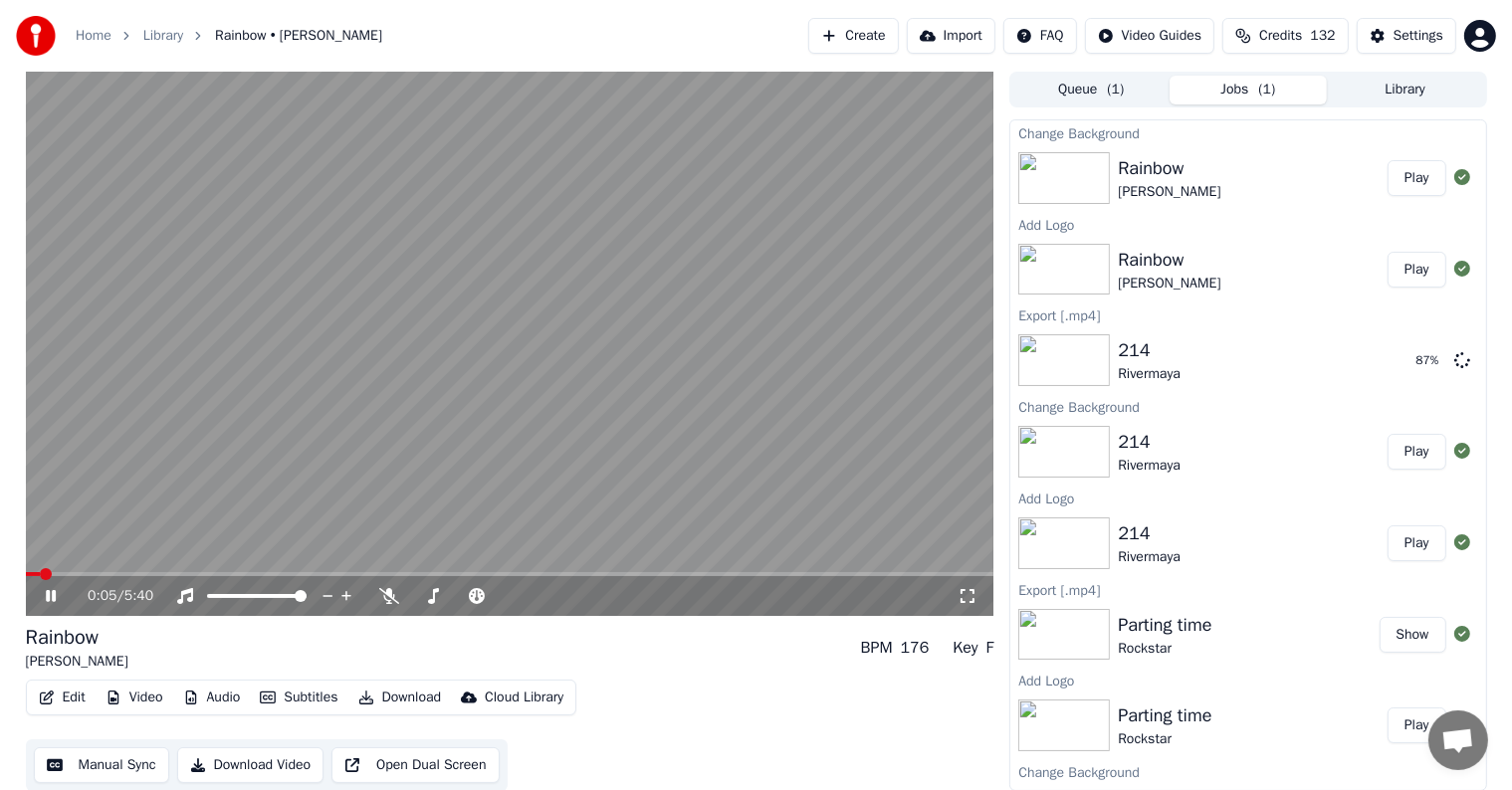 click at bounding box center [510, 574] 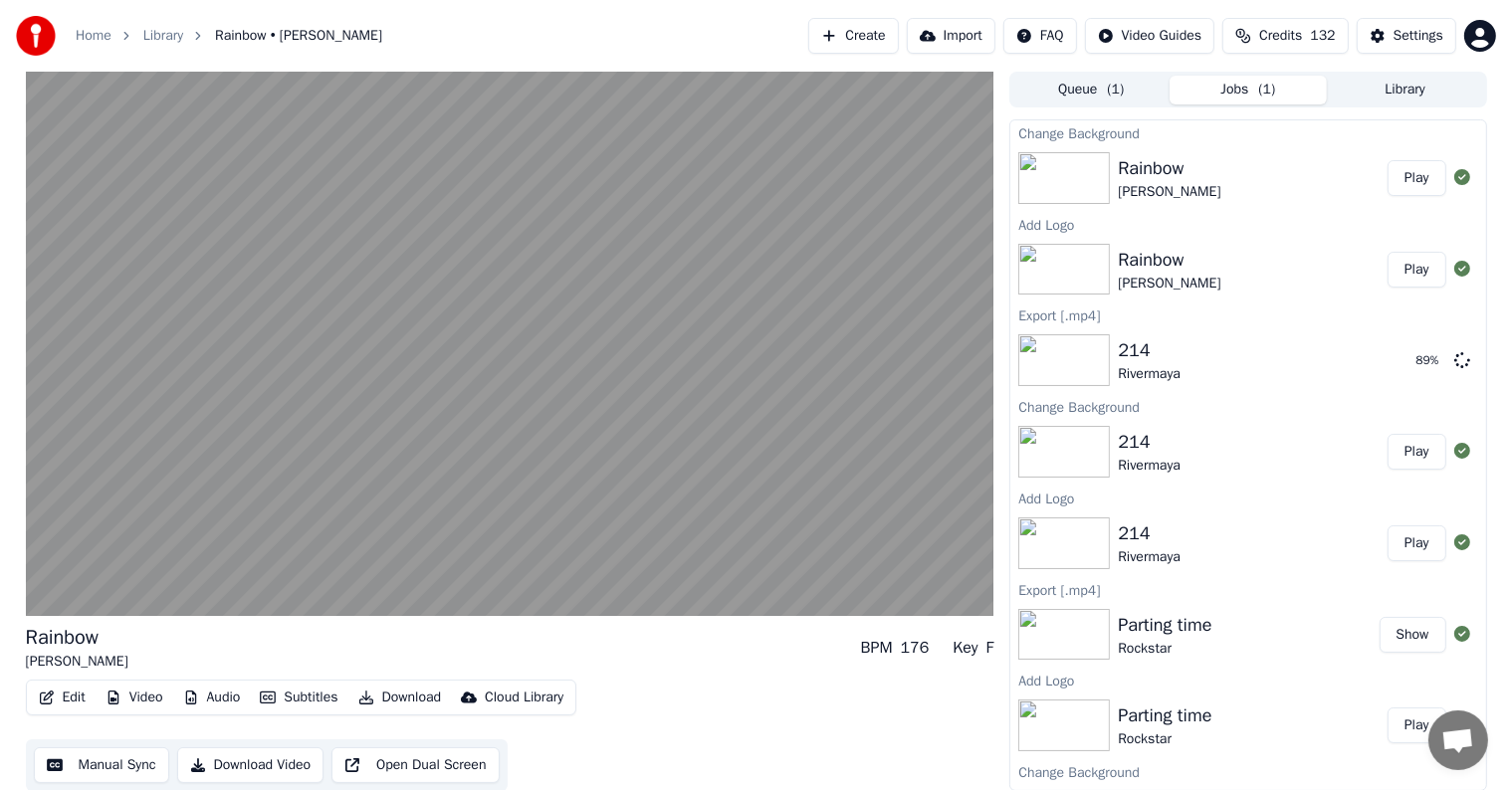 click on "Manual Sync" at bounding box center [102, 765] 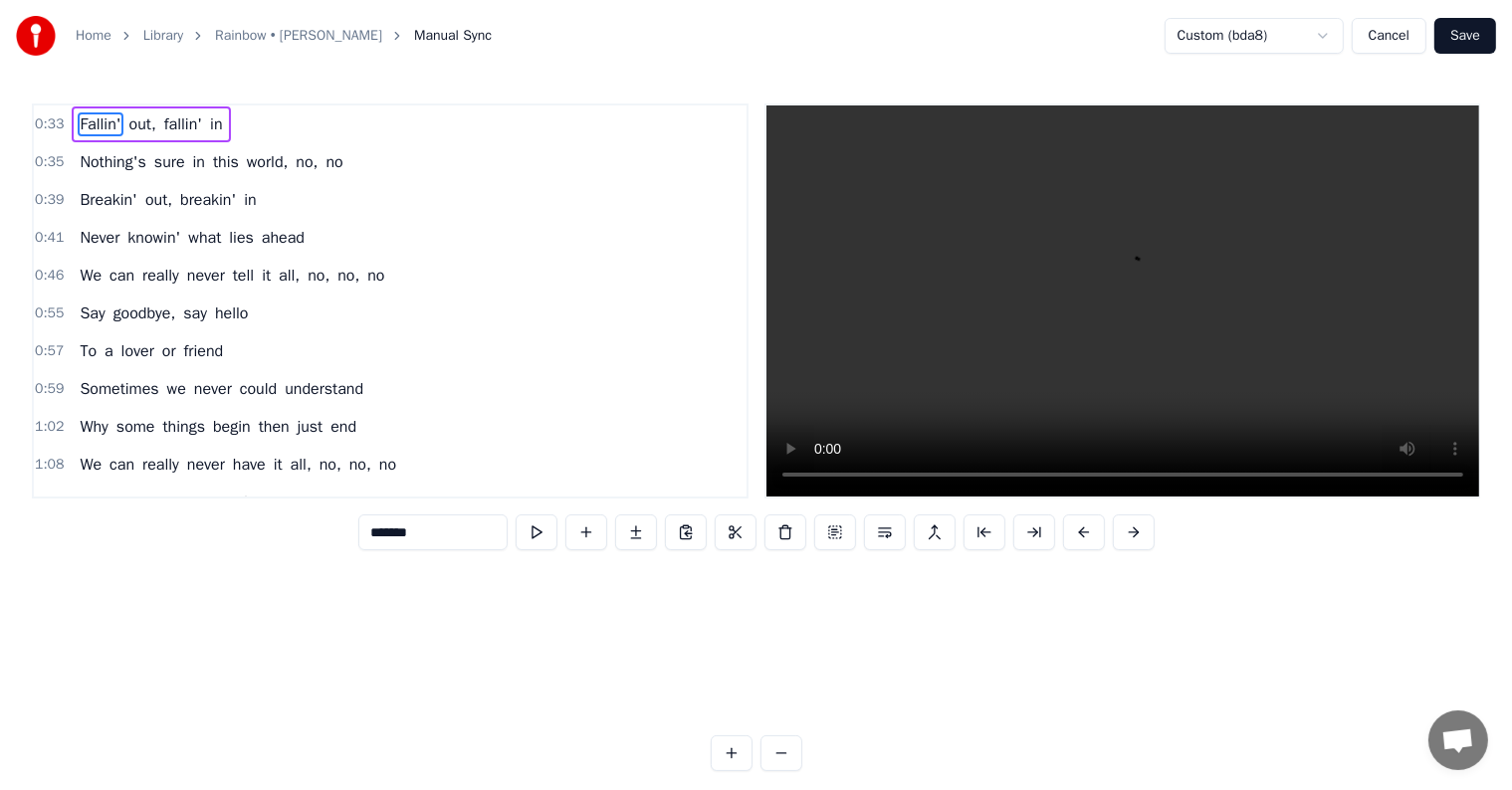 scroll, scrollTop: 0, scrollLeft: 9946, axis: horizontal 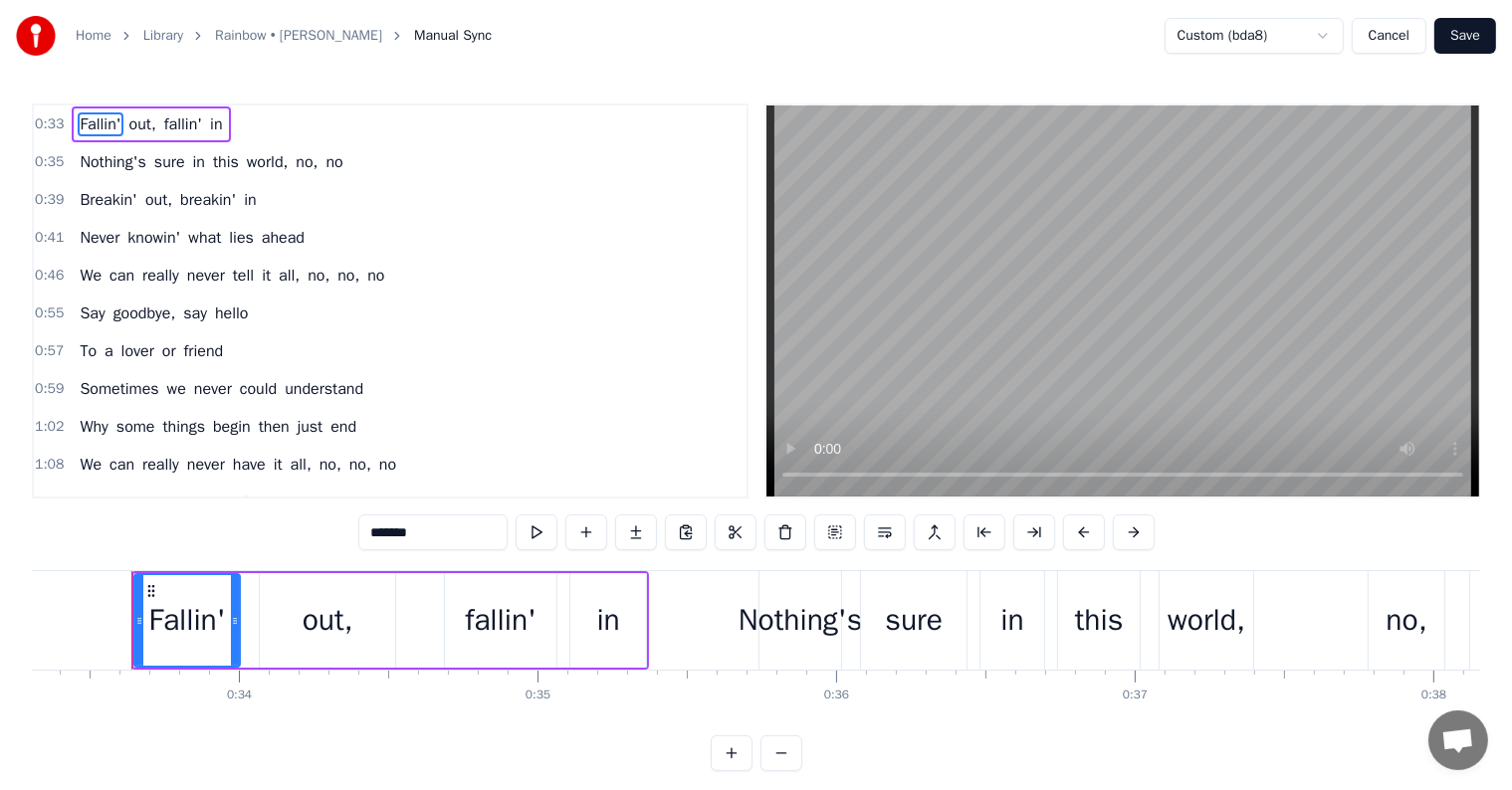 click at bounding box center (131, 620) 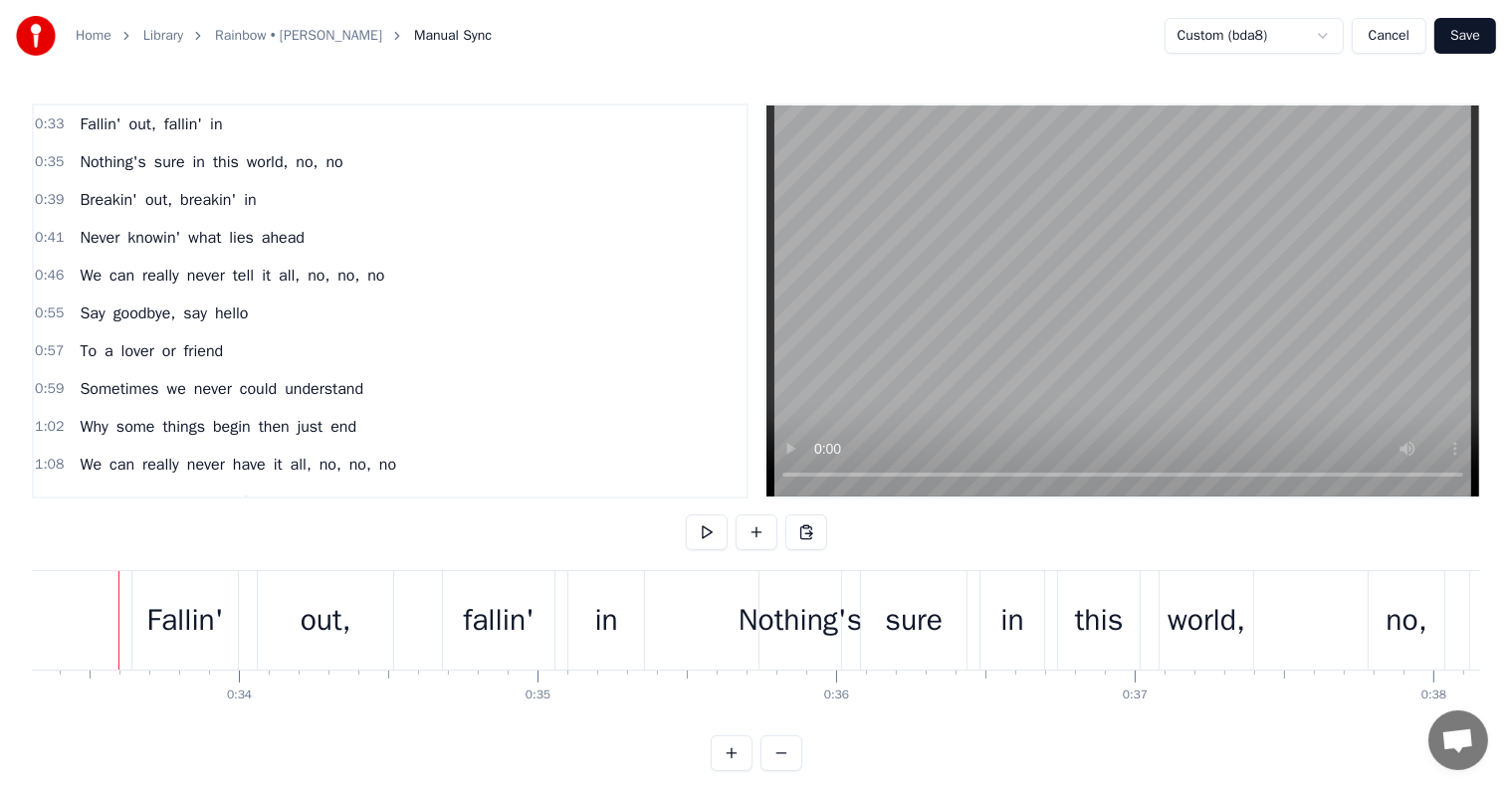 scroll, scrollTop: 0, scrollLeft: 9932, axis: horizontal 